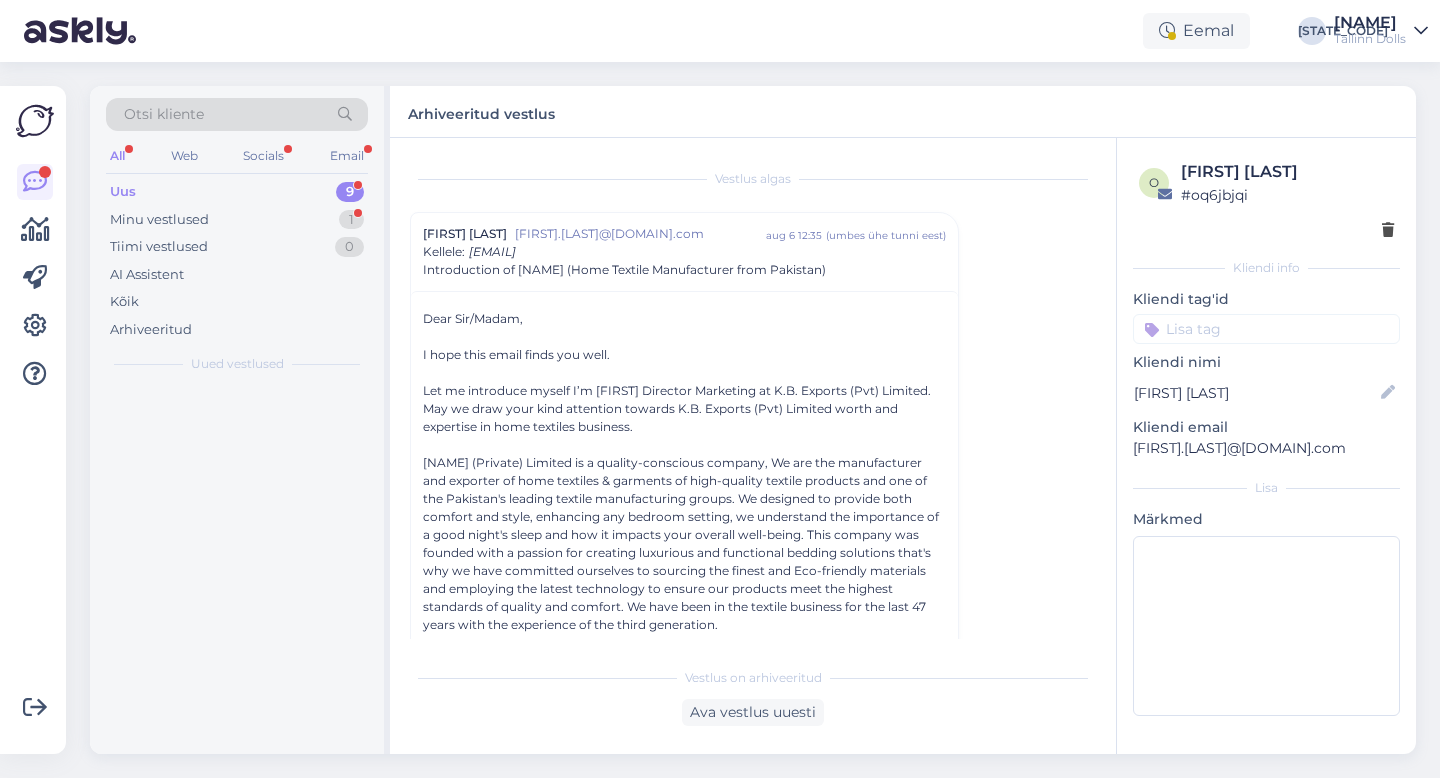 scroll, scrollTop: 0, scrollLeft: 0, axis: both 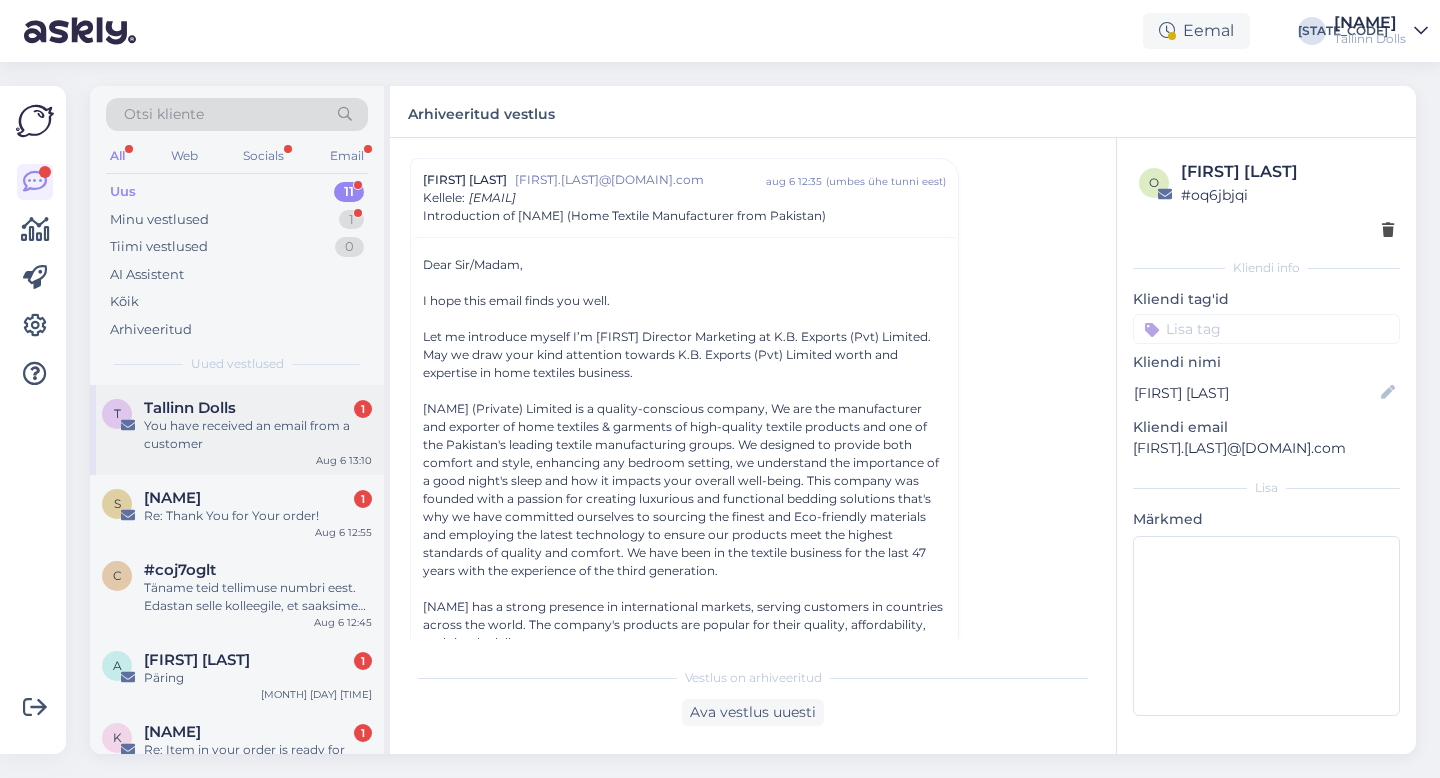 click on "Tallinn Dolls" at bounding box center (190, 408) 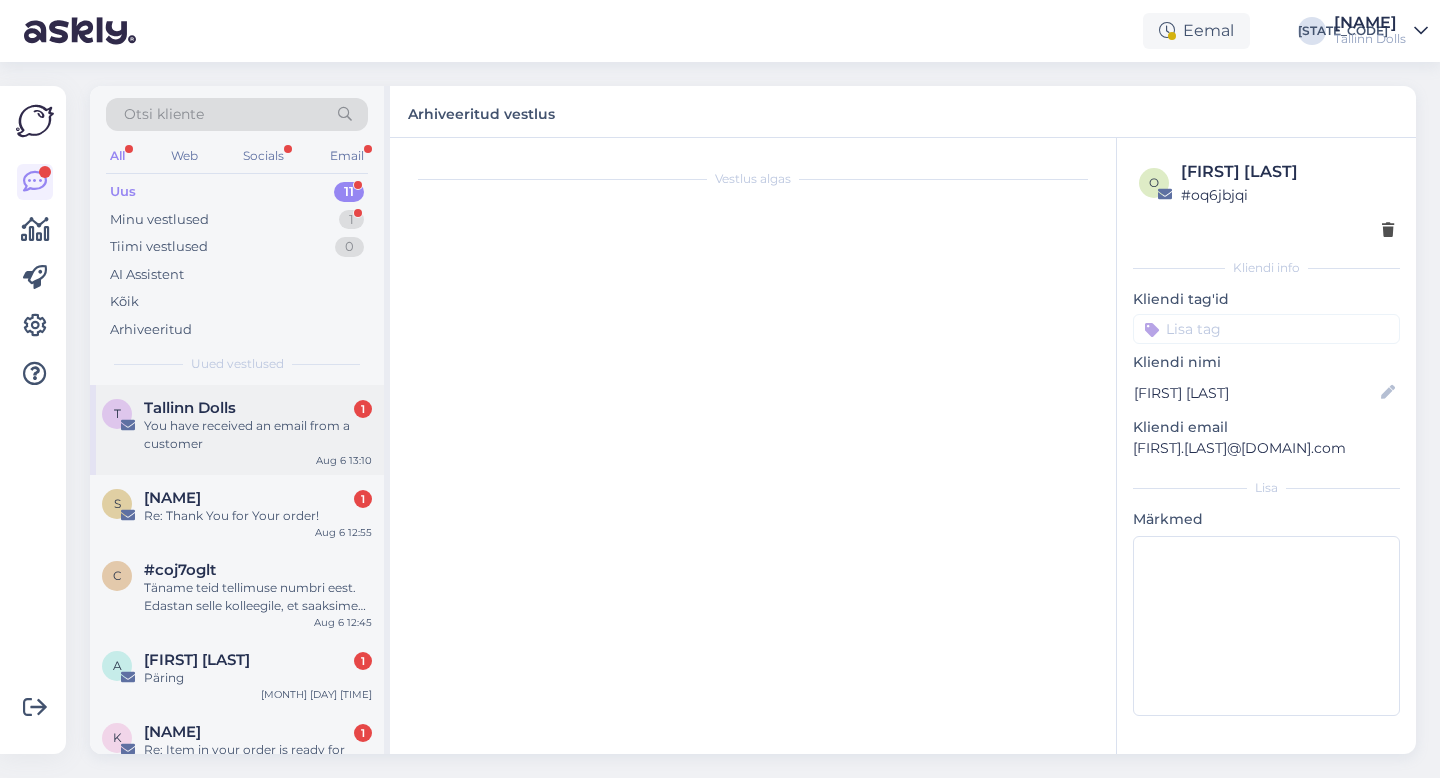 scroll, scrollTop: 0, scrollLeft: 0, axis: both 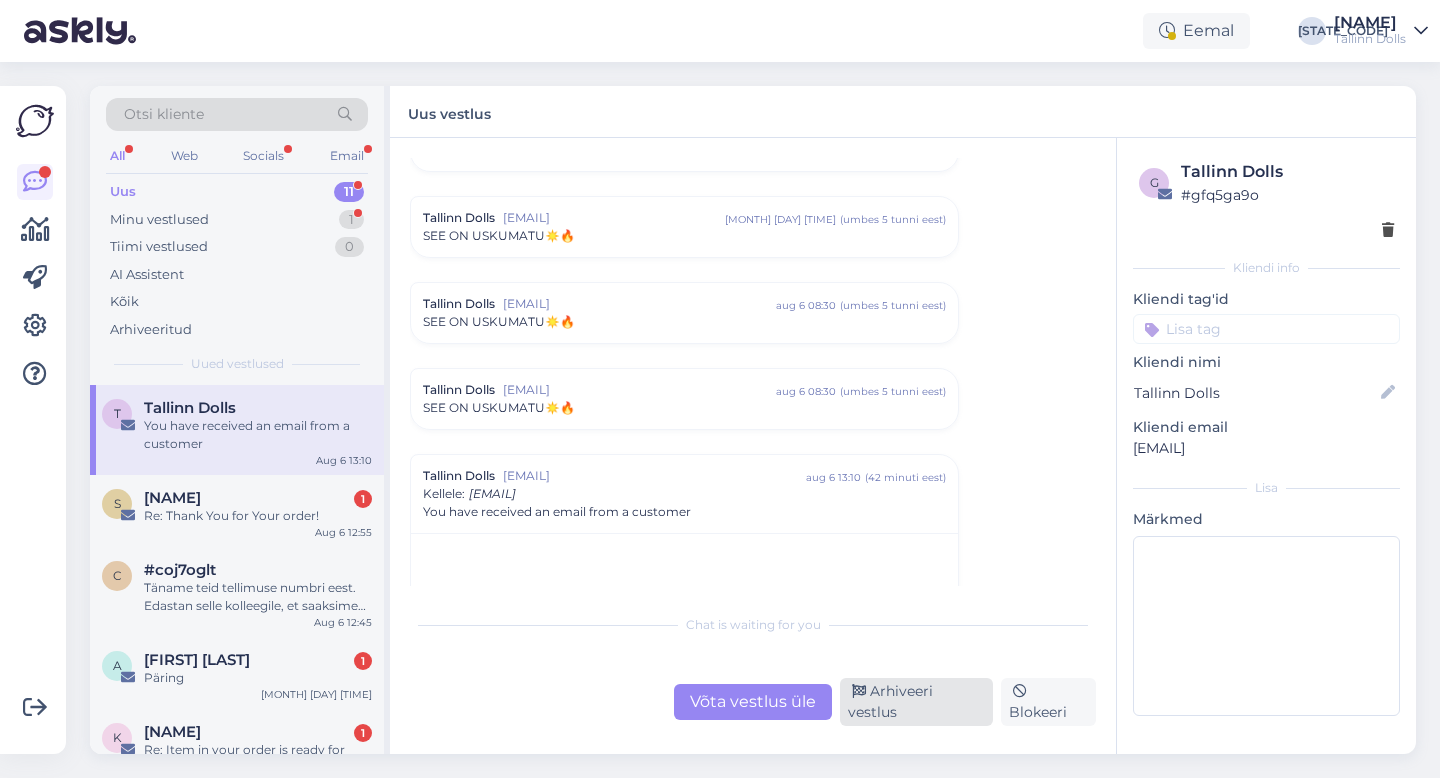 click on "Arhiveeri vestlus" at bounding box center (916, 702) 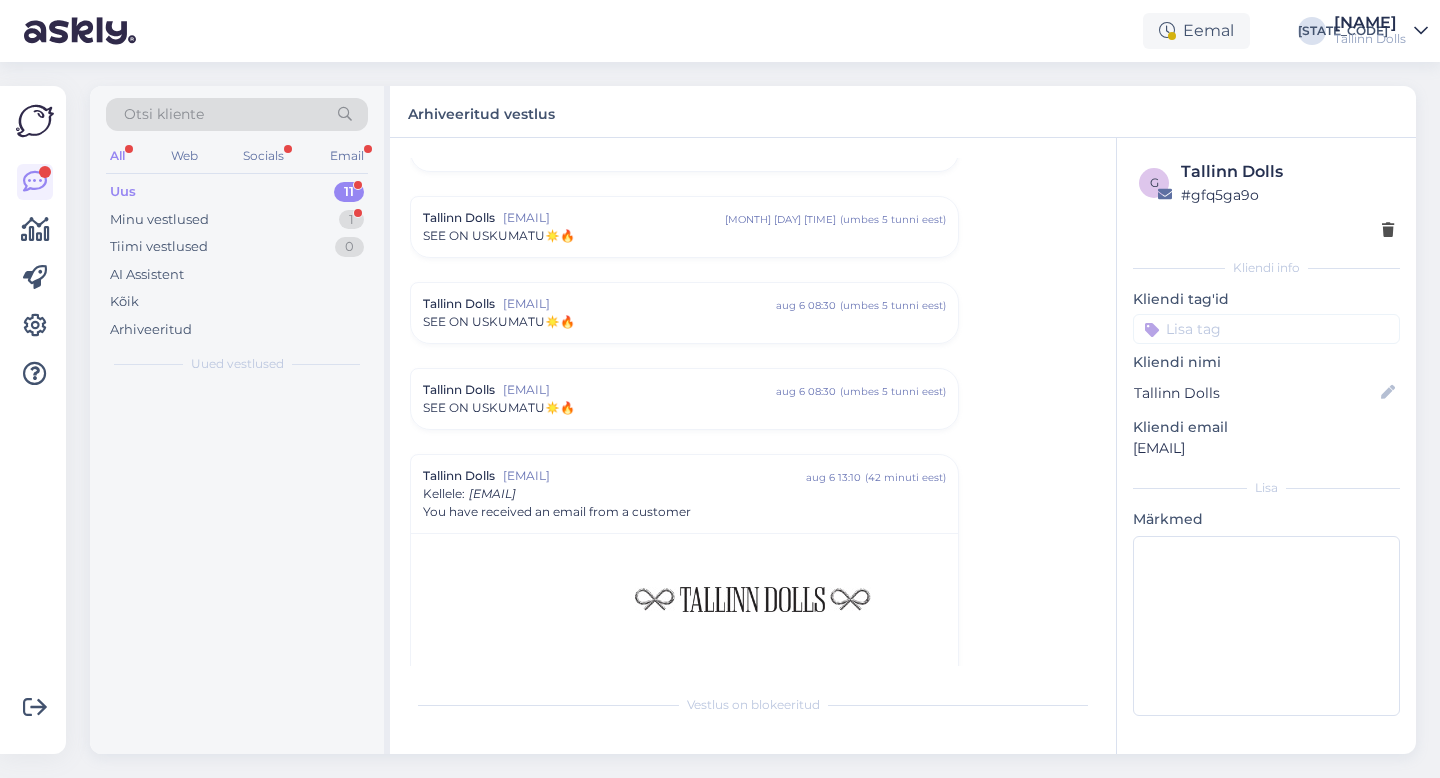 scroll, scrollTop: 8697, scrollLeft: 0, axis: vertical 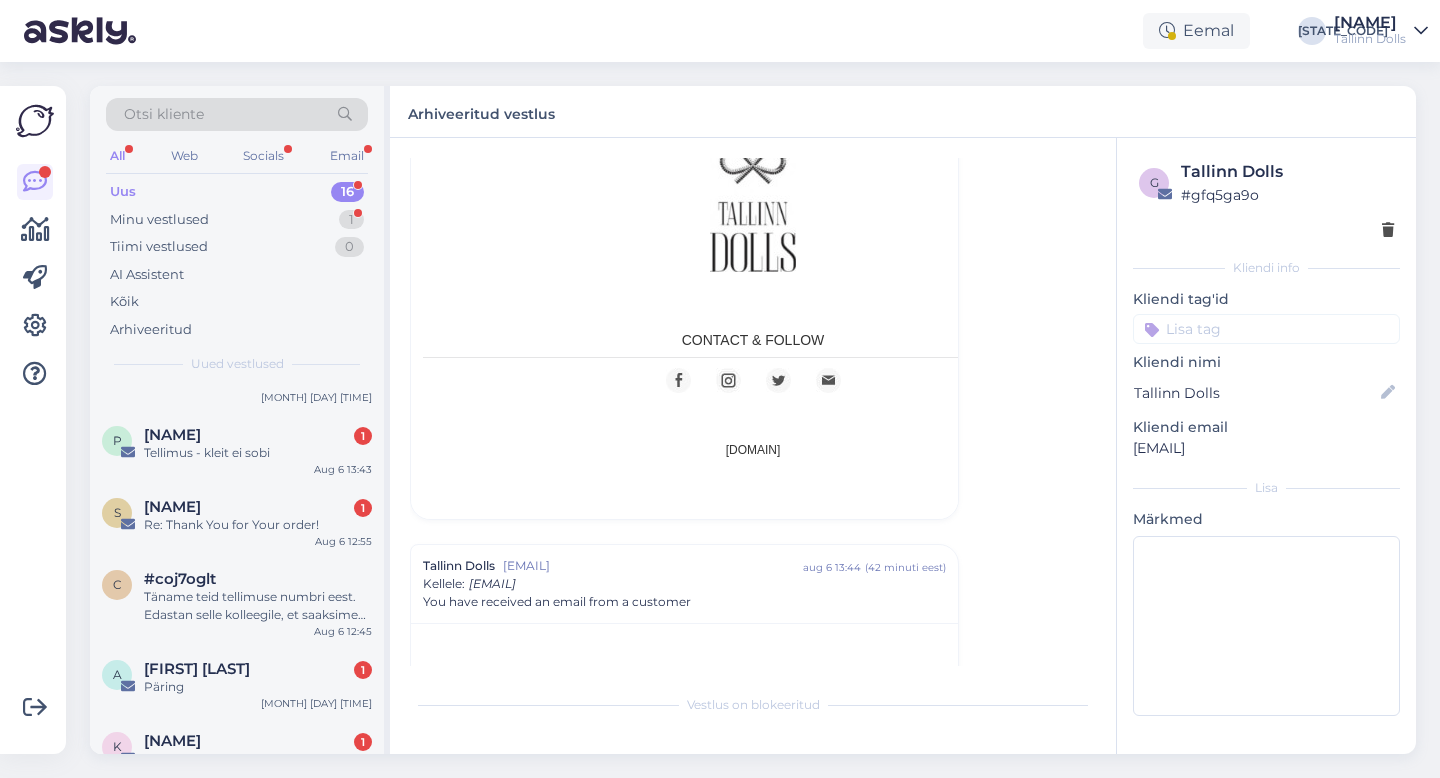 click on "Uus 16" at bounding box center [237, 192] 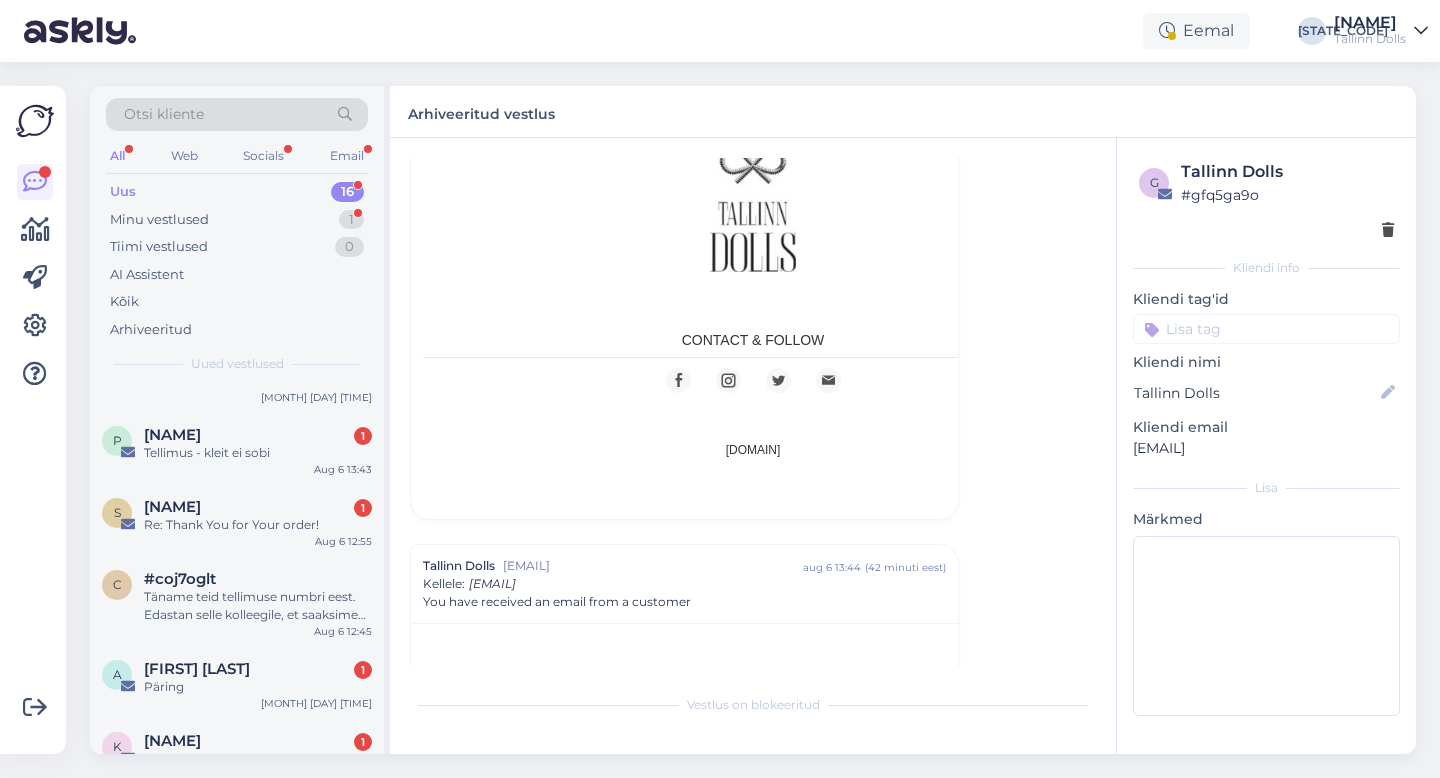 scroll, scrollTop: 0, scrollLeft: 0, axis: both 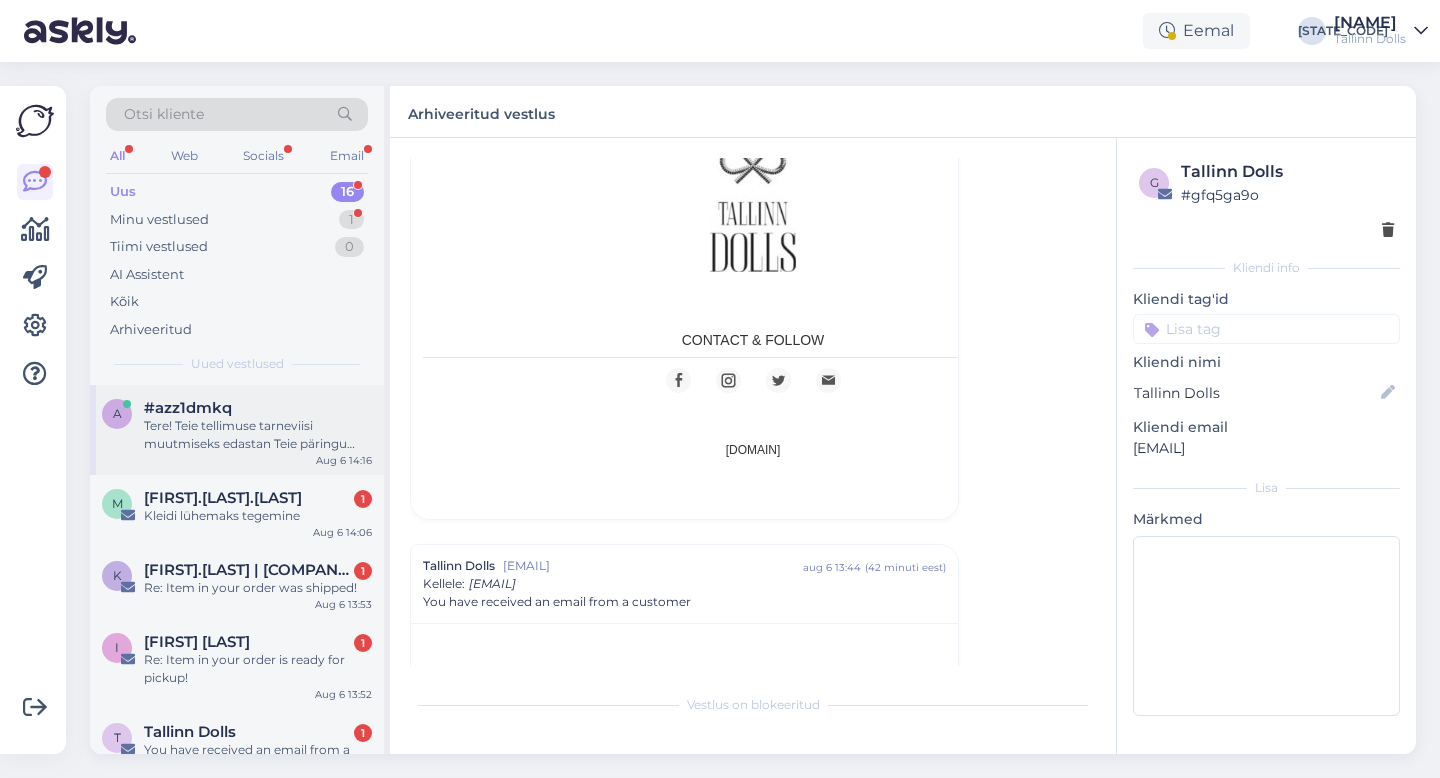 click on "Tere!
Teie tellimuse tarneviisi muutmiseks edastan Teie päringu kolleegile, kes saab Teid selles osas aidata." at bounding box center (258, 435) 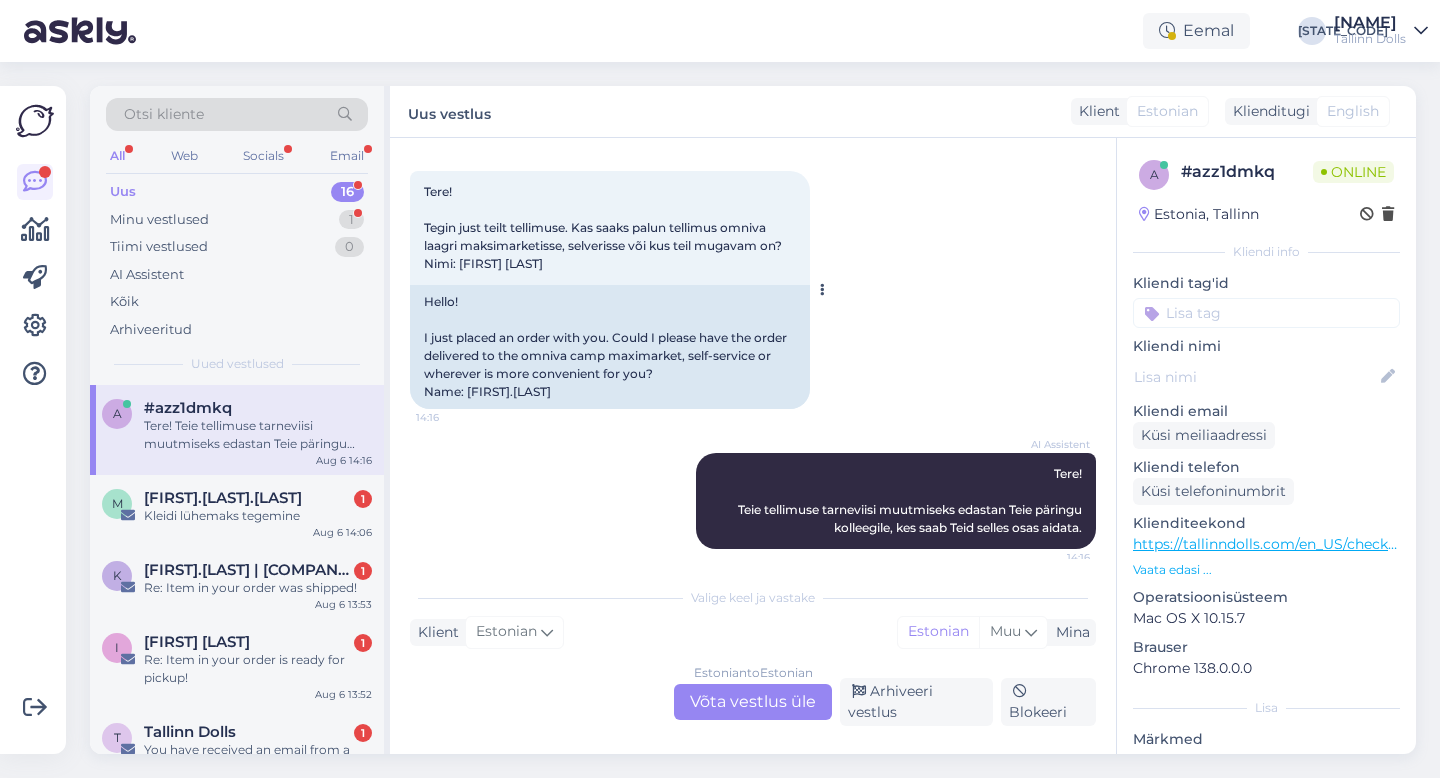 scroll, scrollTop: 68, scrollLeft: 0, axis: vertical 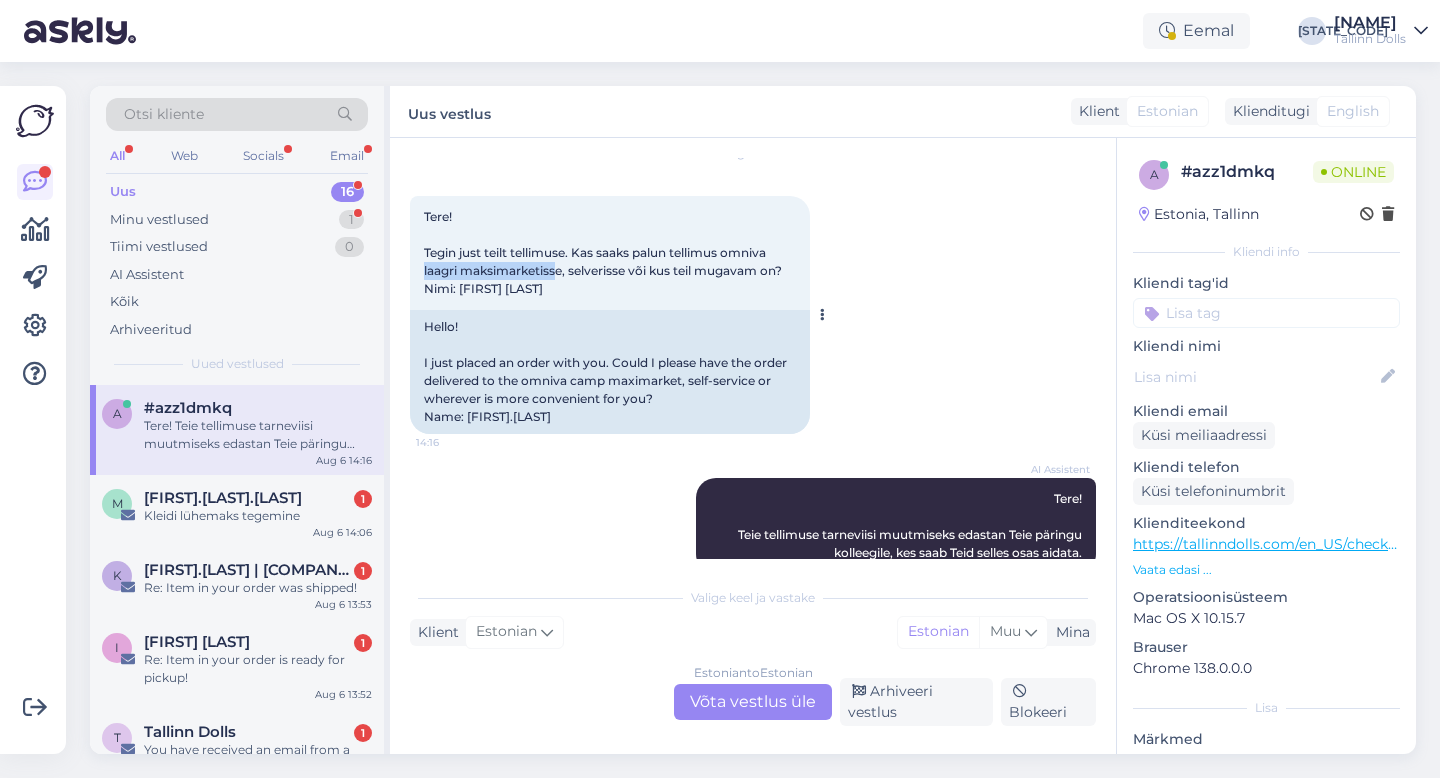 drag, startPoint x: 417, startPoint y: 265, endPoint x: 560, endPoint y: 268, distance: 143.03146 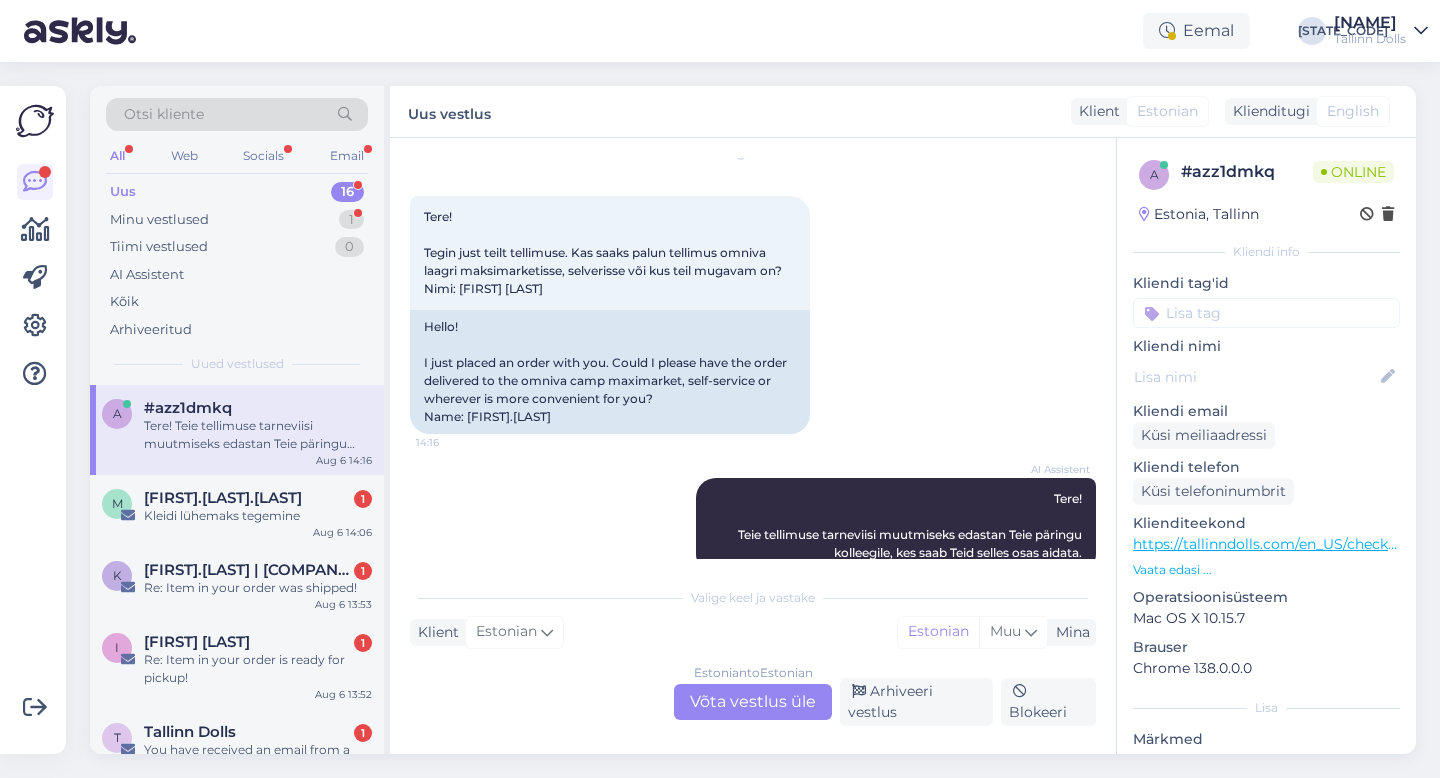 click on "Estonian  to  Estonian Võta vestlus üle" at bounding box center [753, 702] 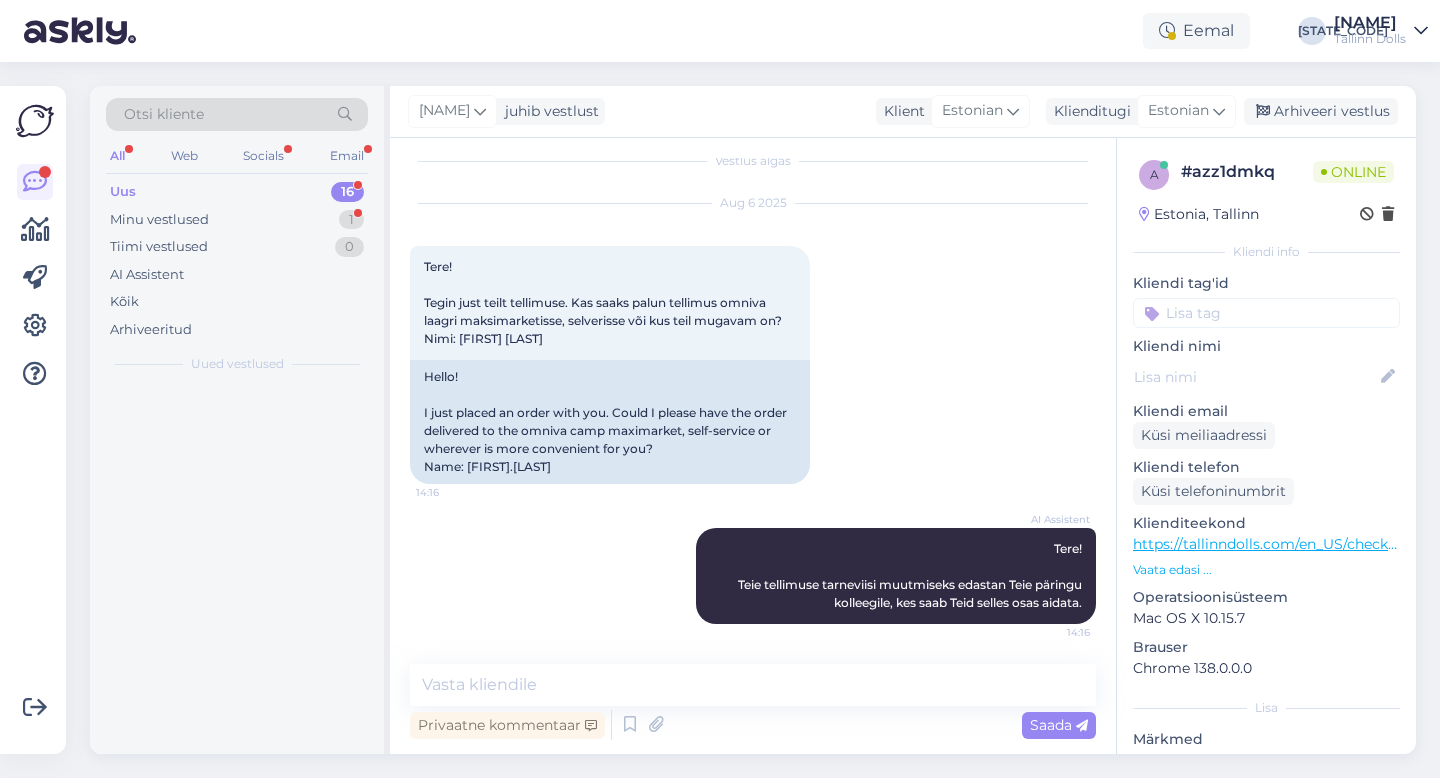 scroll, scrollTop: 18, scrollLeft: 0, axis: vertical 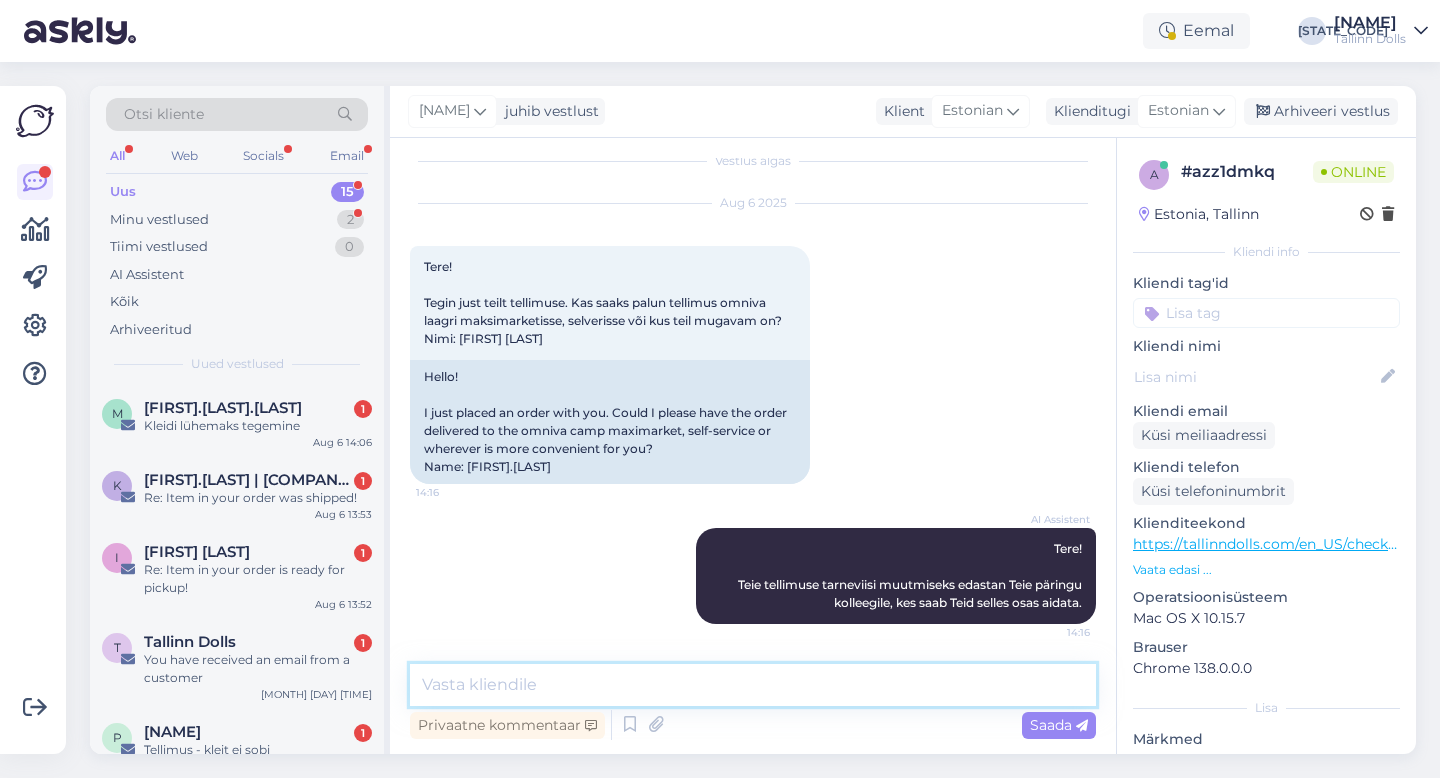 click at bounding box center [753, 685] 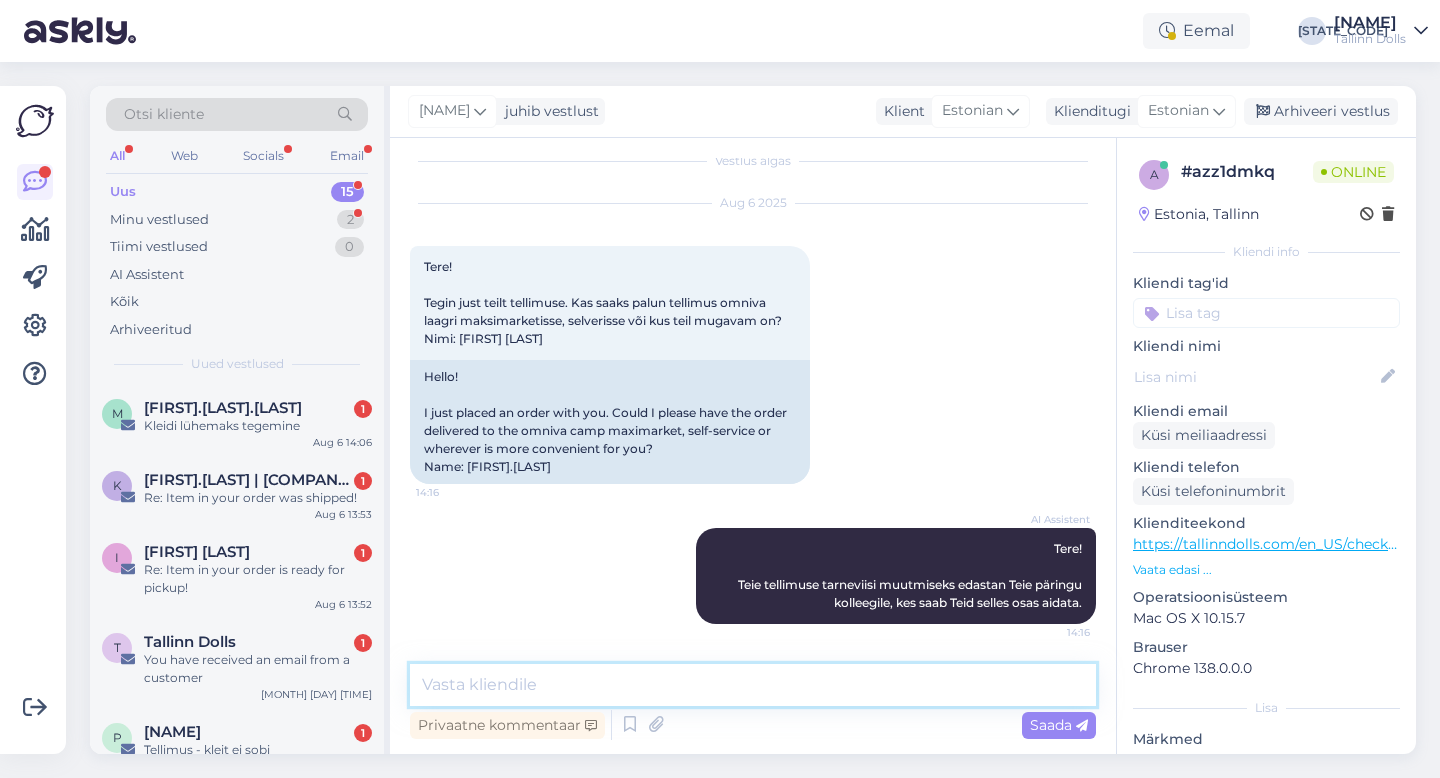 paste on "Tere,
Täname Teid tellimuse eest! 🙂
Lisasime informatsiooni Teie tellimusele!
Märgime etteruttavalt, et kuna algselt olete valinud ise järeletulemise, siis süsteemis me seda kahjuks ise muuta ei saa.  Kui toode pannakse Teie poole teele, edastab meie süsteem Teile kirja, justkui toode oleks "järeletulemiseks valmis", kuid Teie tellimuse numbri alla lisame Omniva jälgimiskoodi, see viitab sellele, et pakk jõuab Teieni siiski läbi pakiautomaadi! 🙂
Parimate soovidega,
Tallinn Dolls" 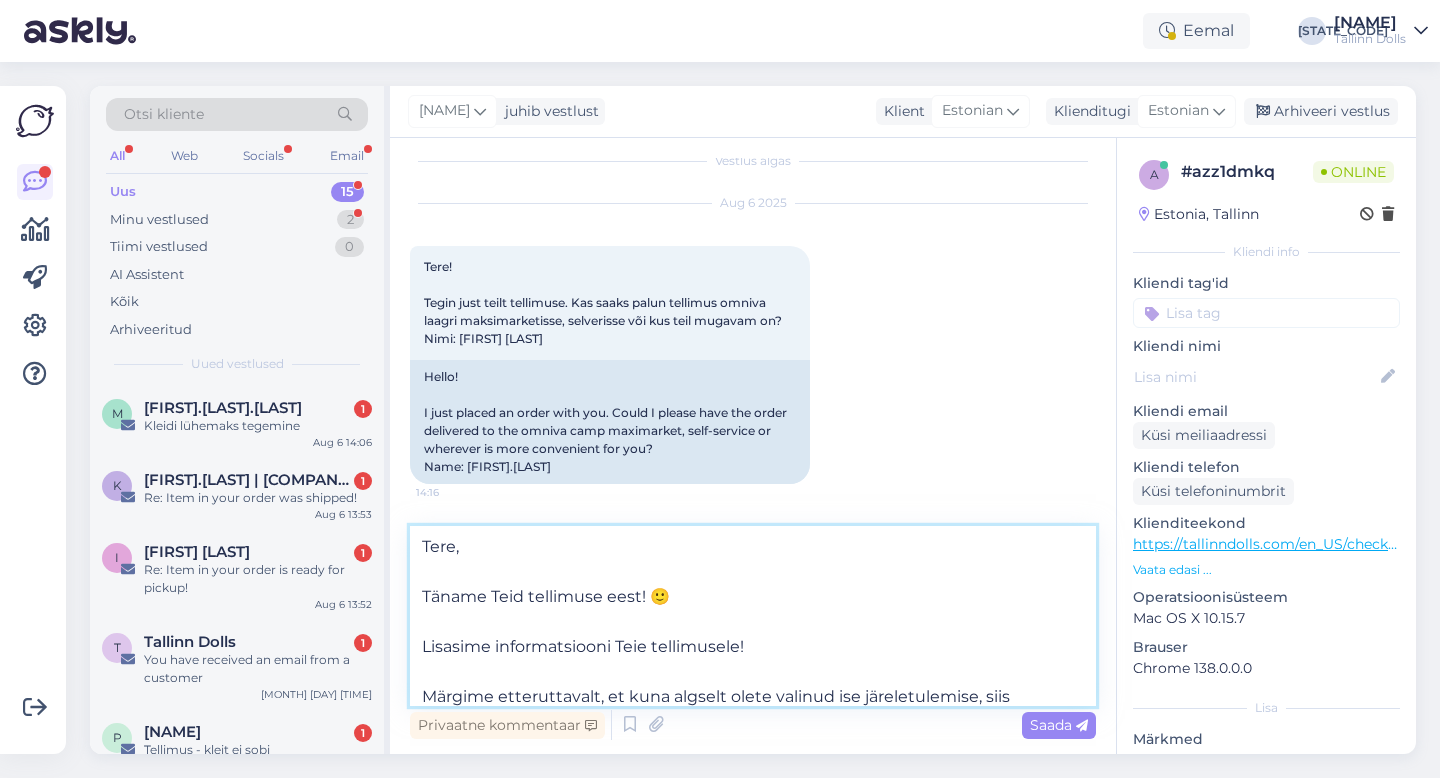 scroll, scrollTop: 200, scrollLeft: 0, axis: vertical 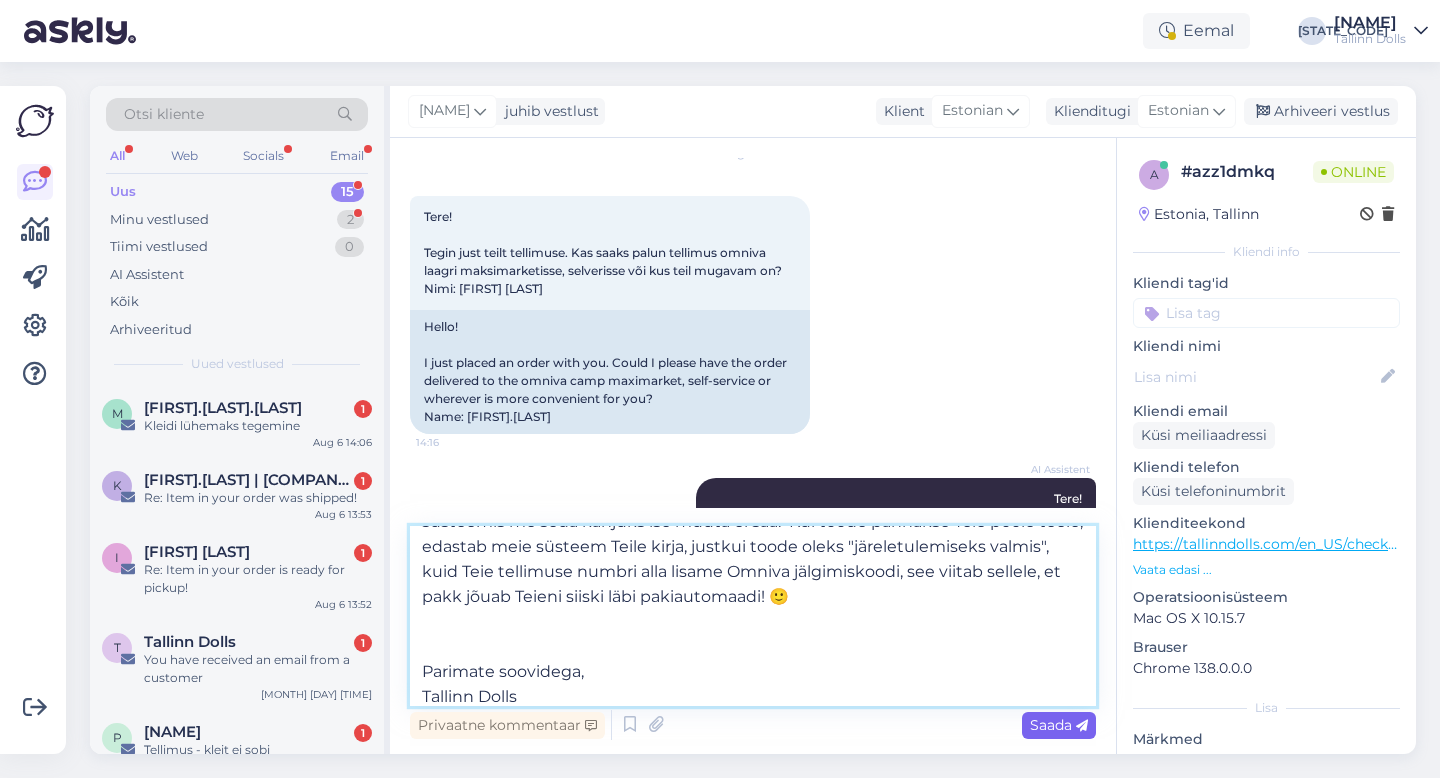 type on "Tere,
Täname Teid tellimuse eest! 🙂
Lisasime informatsiooni Teie tellimusele!
Märgime etteruttavalt, et kuna algselt olete valinud ise järeletulemise, siis süsteemis me seda kahjuks ise muuta ei saa.  Kui toode pannakse Teie poole teele, edastab meie süsteem Teile kirja, justkui toode oleks "järeletulemiseks valmis", kuid Teie tellimuse numbri alla lisame Omniva jälgimiskoodi, see viitab sellele, et pakk jõuab Teieni siiski läbi pakiautomaadi! 🙂
Parimate soovidega,
Tallinn Dolls" 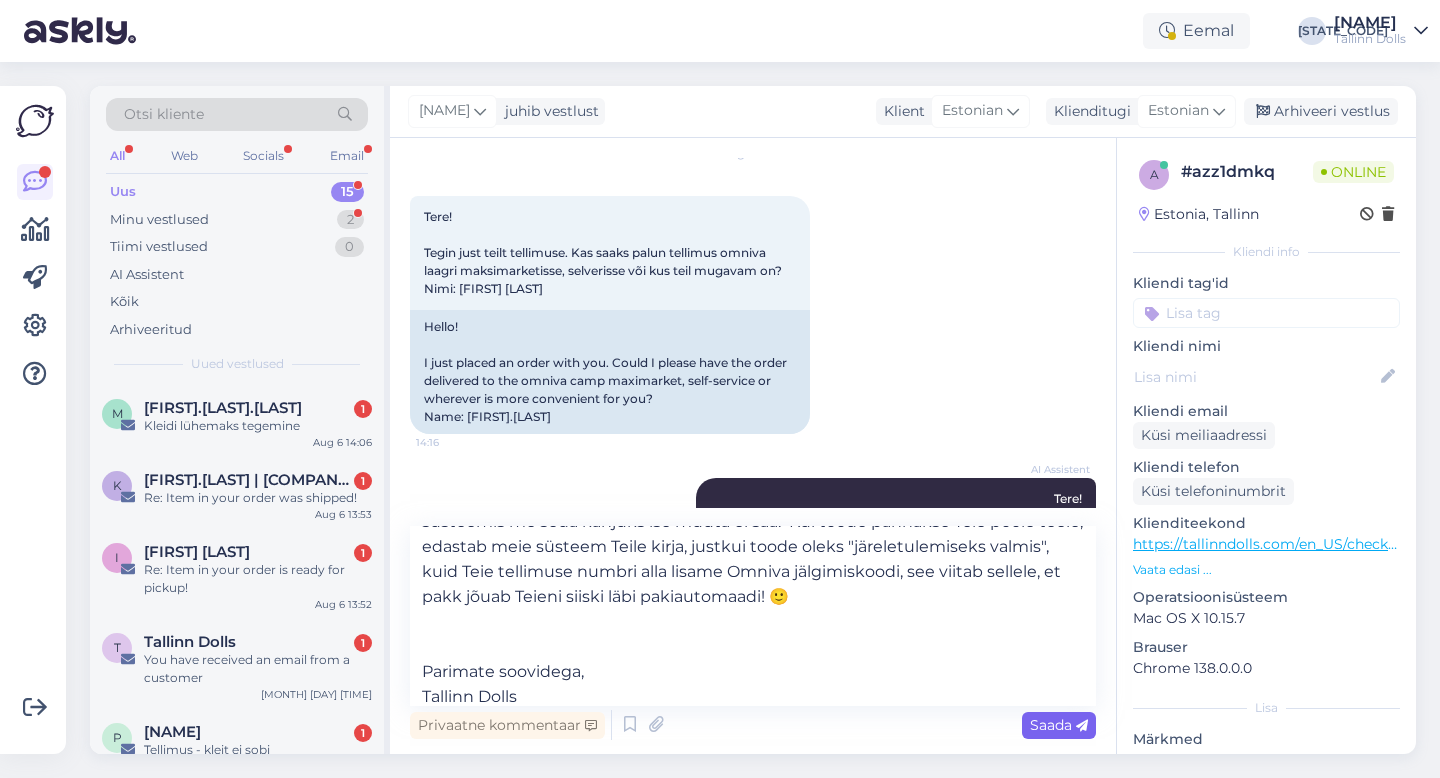 click on "Saada" at bounding box center (1059, 725) 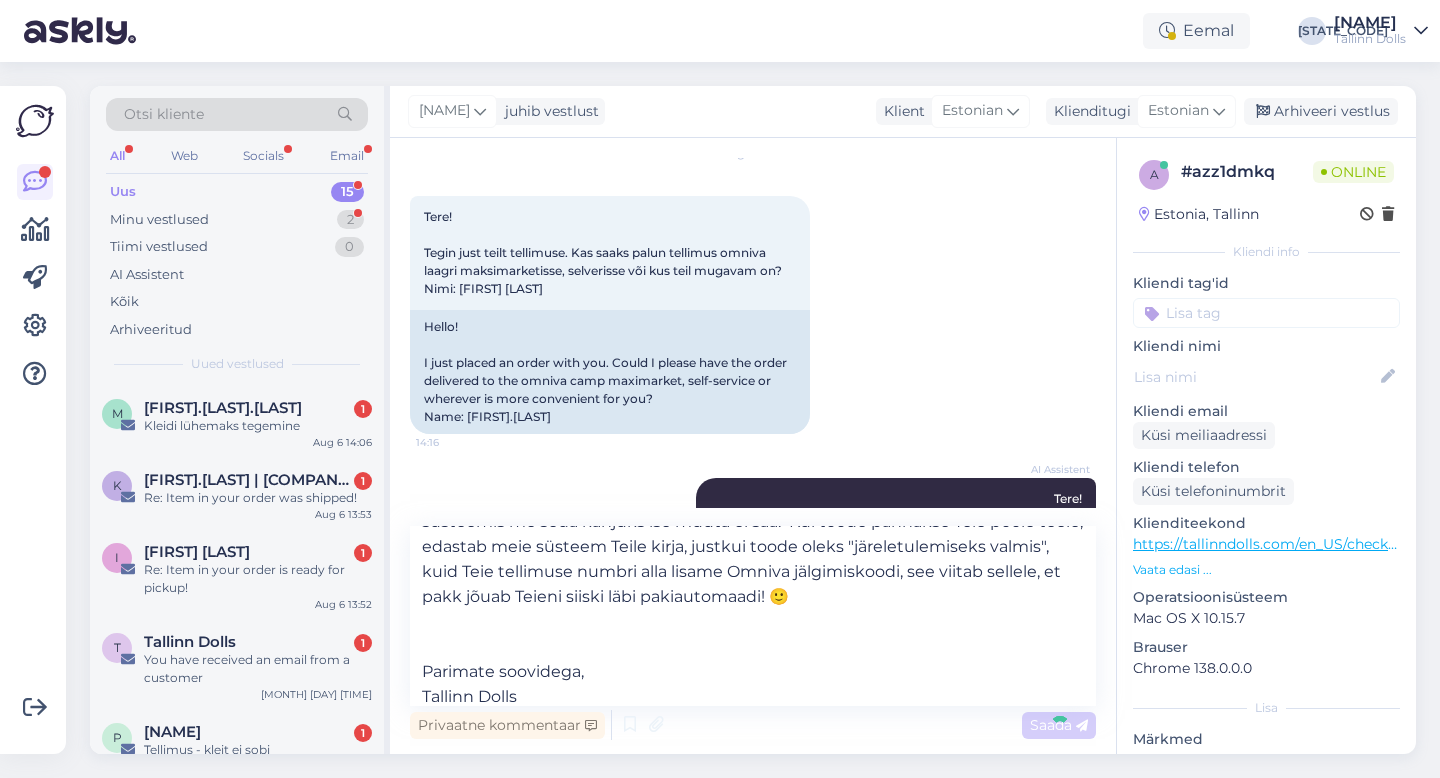 type 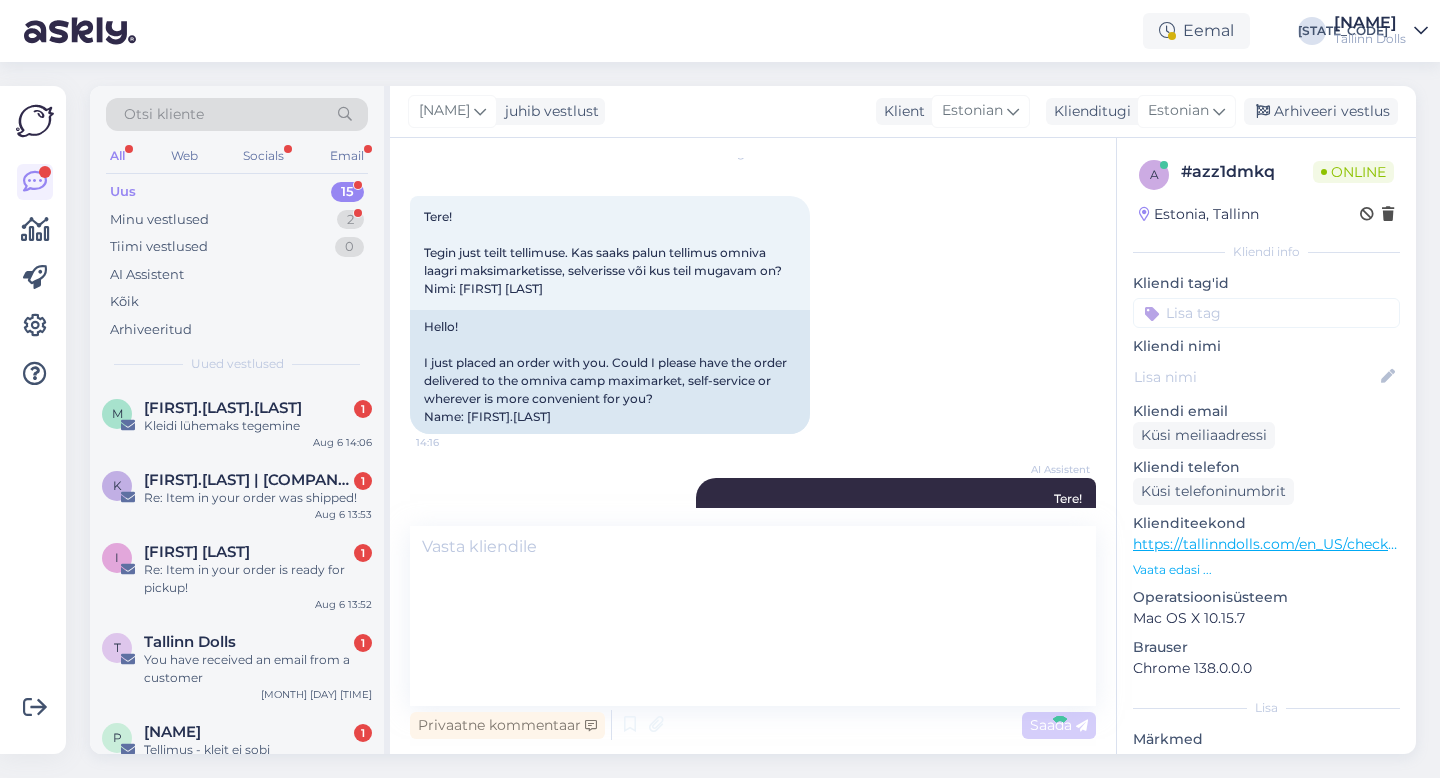 scroll, scrollTop: 392, scrollLeft: 0, axis: vertical 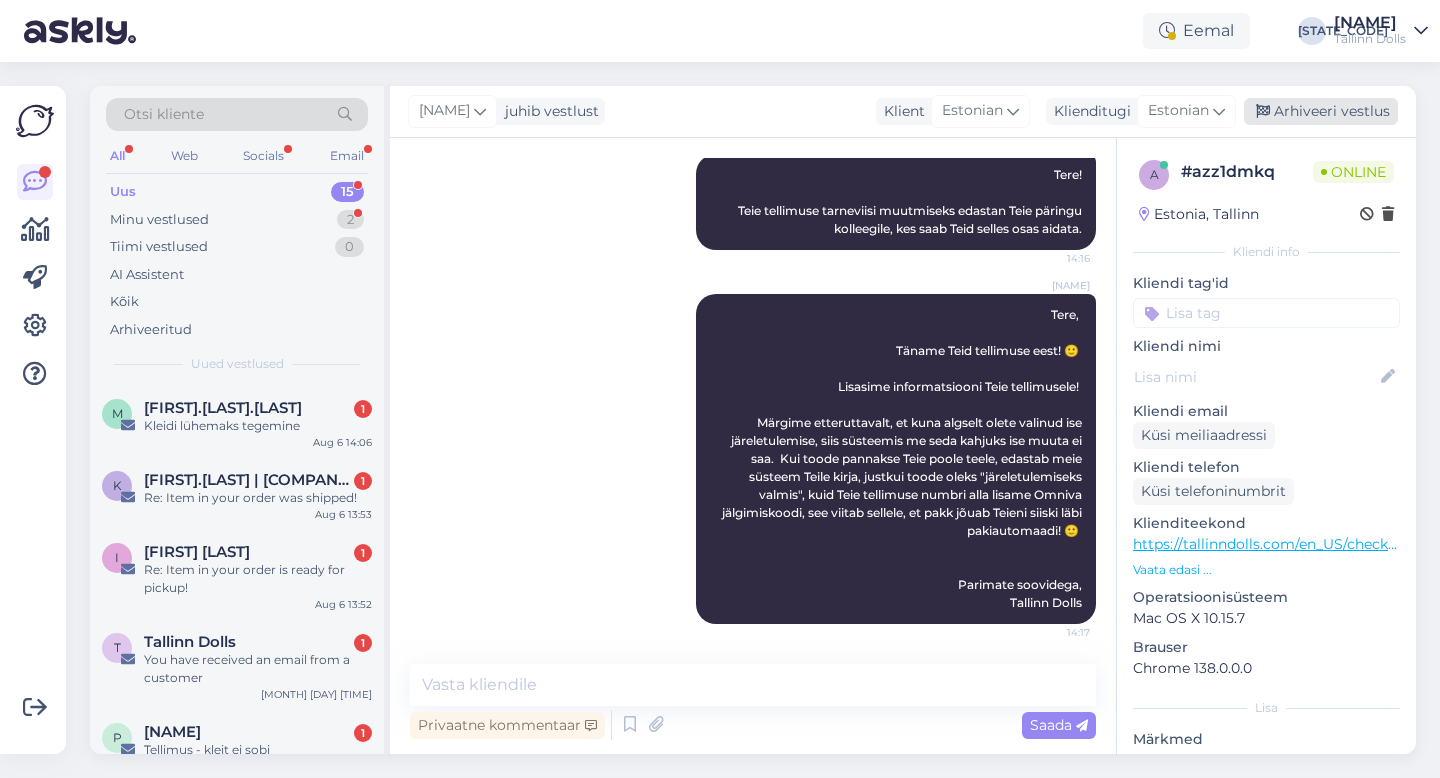 click on "Arhiveeri vestlus" at bounding box center (1321, 111) 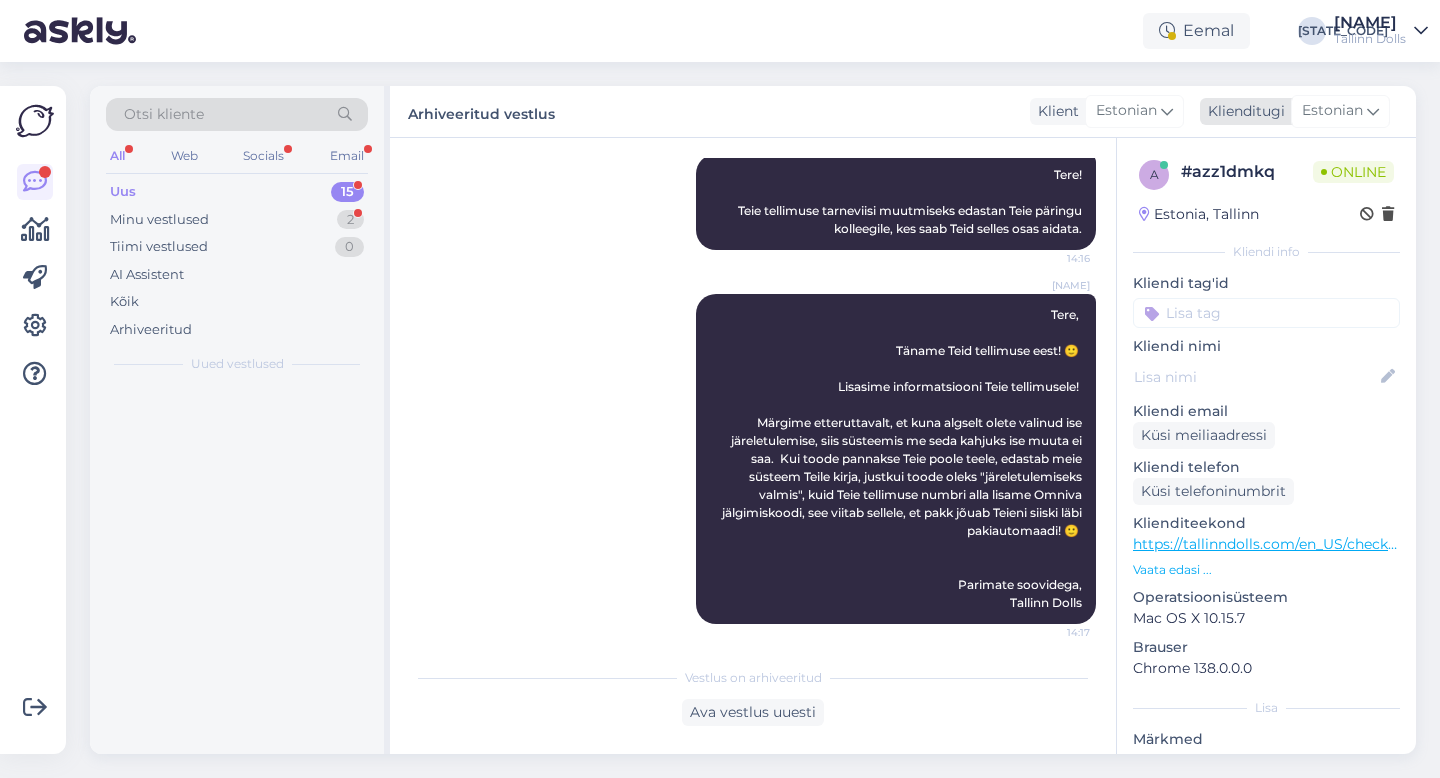 scroll, scrollTop: 399, scrollLeft: 0, axis: vertical 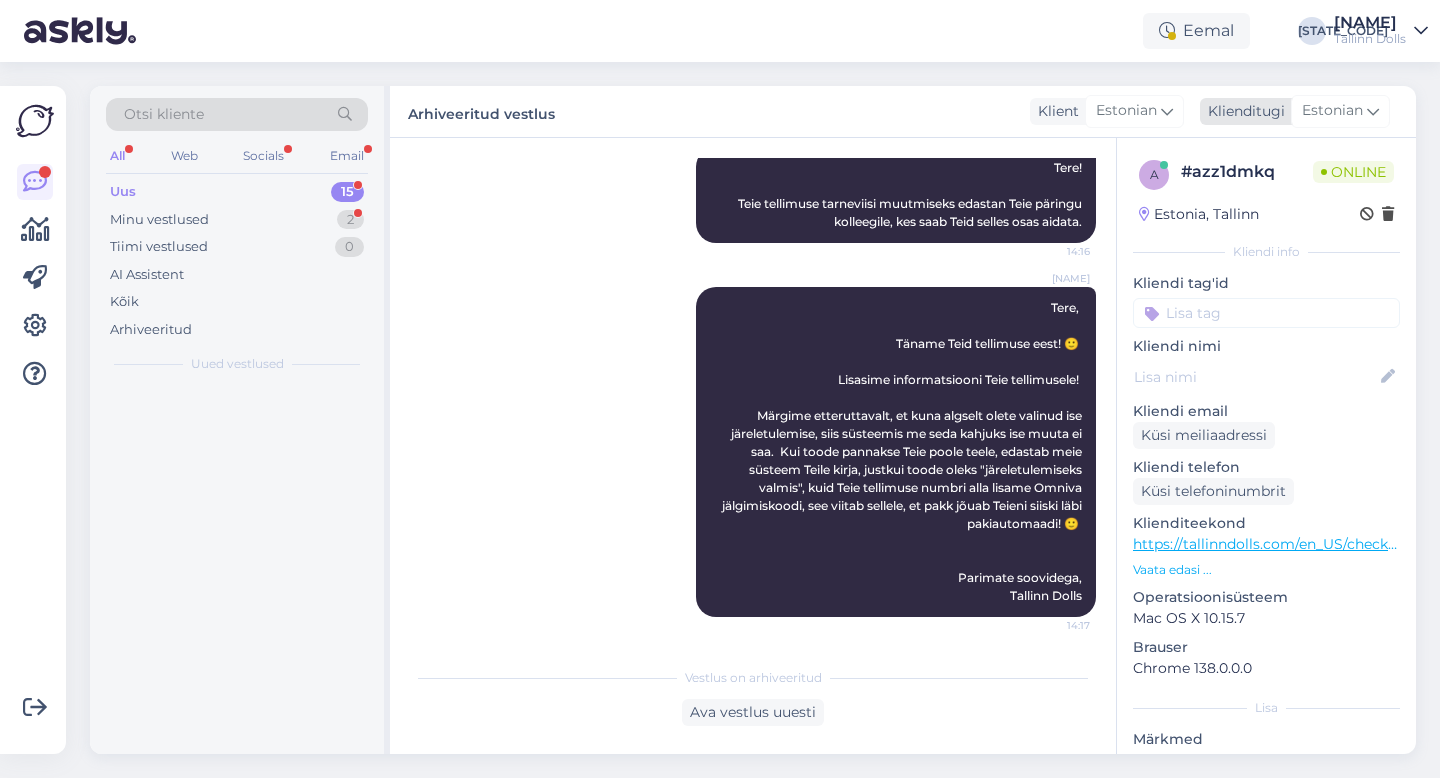 click on "Estonian" at bounding box center [1332, 111] 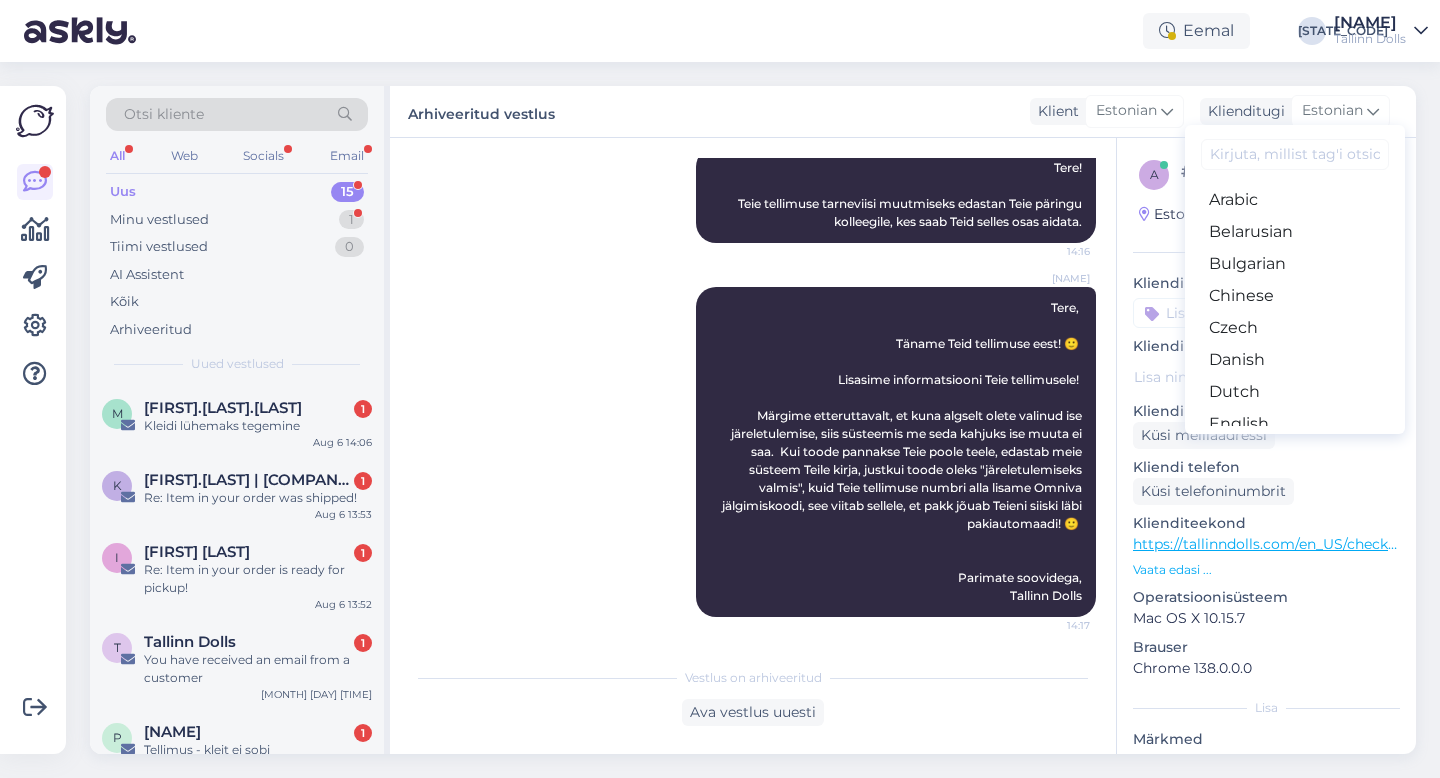 click on "Cärol-Laura Tenso Tere,
Täname Teid tellimuse eest! 🙂
Lisasime informatsiooni Teie tellimusele!
Märgime etteruttavalt, et kuna algselt olete valinud ise järeletulemise, siis süsteemis me seda kahjuks ise muuta ei saa.
Kui toode pannakse Teie poole teele, edastab meie süsteem Teile kirja, justkui toode oleks "järeletulemiseks valmis", kuid Teie tellimuse numbri alla lisame Omniva jälgimiskoodi, see viitab sellele, et pakk jõuab Teieni siiski läbi pakiautomaadi! 🙂
Parimate soovidega,
Tallinn Dolls [TIME]" at bounding box center [753, 452] 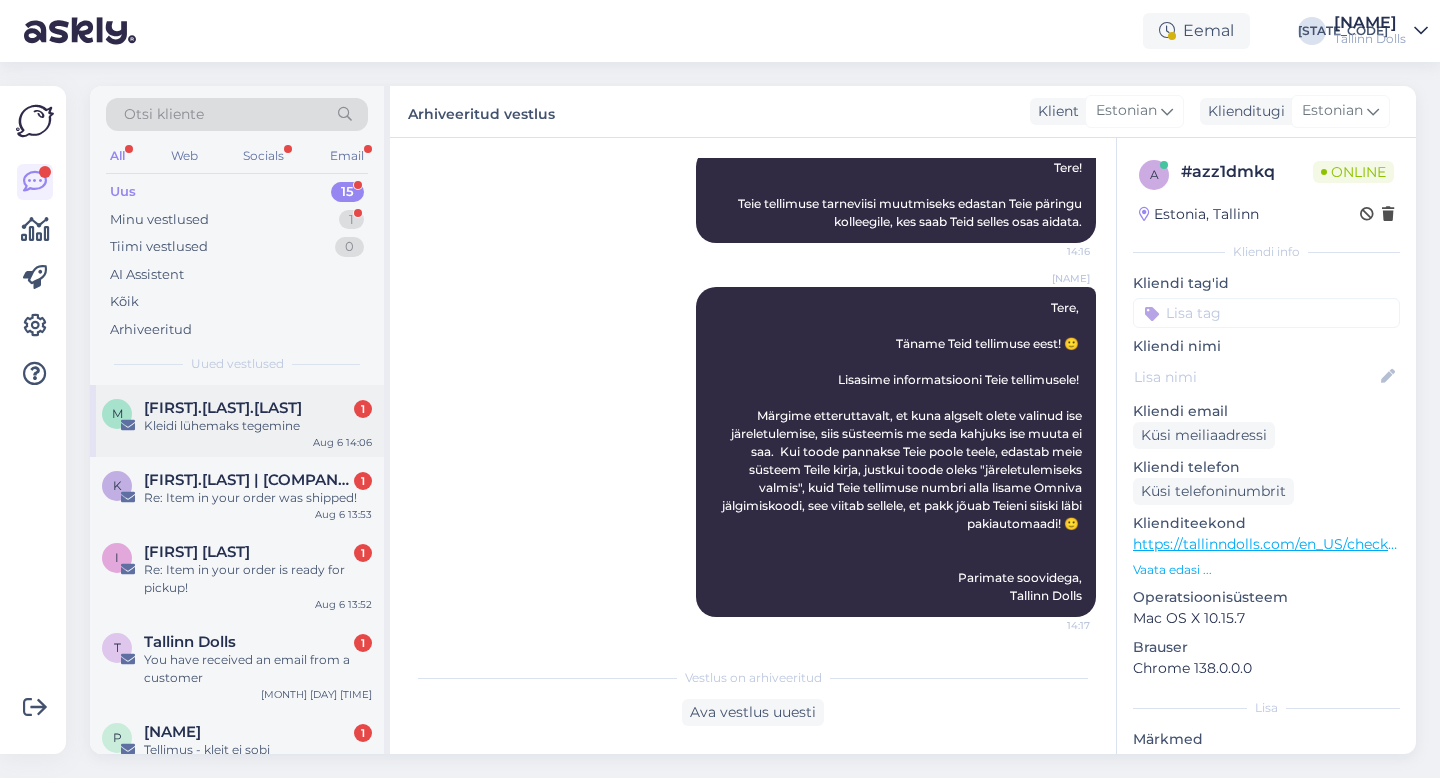 click on "[FIRST].[LAST].[LAST]" at bounding box center [223, 408] 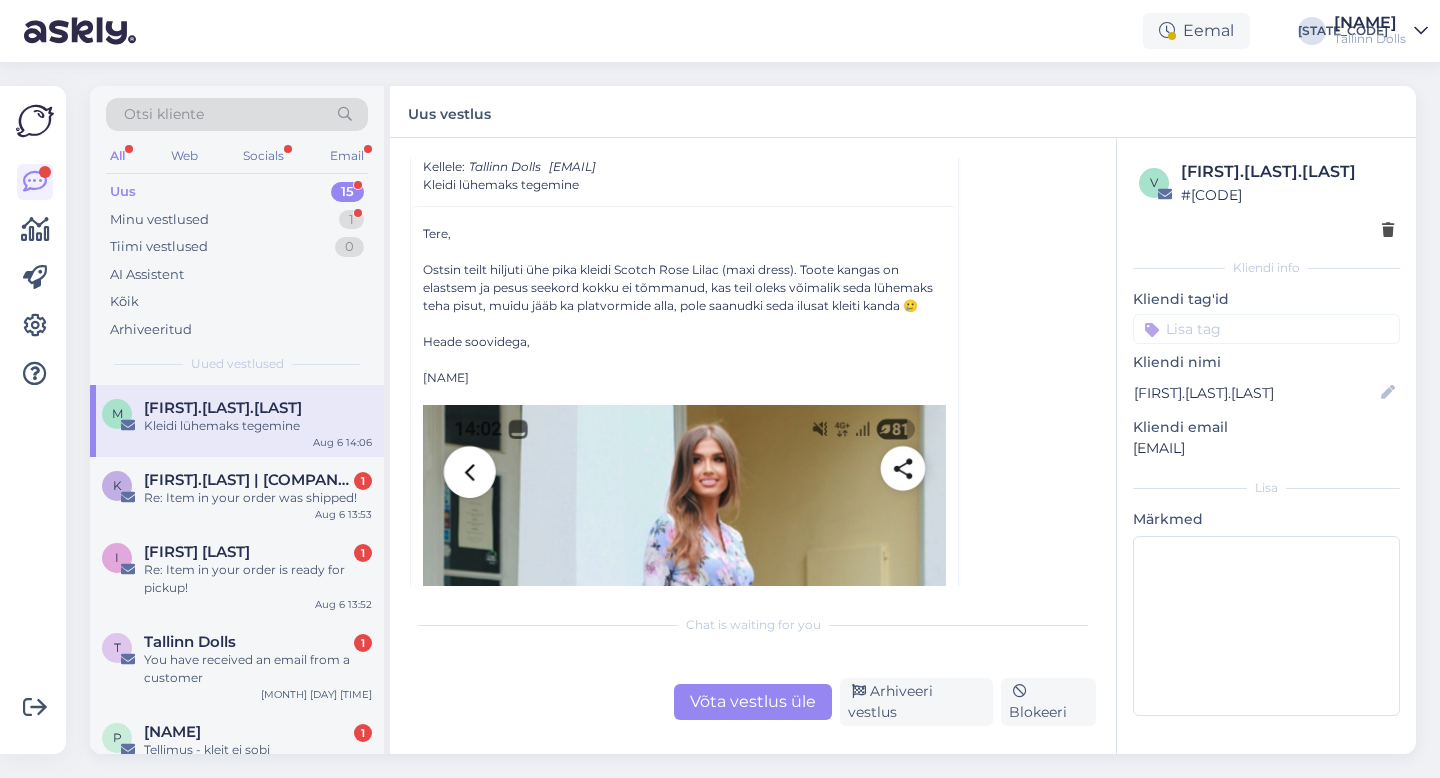 scroll, scrollTop: 1210, scrollLeft: 0, axis: vertical 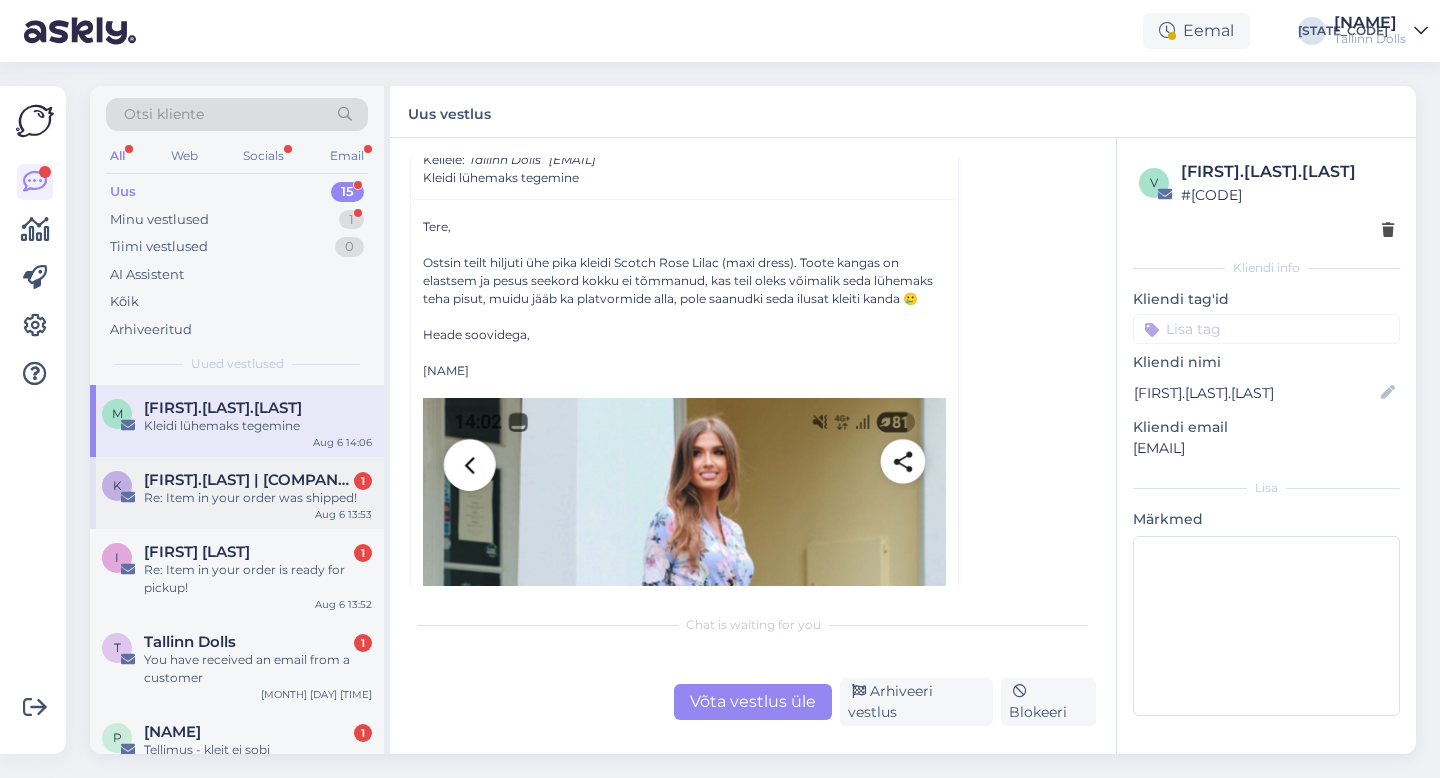 click on "[FIRST].[LAST] | [COMPANY]" at bounding box center (248, 480) 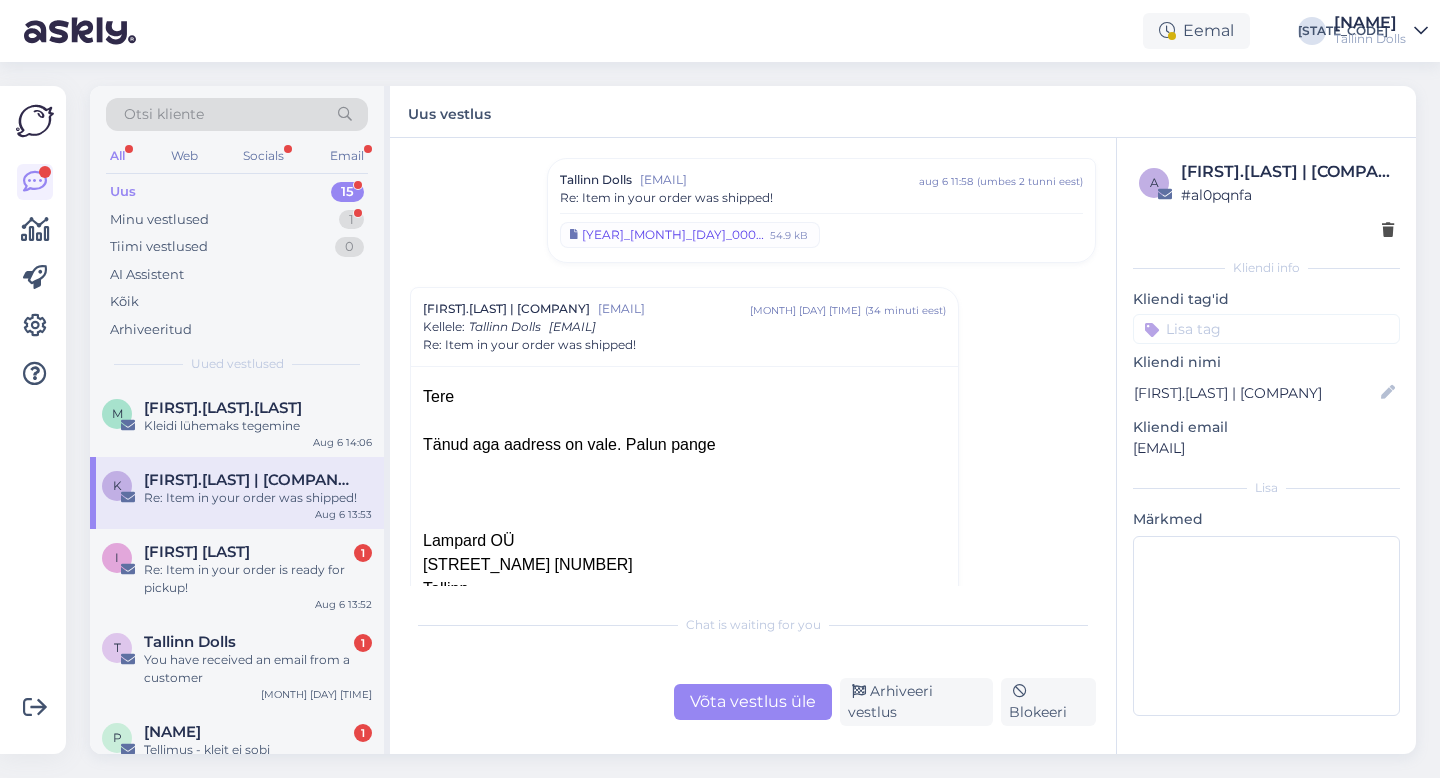scroll, scrollTop: 141, scrollLeft: 0, axis: vertical 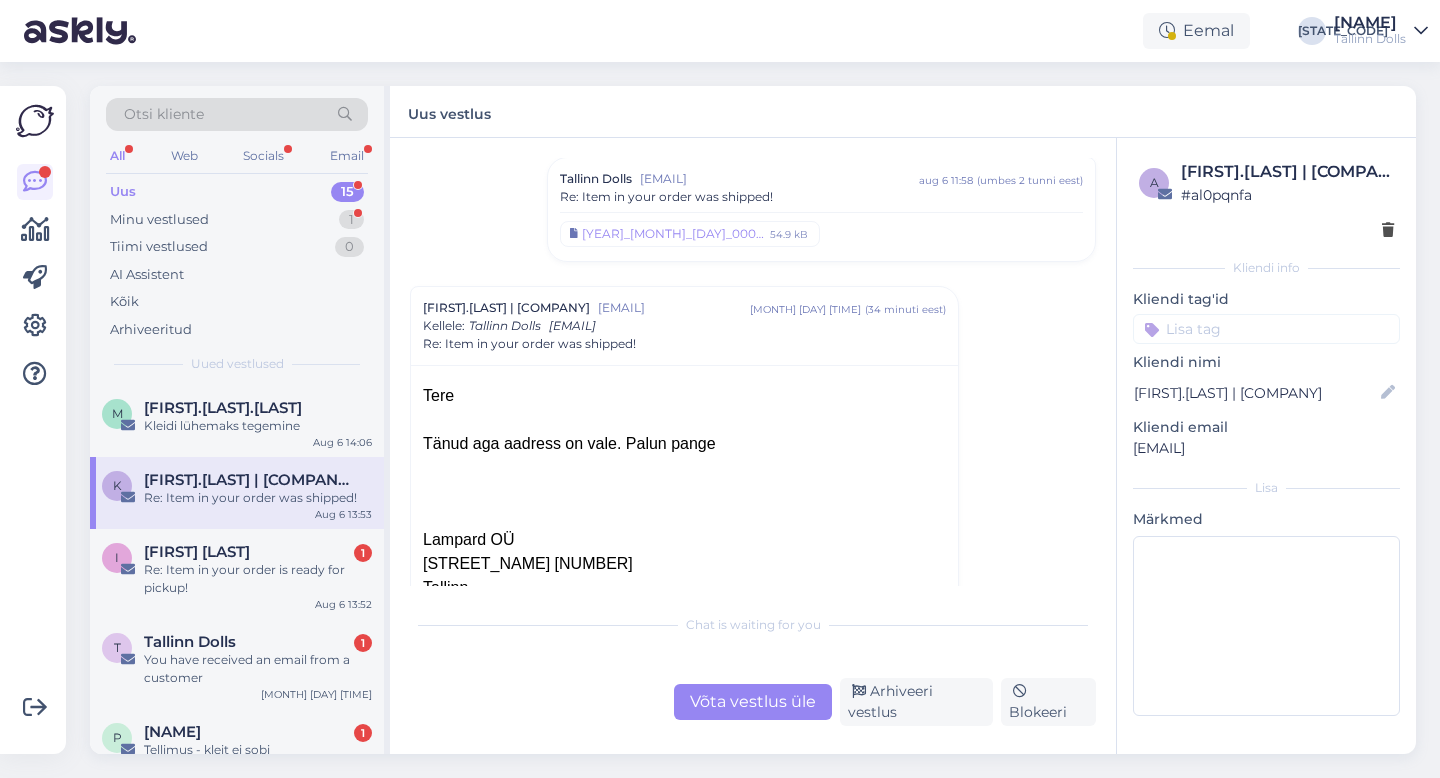 click on "Re: Item in your order was shipped!" at bounding box center (821, 197) 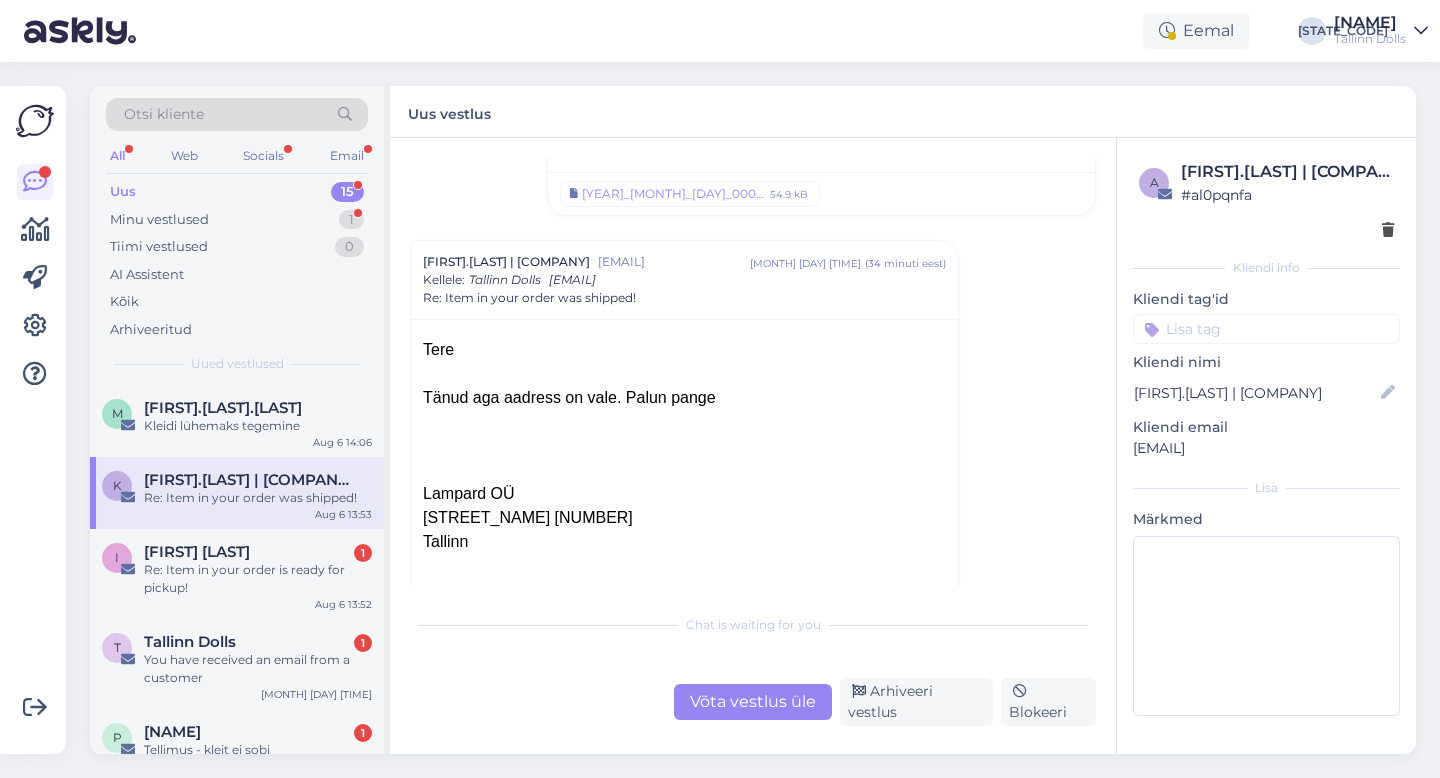 scroll, scrollTop: 434, scrollLeft: 0, axis: vertical 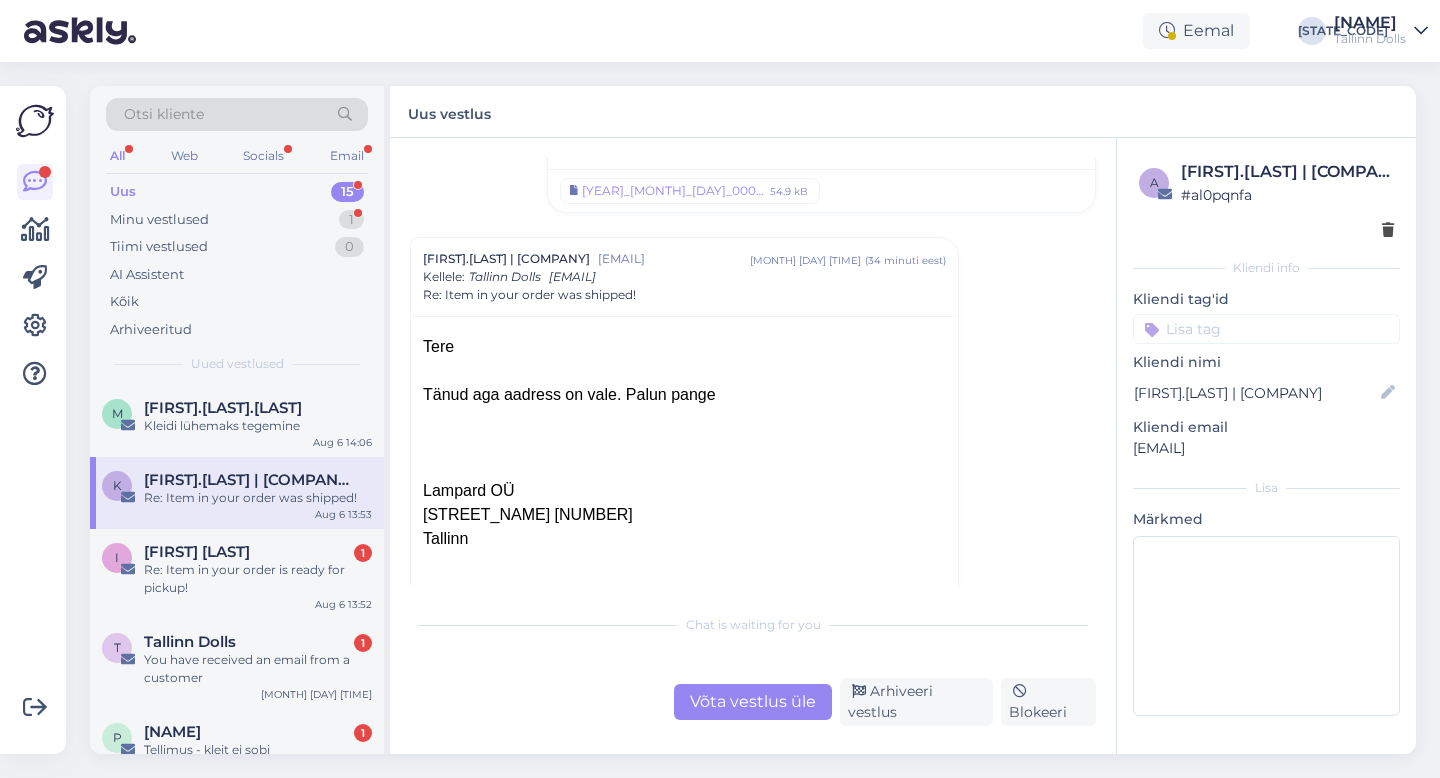 click on "Võta vestlus üle" at bounding box center [753, 702] 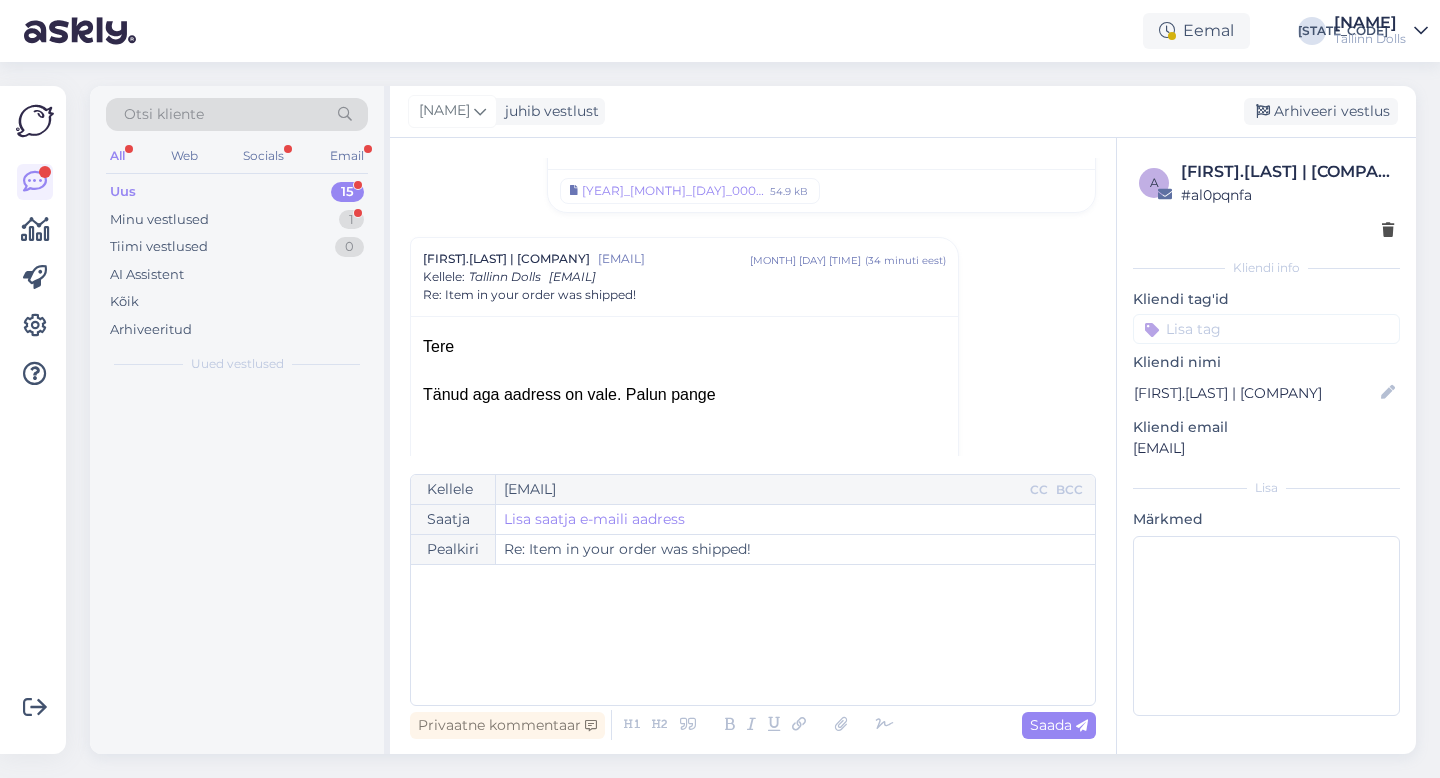 scroll, scrollTop: 513, scrollLeft: 0, axis: vertical 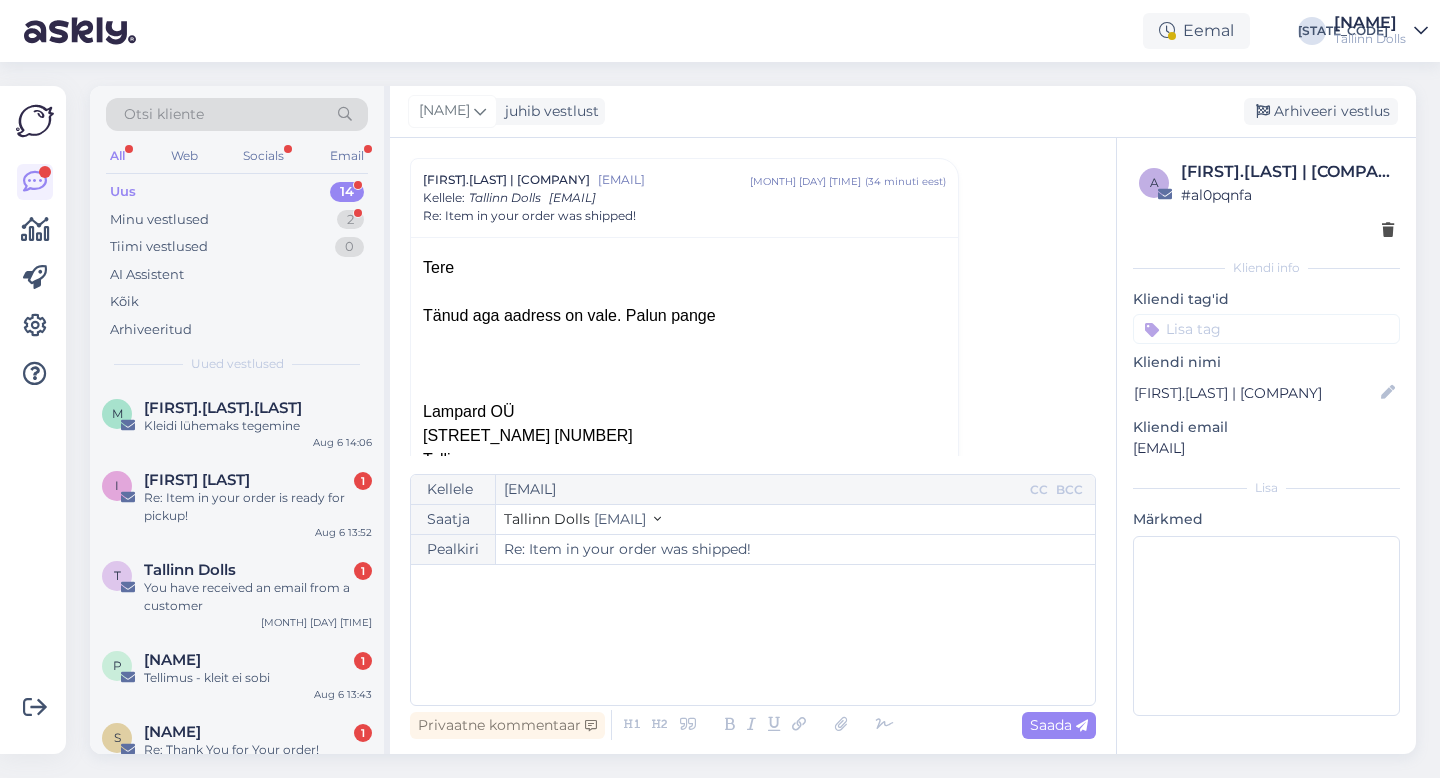 click on "﻿" at bounding box center (753, 635) 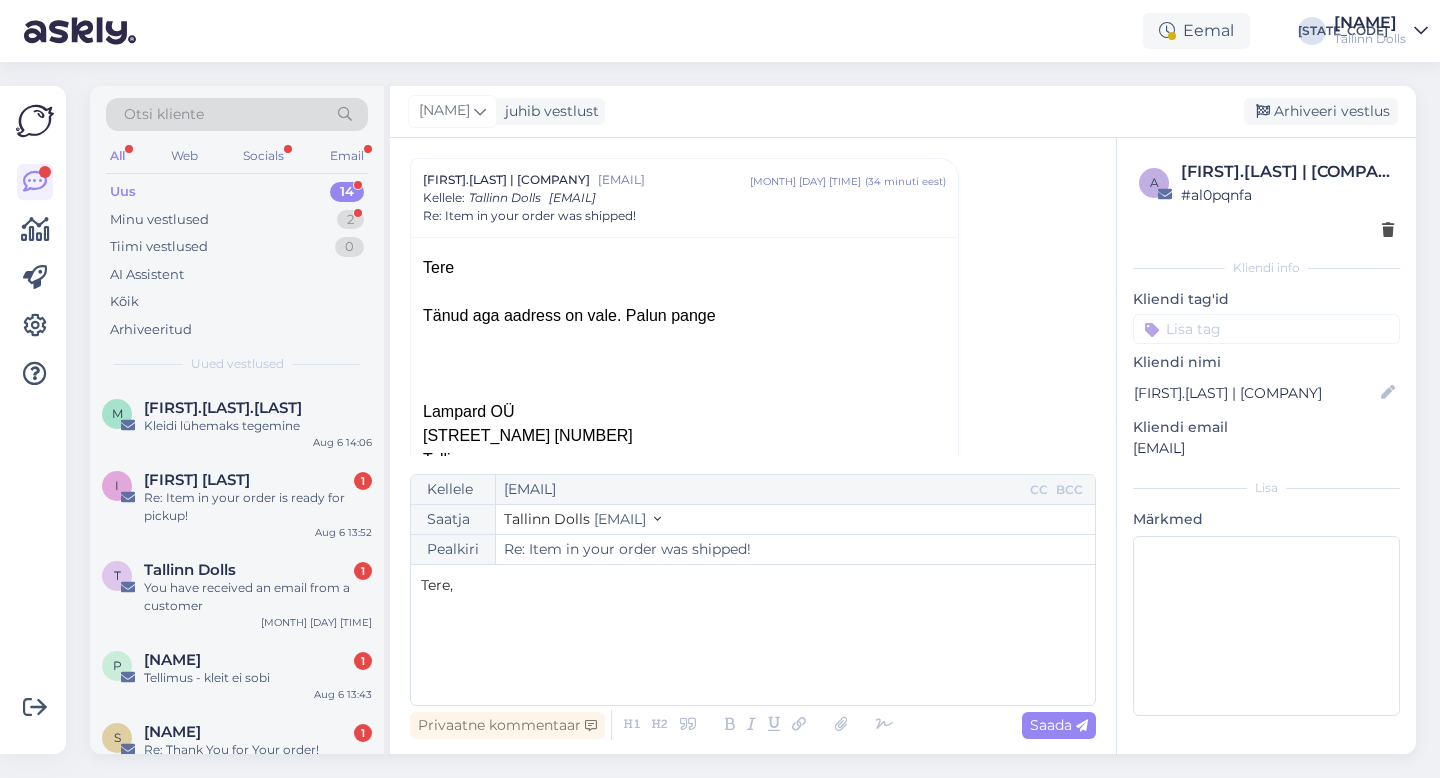 type 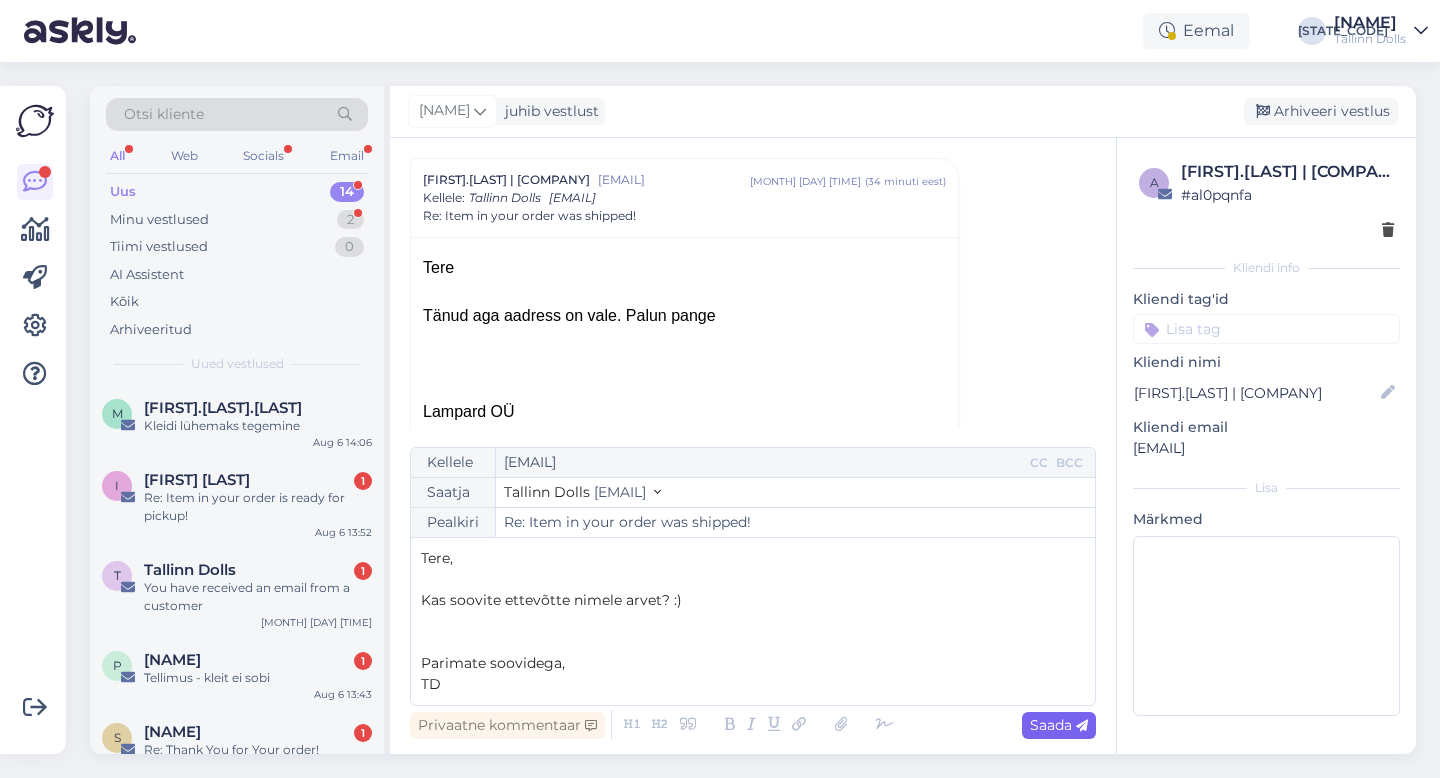 click on "Saada" at bounding box center [1059, 725] 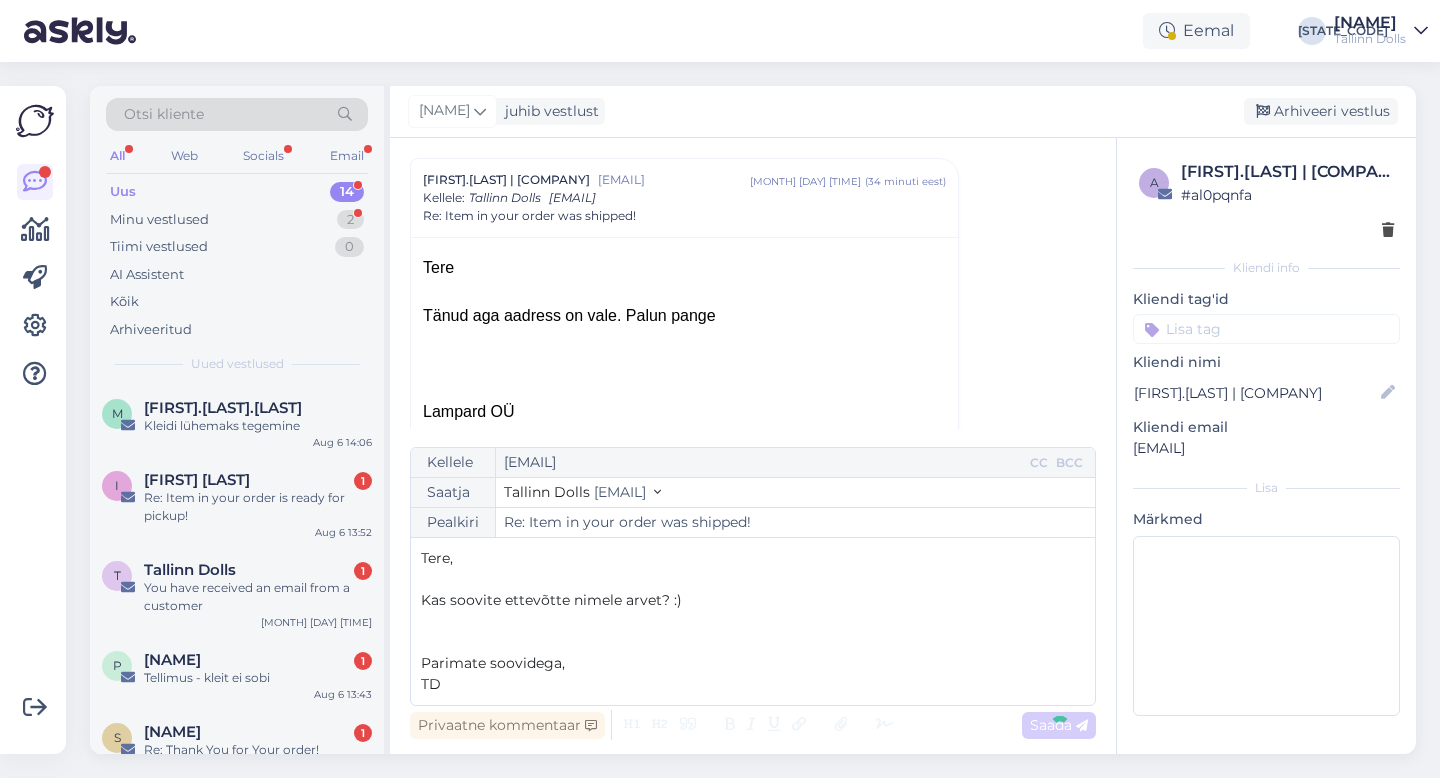 type on "Re: Re: Item in your order was shipped!" 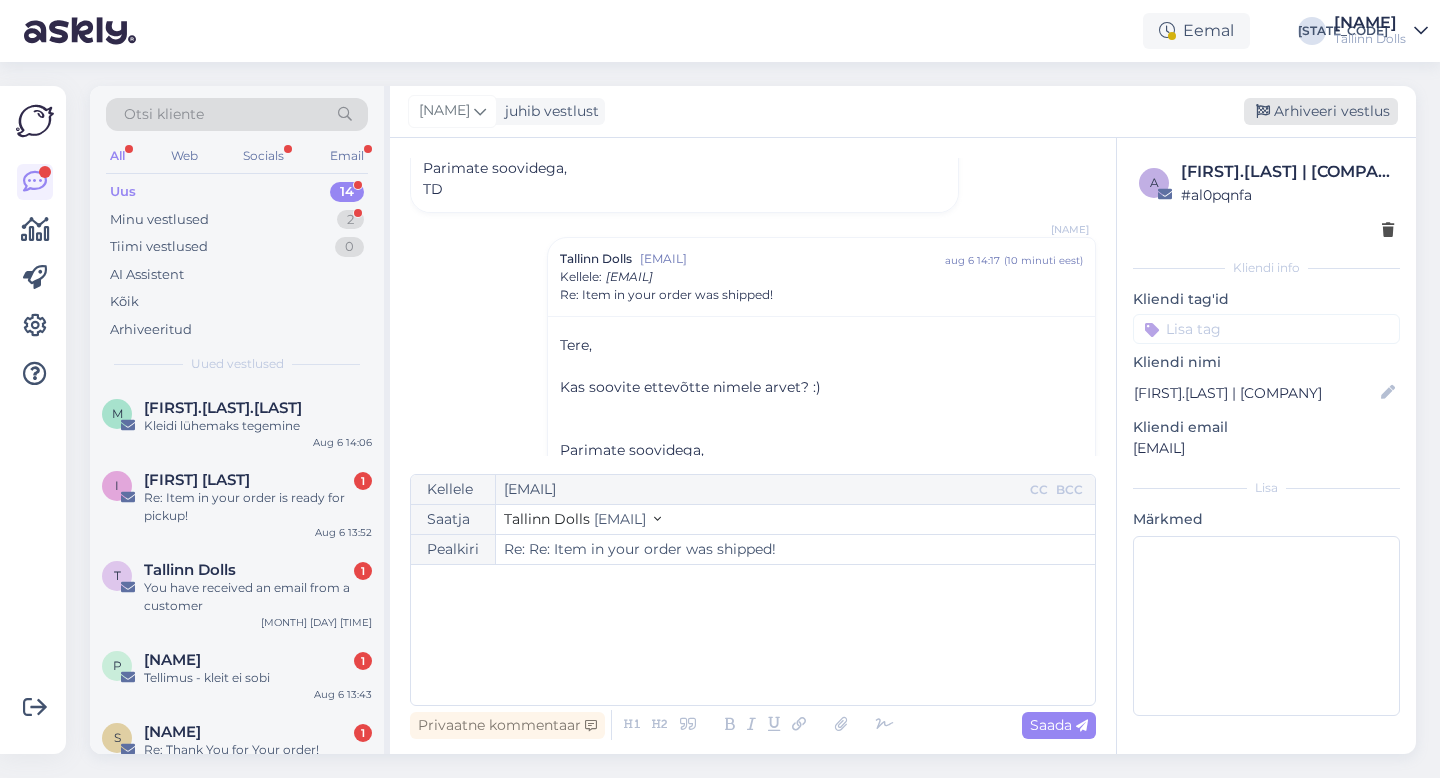 click on "Arhiveeri vestlus" at bounding box center [1321, 111] 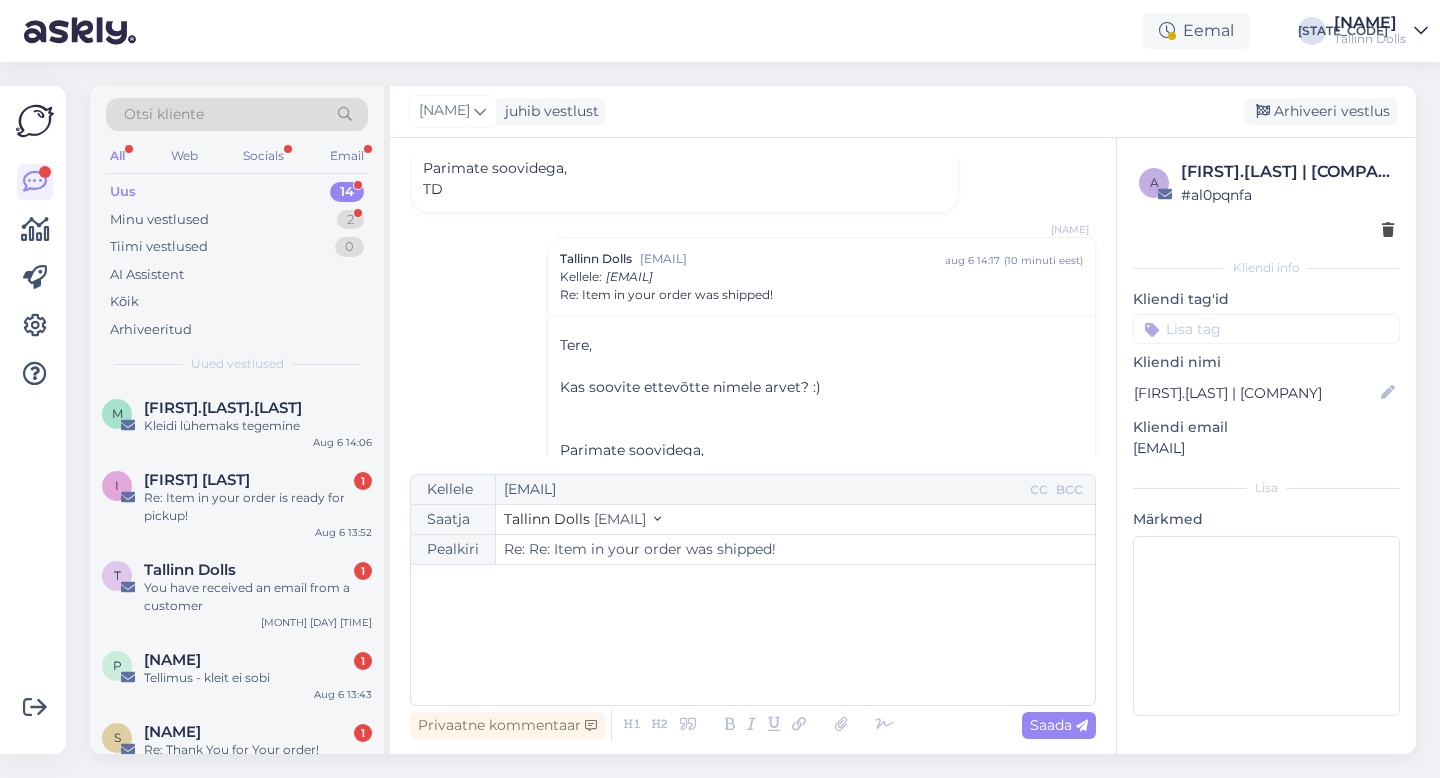 scroll, scrollTop: 1239, scrollLeft: 0, axis: vertical 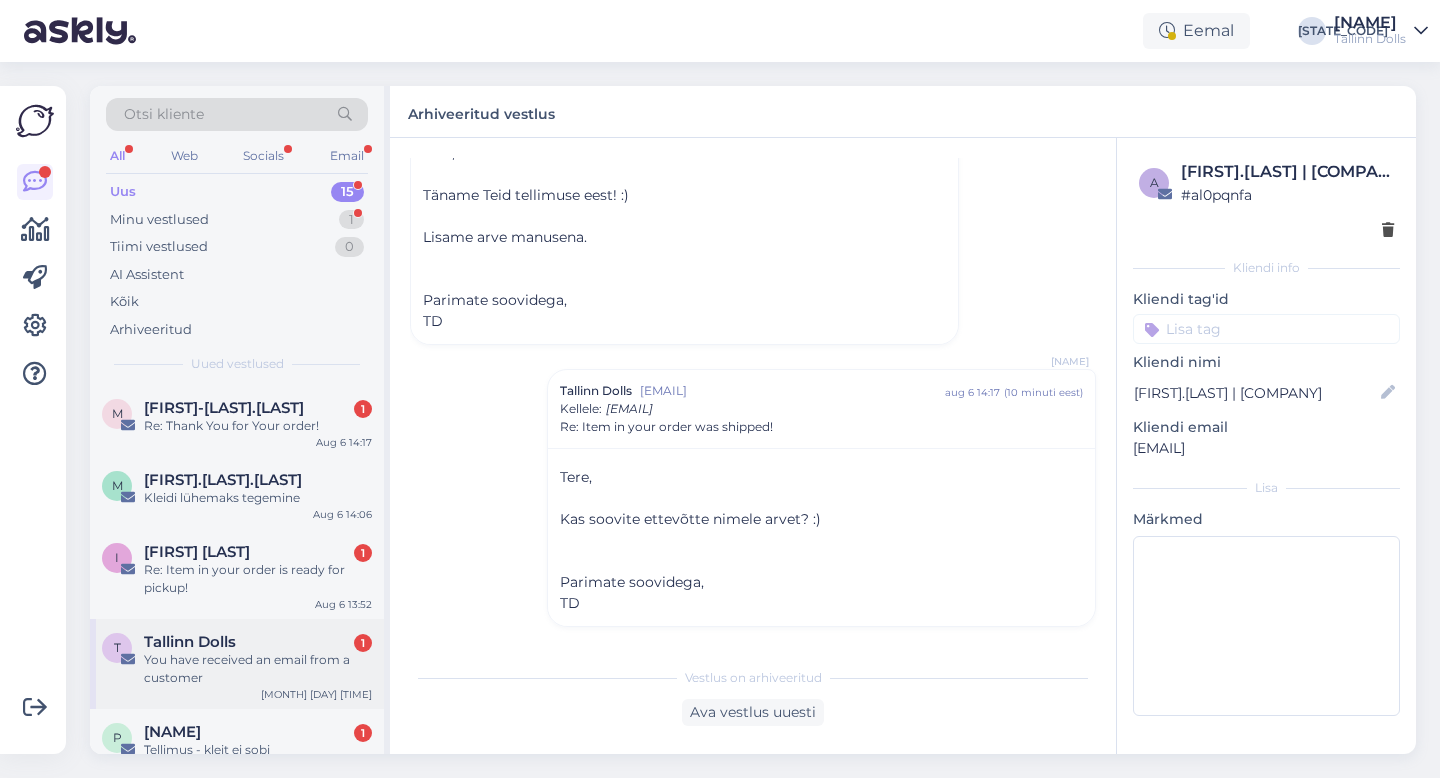 click on "You have received an email from a customer" at bounding box center (258, 669) 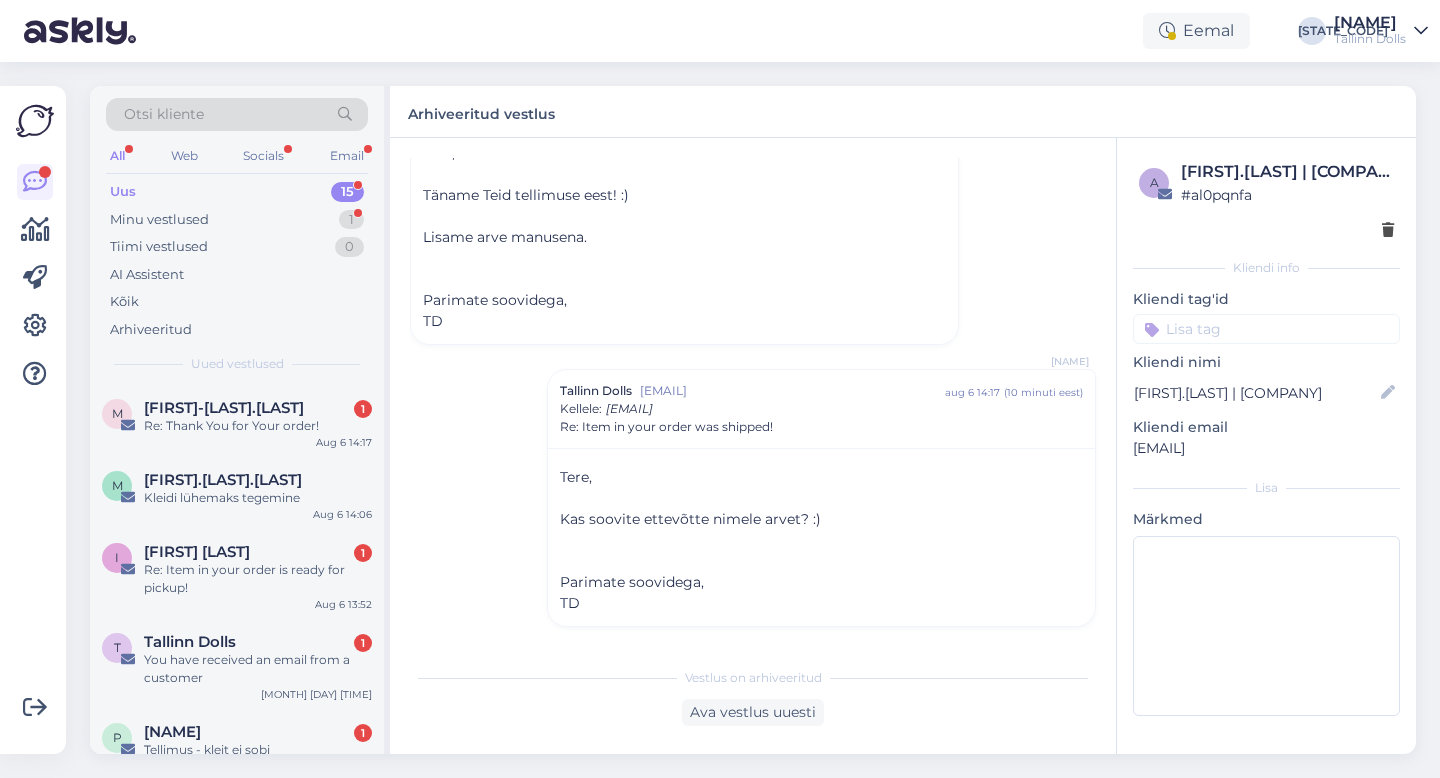 scroll, scrollTop: 0, scrollLeft: 0, axis: both 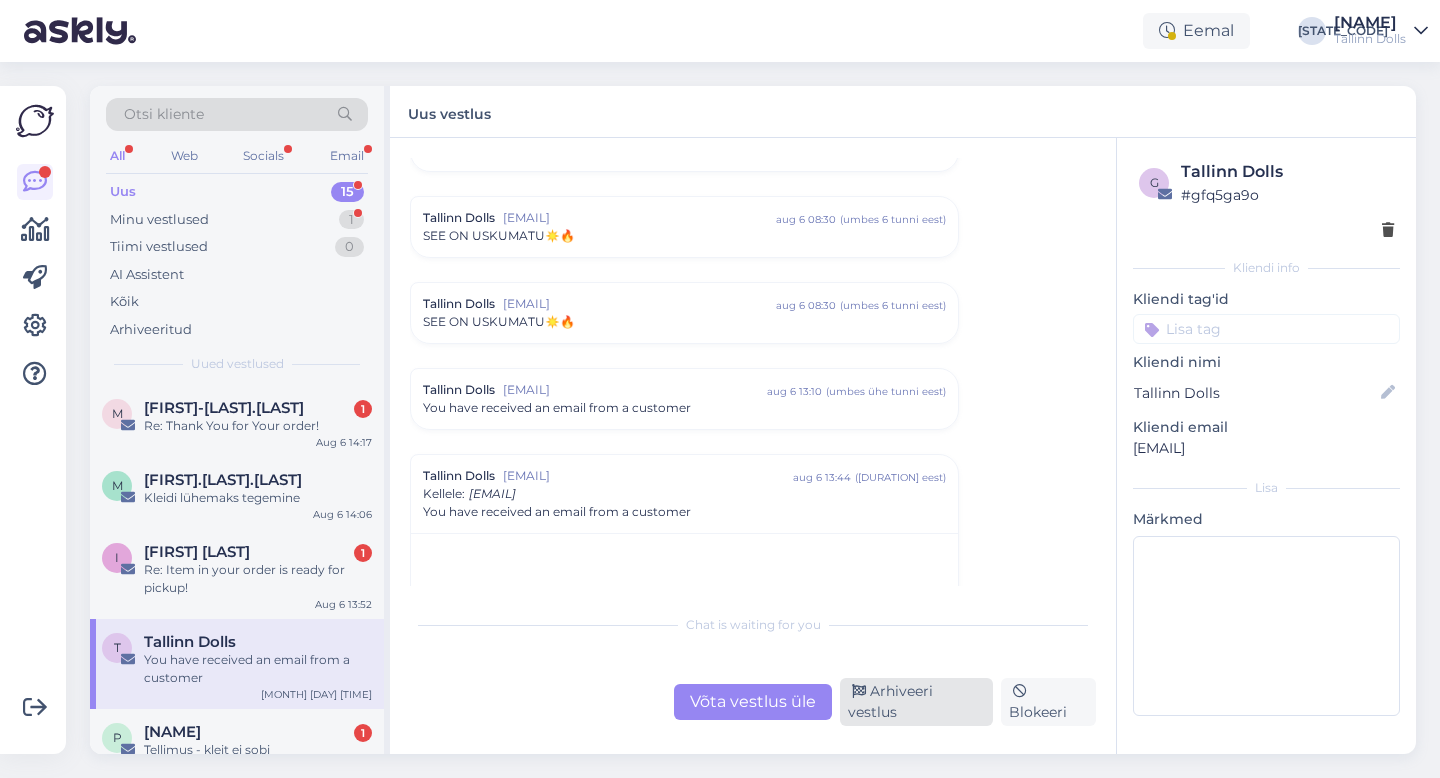 click on "Arhiveeri vestlus" at bounding box center [916, 702] 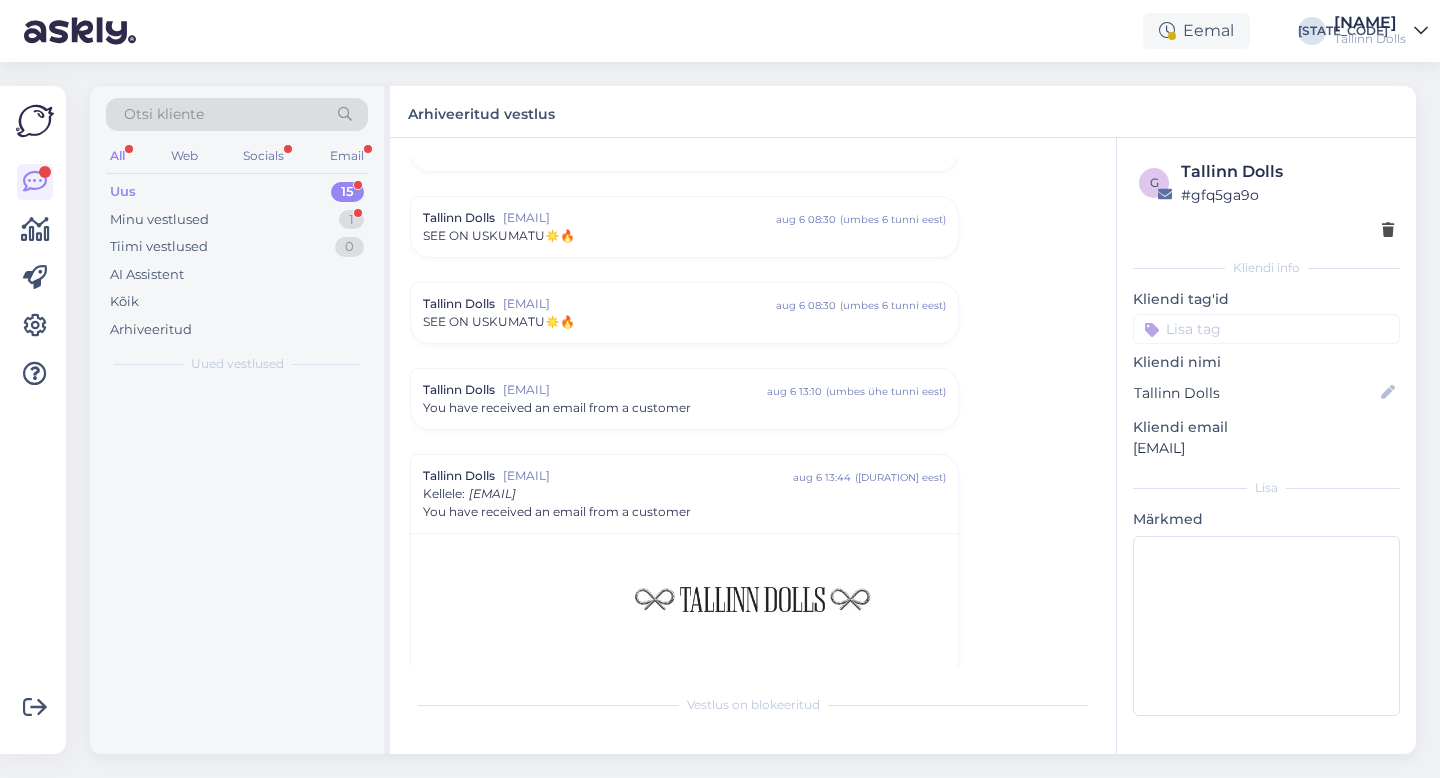 scroll, scrollTop: 8697, scrollLeft: 0, axis: vertical 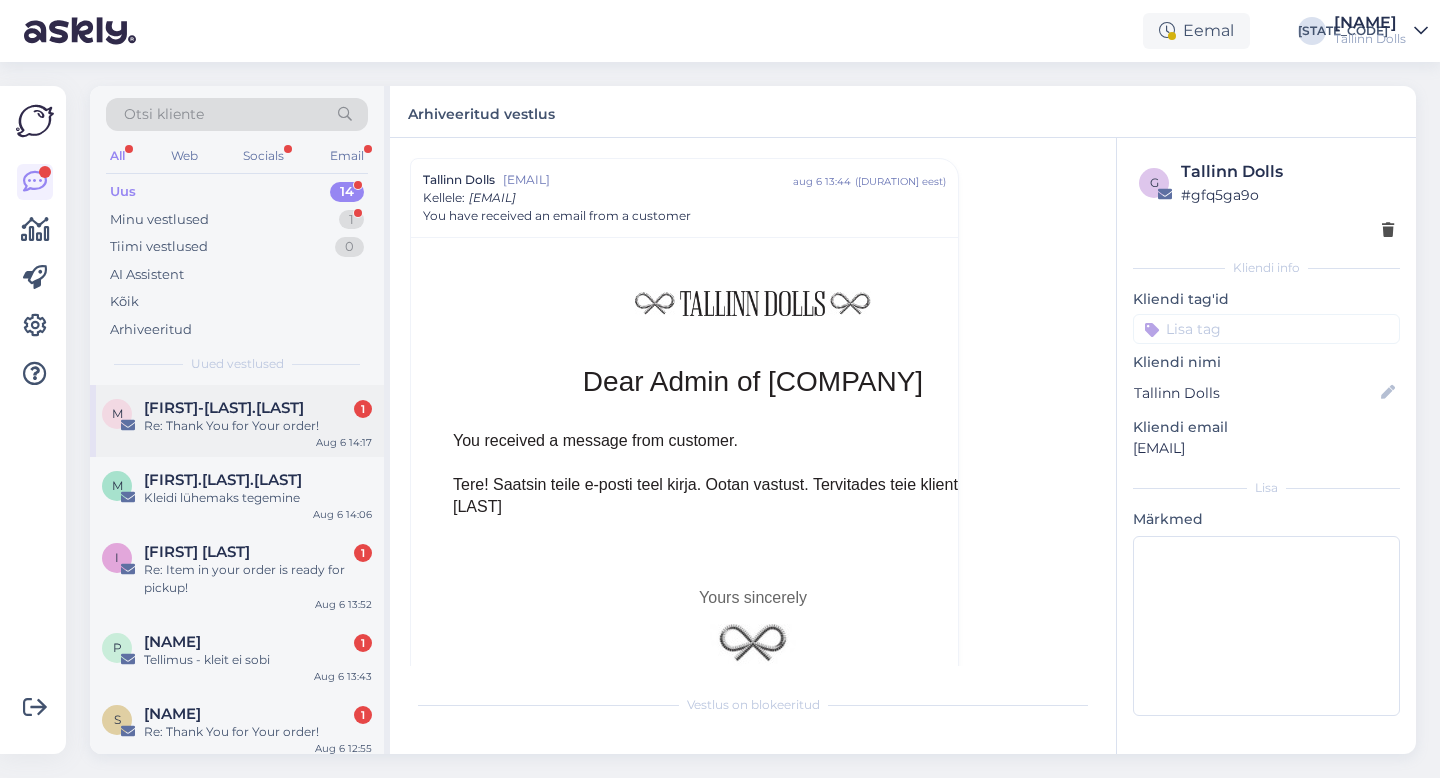 click on "Re: Thank You for Your order!" at bounding box center (258, 426) 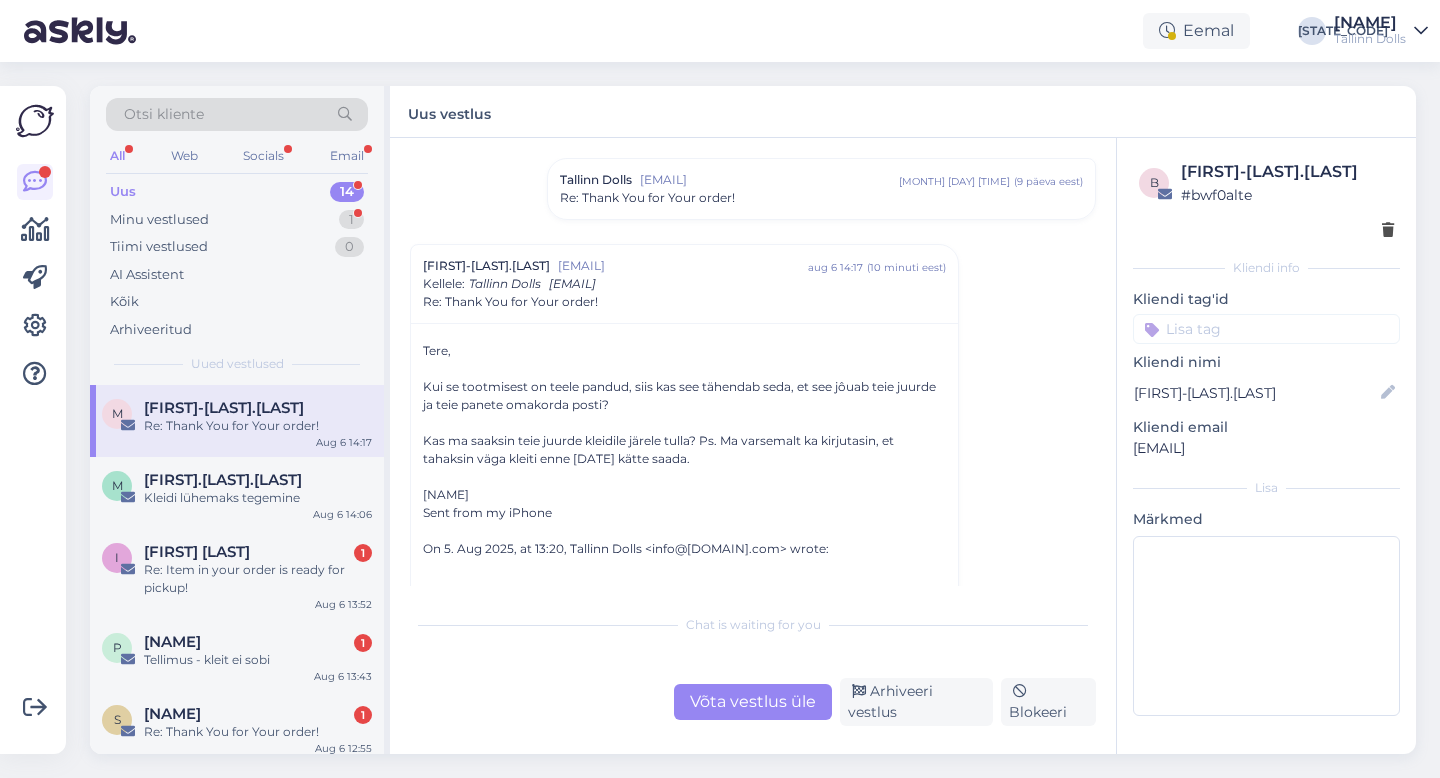 scroll, scrollTop: 168, scrollLeft: 0, axis: vertical 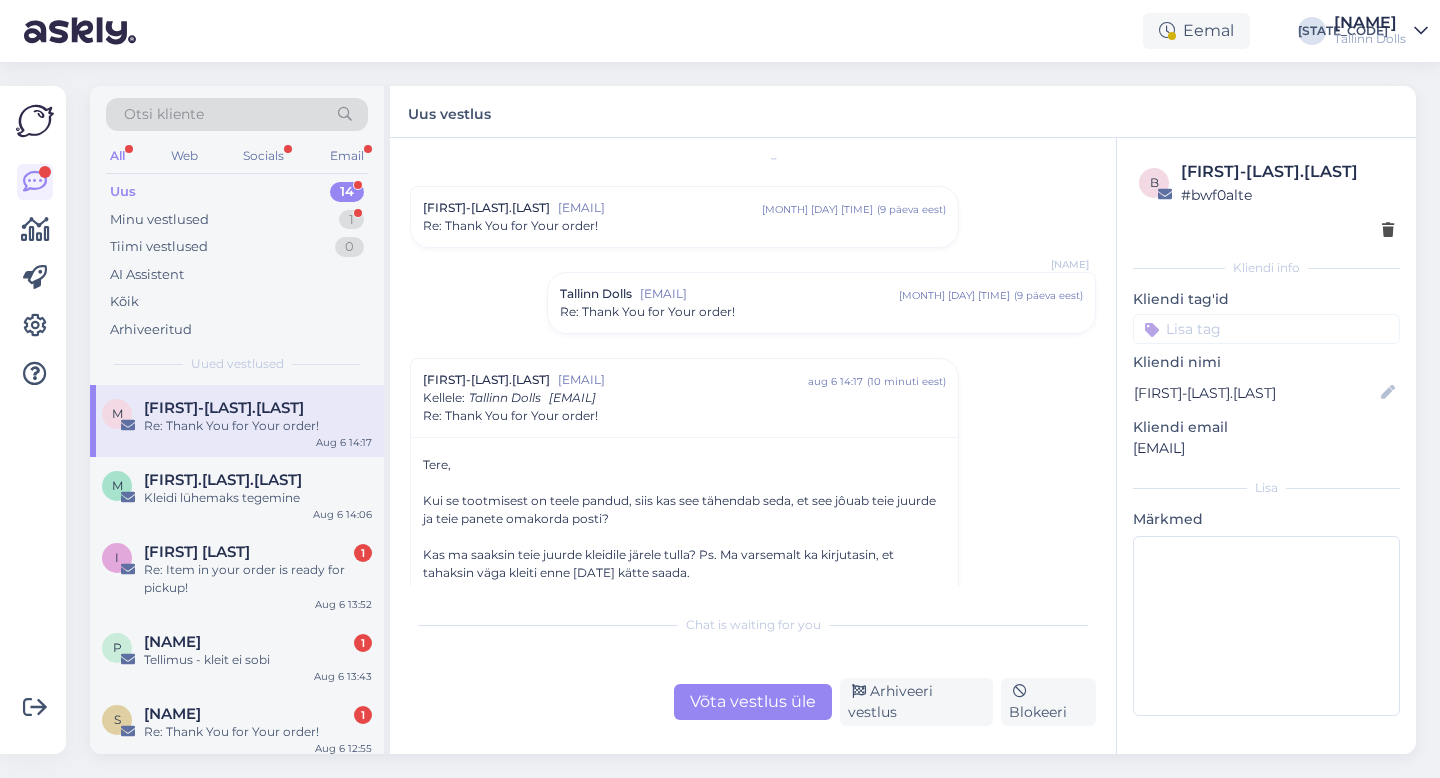 click on "Re: Thank You for Your order!" at bounding box center (821, 312) 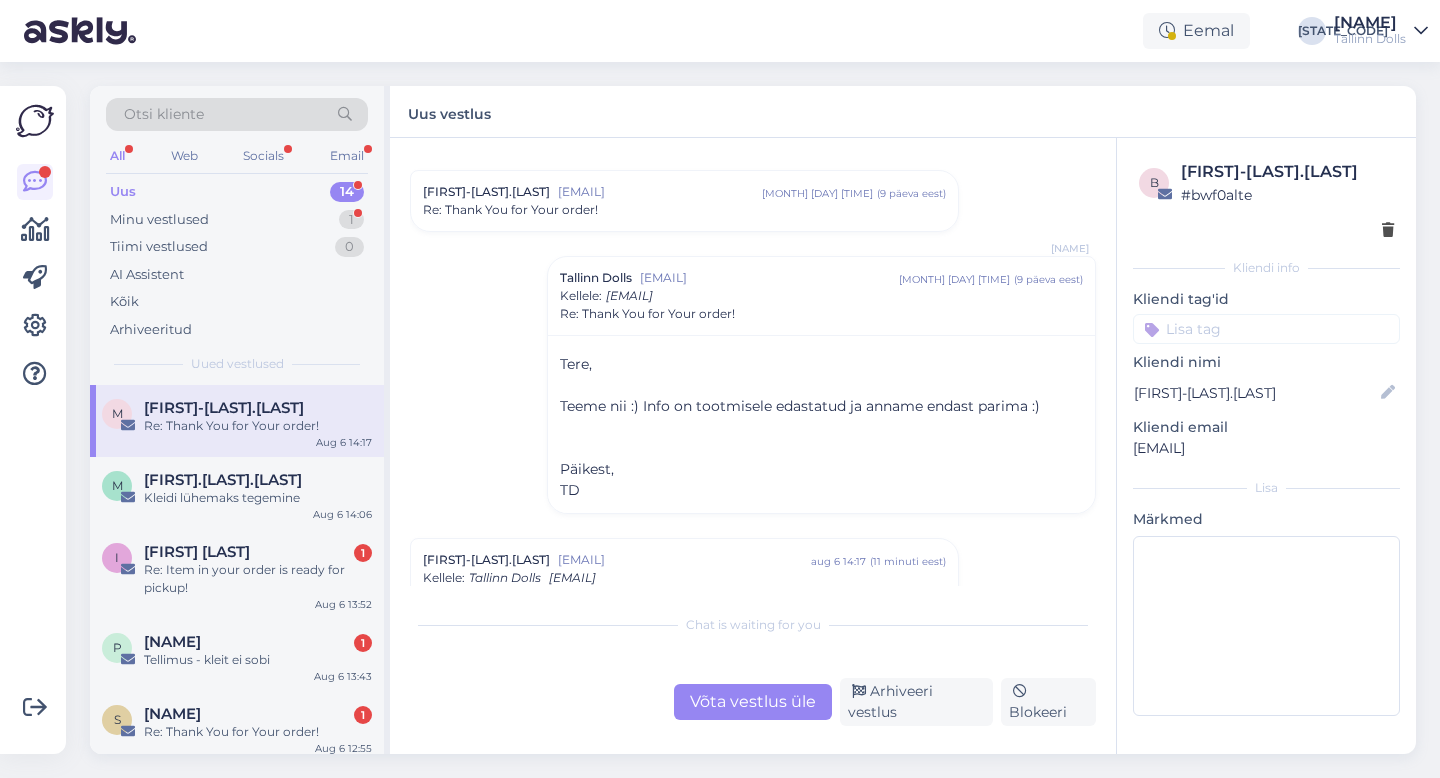 scroll, scrollTop: 0, scrollLeft: 0, axis: both 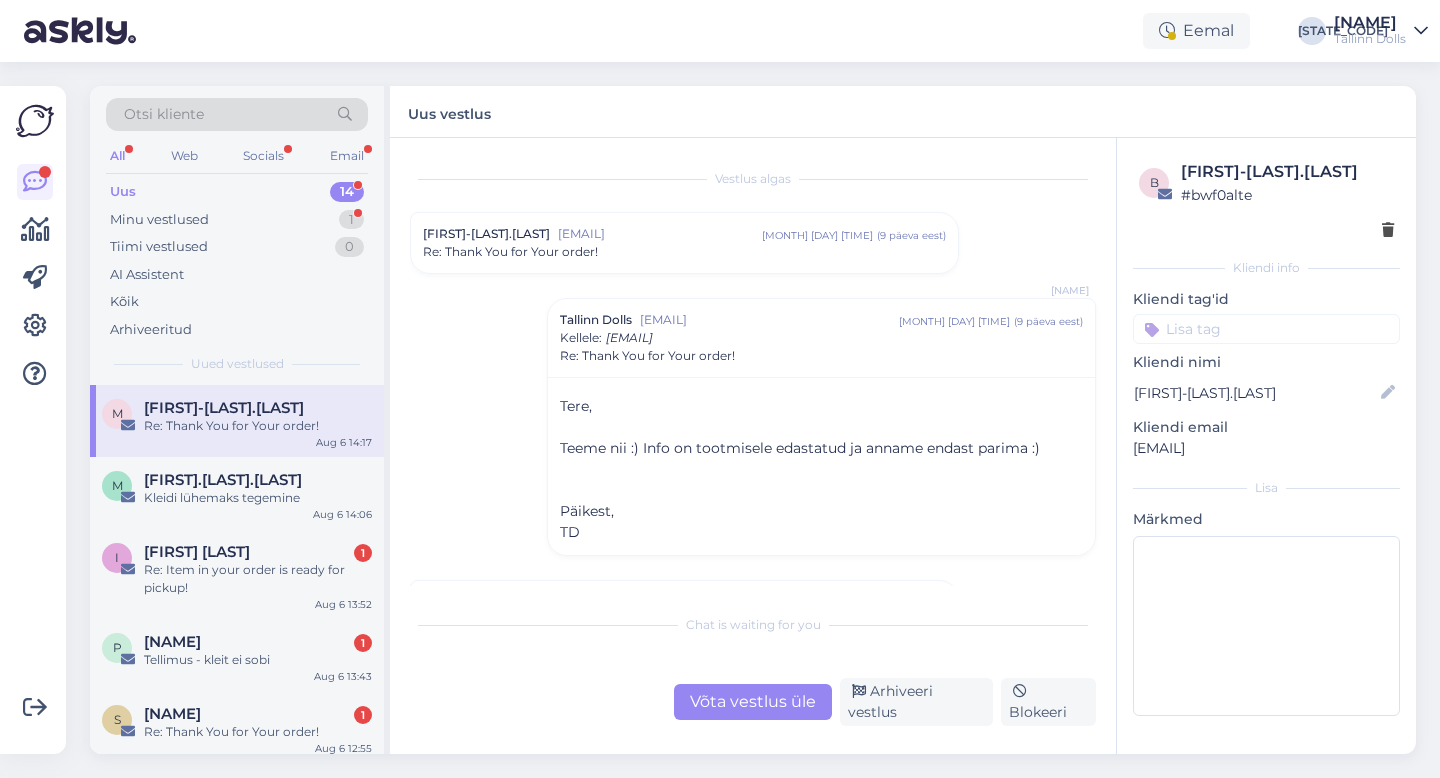 click on "[EMAIL]" at bounding box center [660, 234] 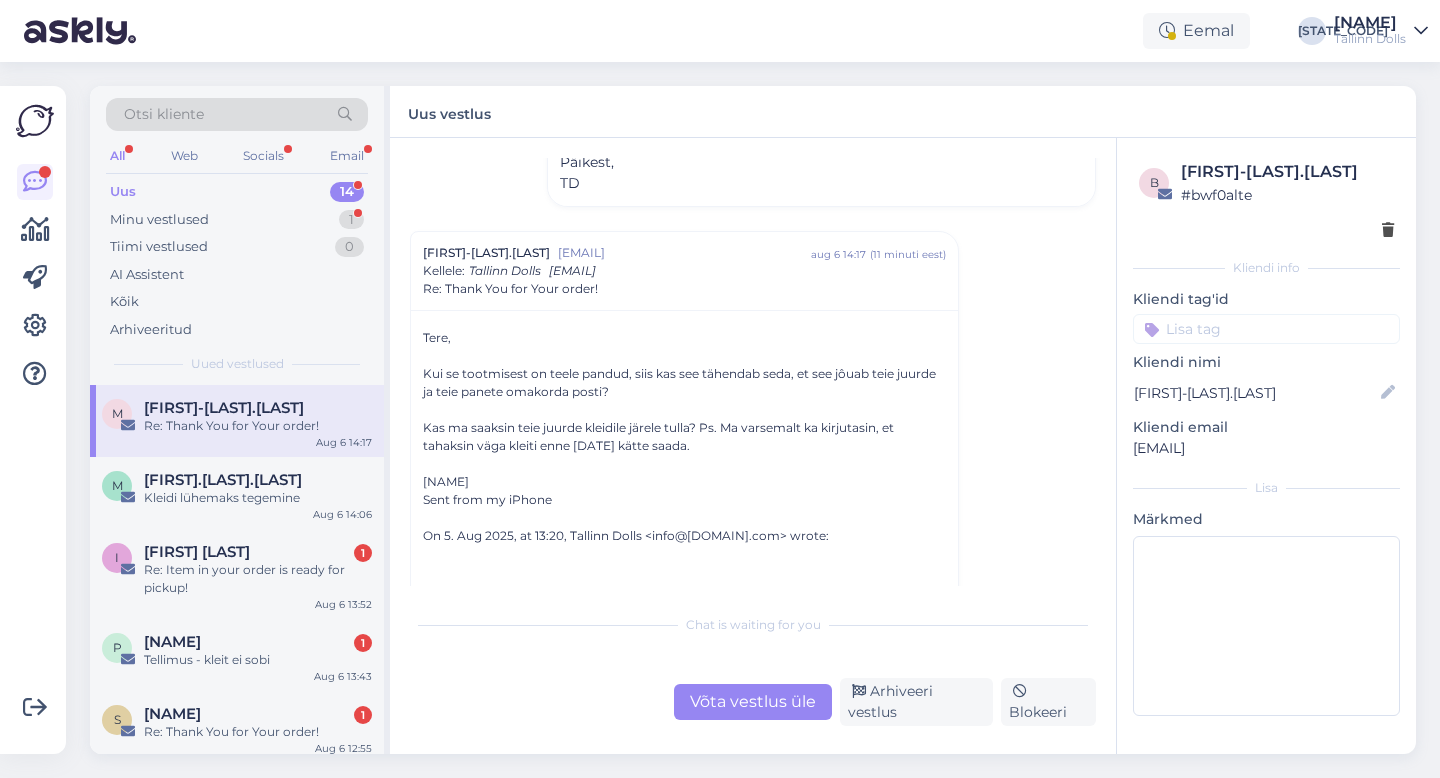 scroll, scrollTop: 981, scrollLeft: 0, axis: vertical 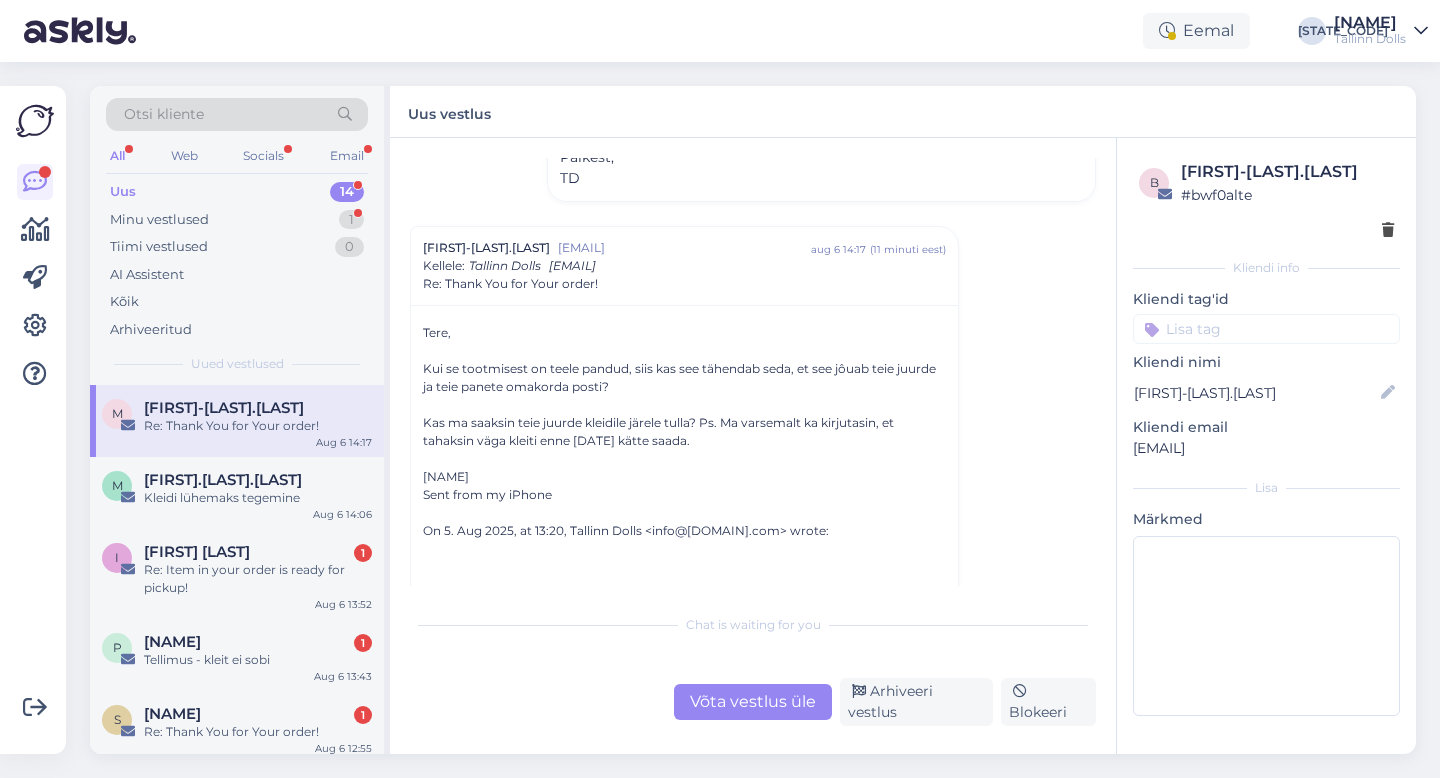 click on "Võta vestlus üle" at bounding box center [753, 702] 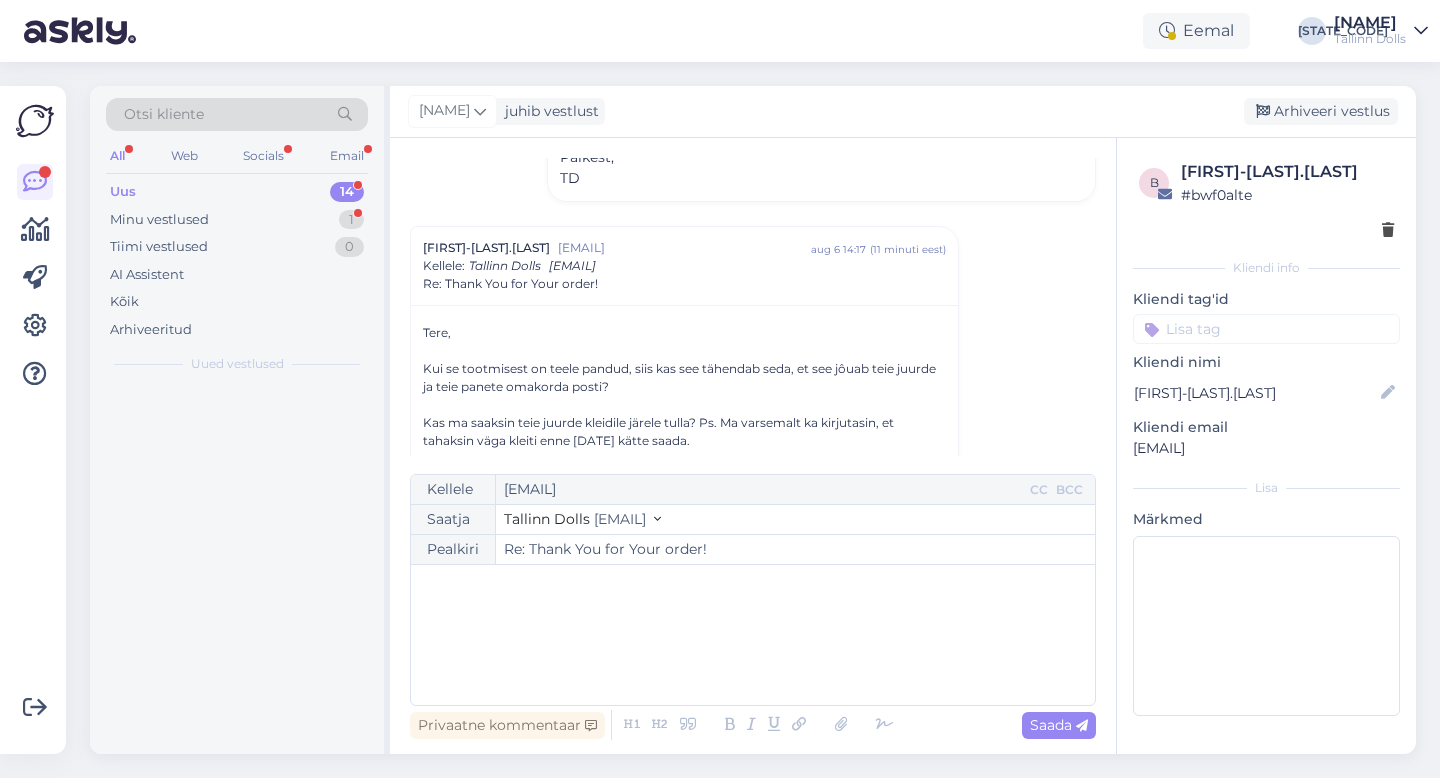 scroll, scrollTop: 1049, scrollLeft: 0, axis: vertical 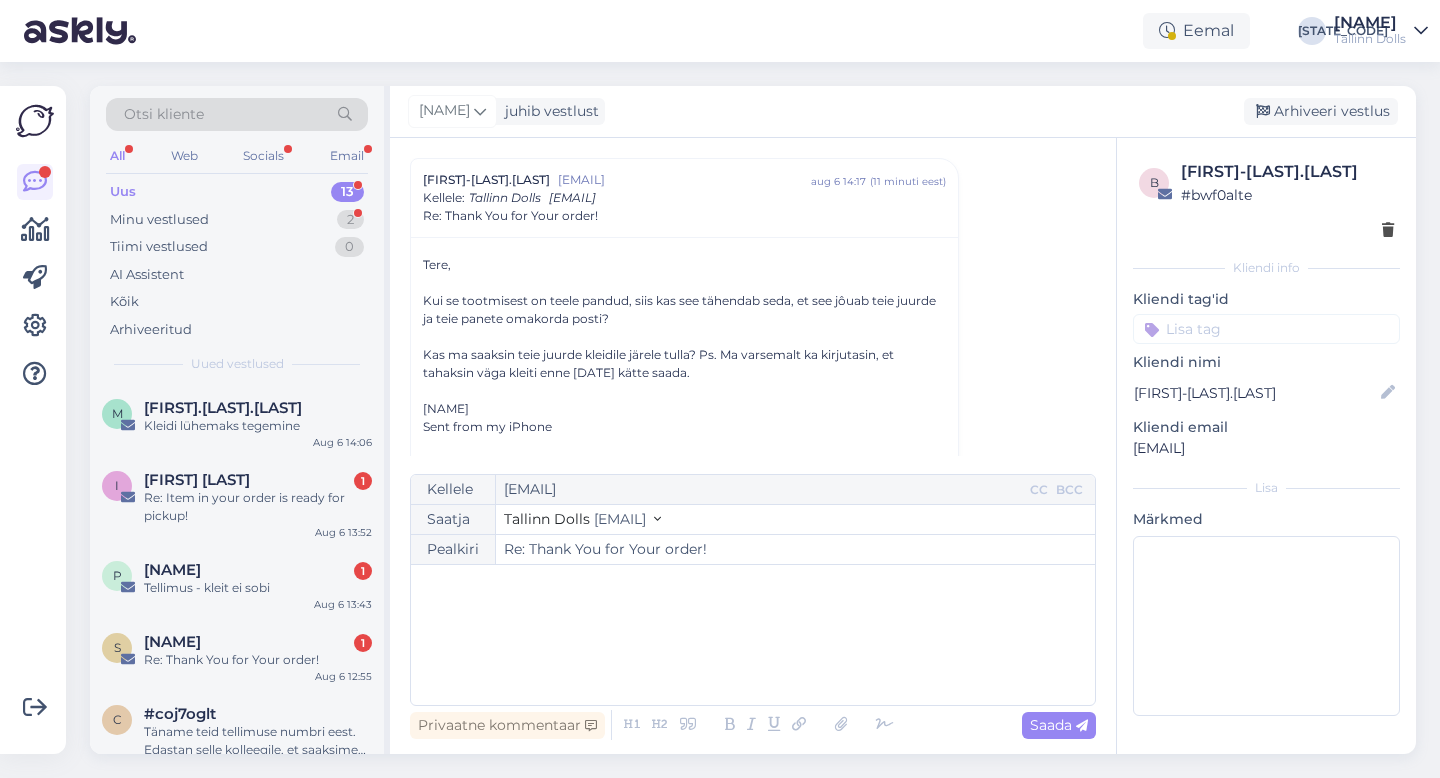 click on "﻿" at bounding box center [753, 635] 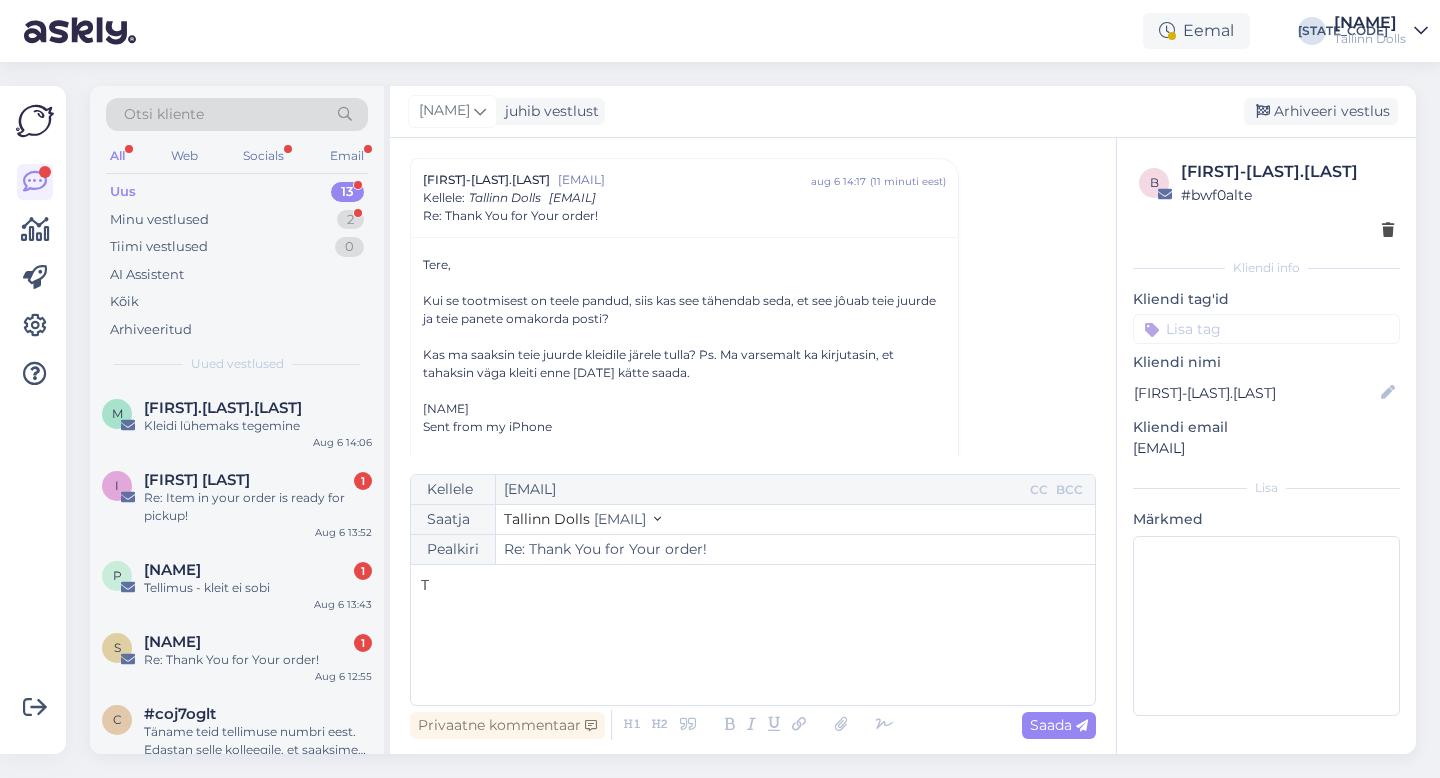 type 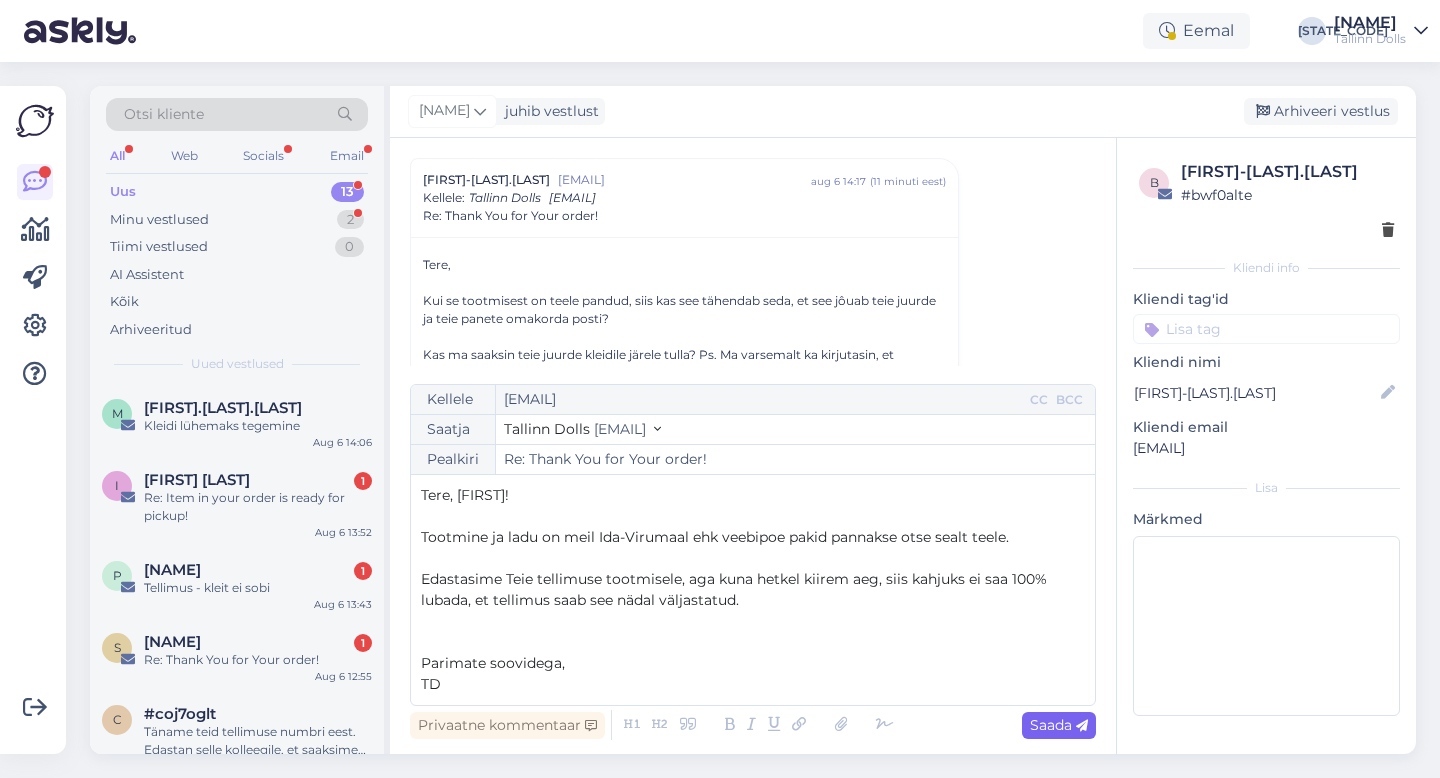 click on "Saada" at bounding box center (1059, 725) 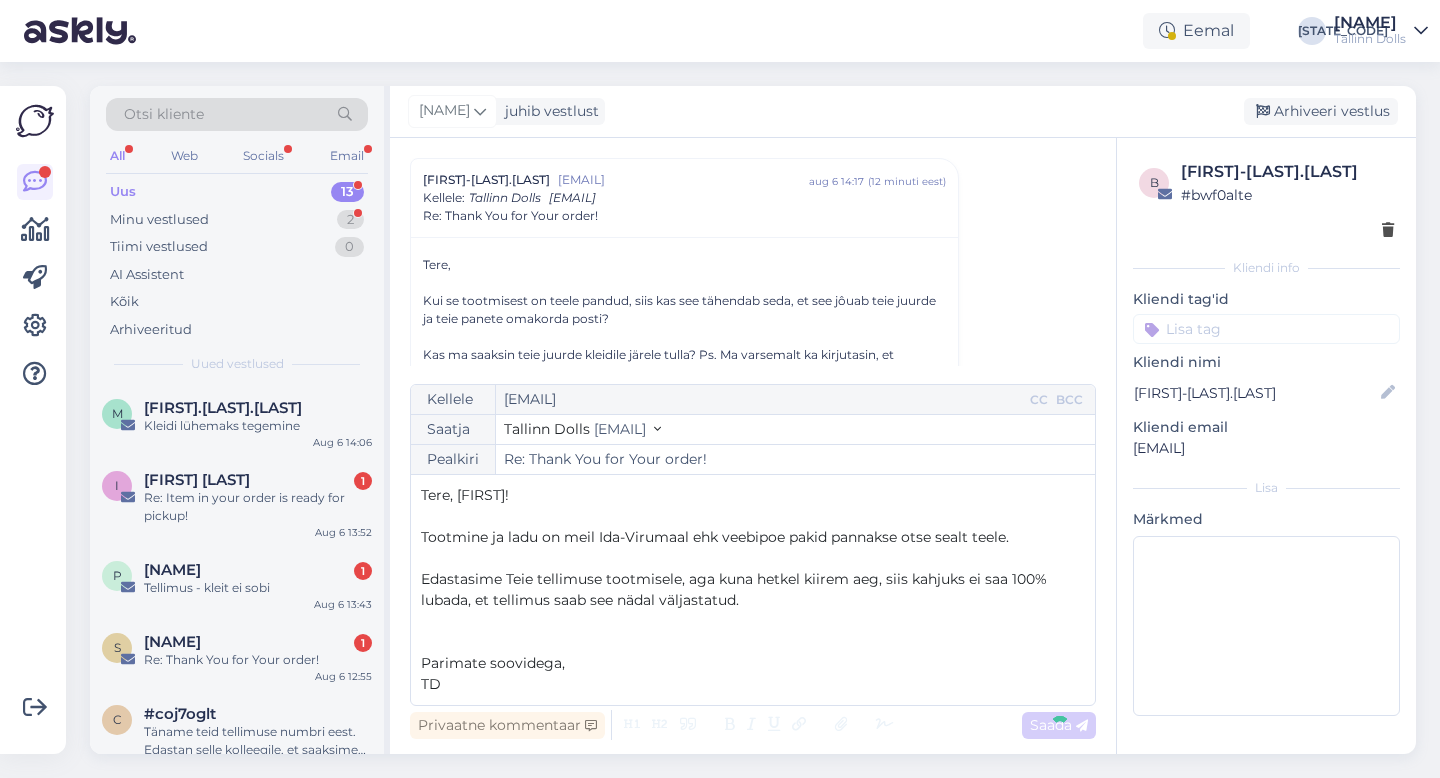 type on "Re: Re: Thank You for Your order!" 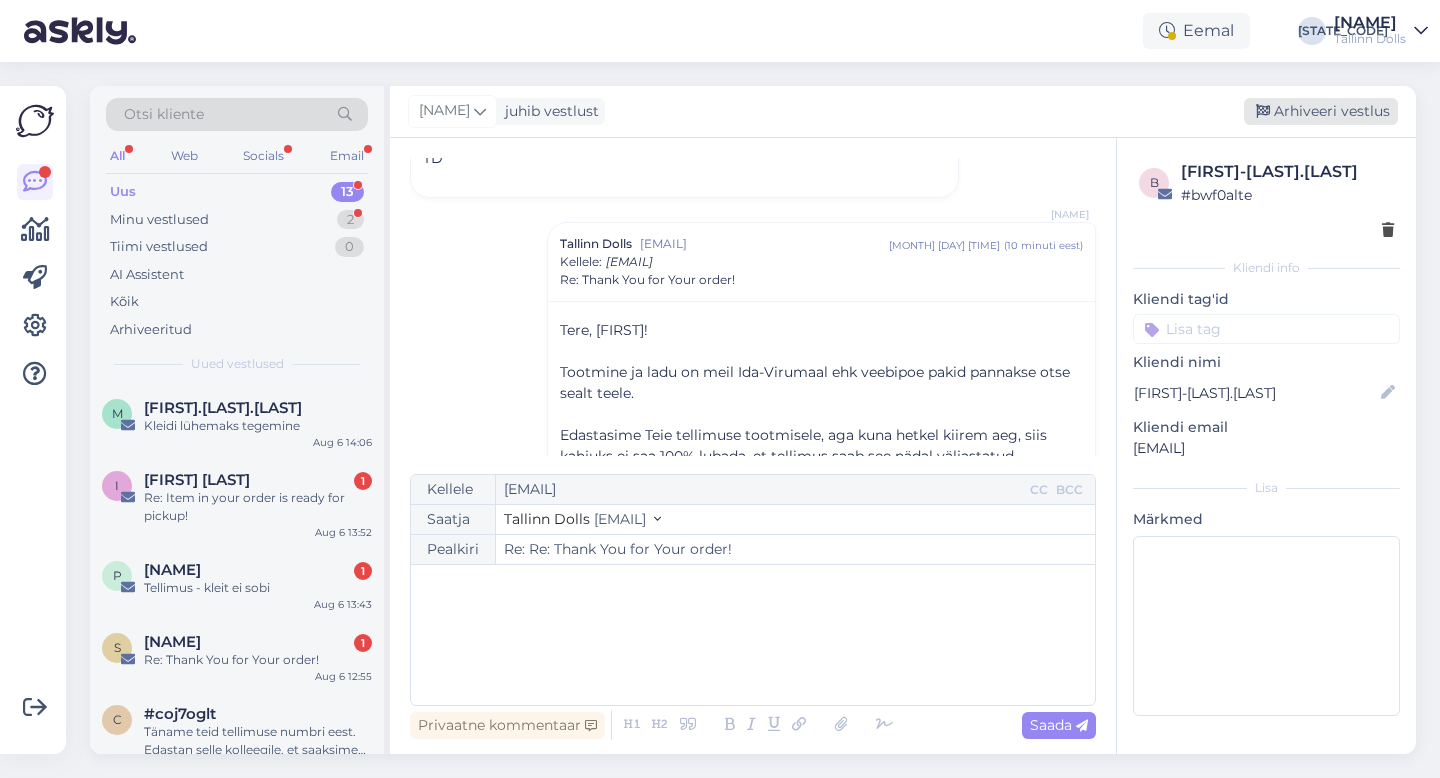 click on "Arhiveeri vestlus" at bounding box center (1321, 111) 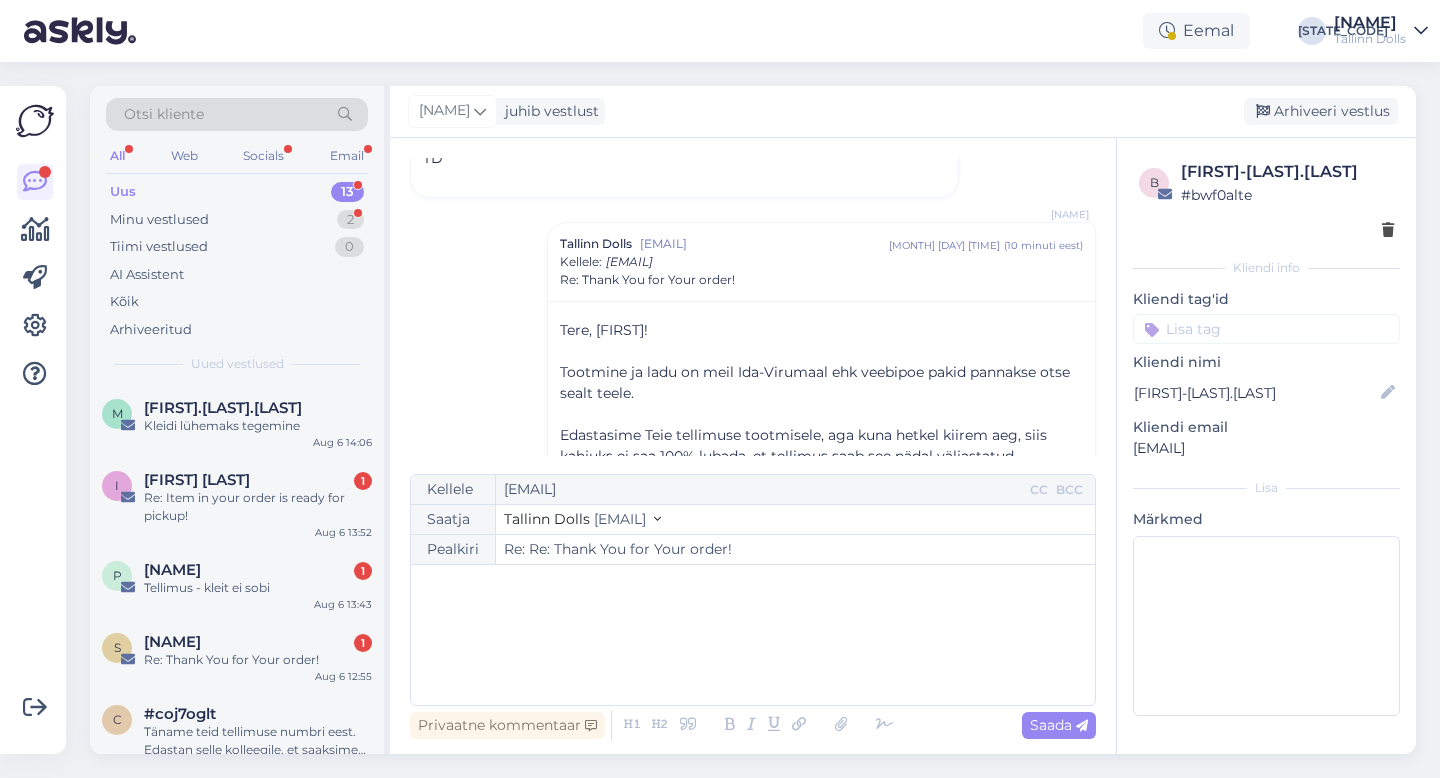 scroll, scrollTop: 1572, scrollLeft: 0, axis: vertical 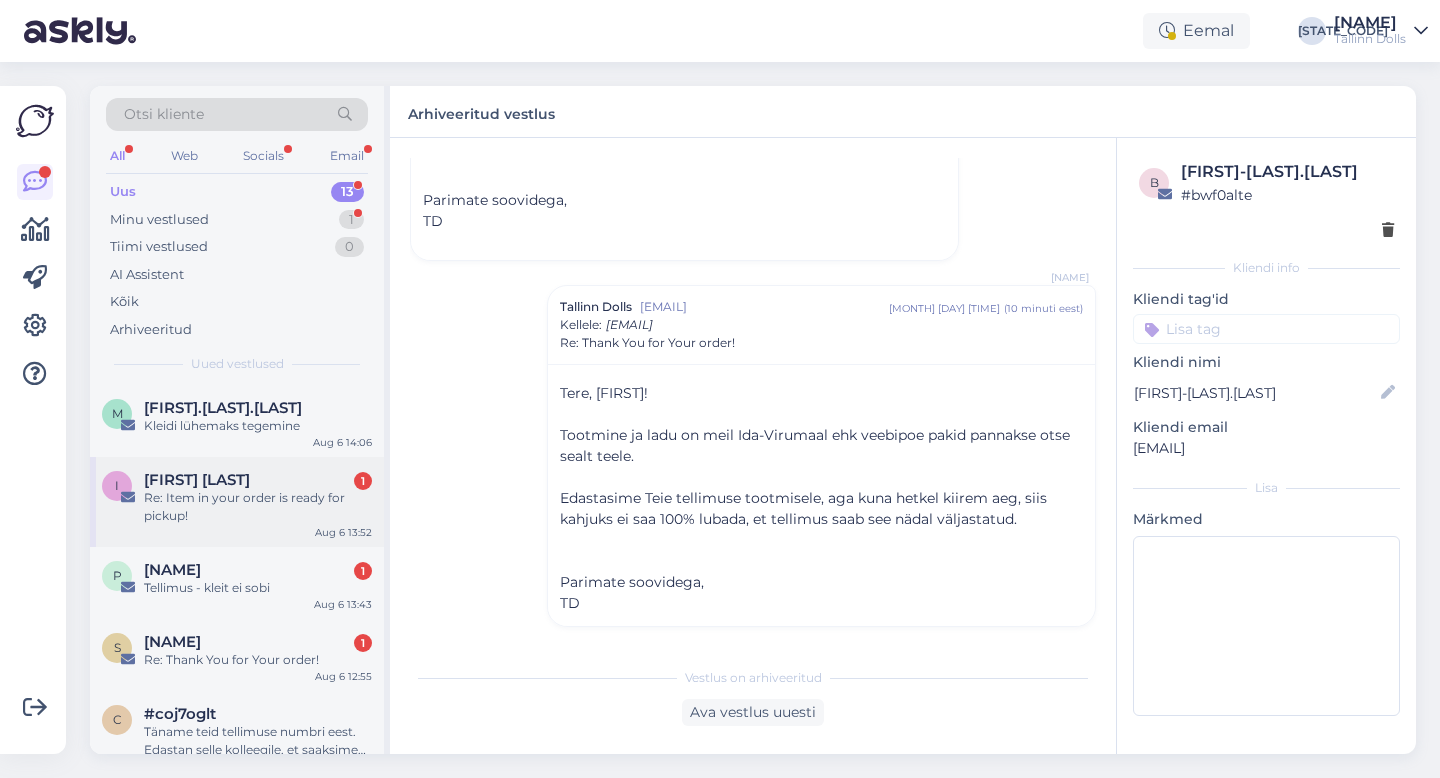 click on "[FIRST] [LAST]" at bounding box center [197, 480] 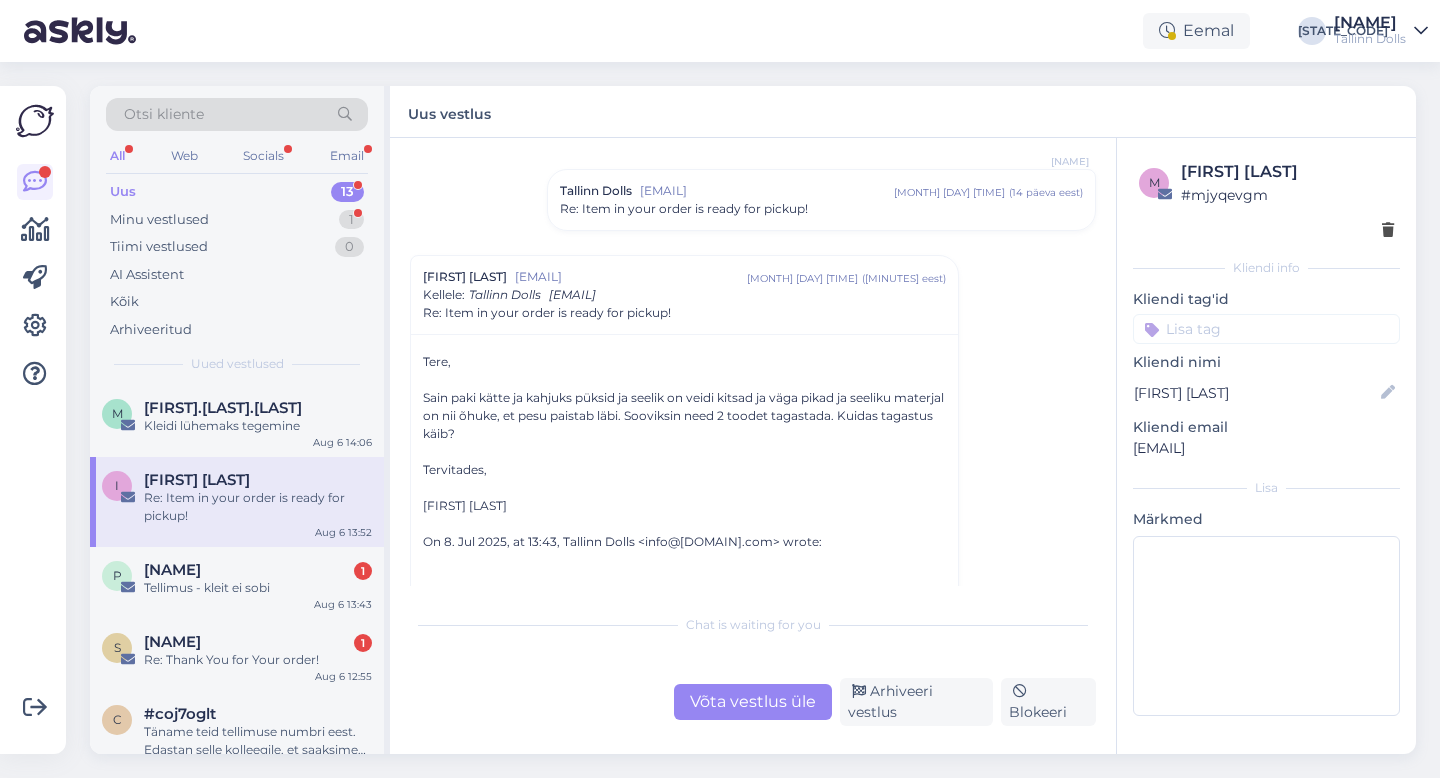 scroll, scrollTop: 130, scrollLeft: 0, axis: vertical 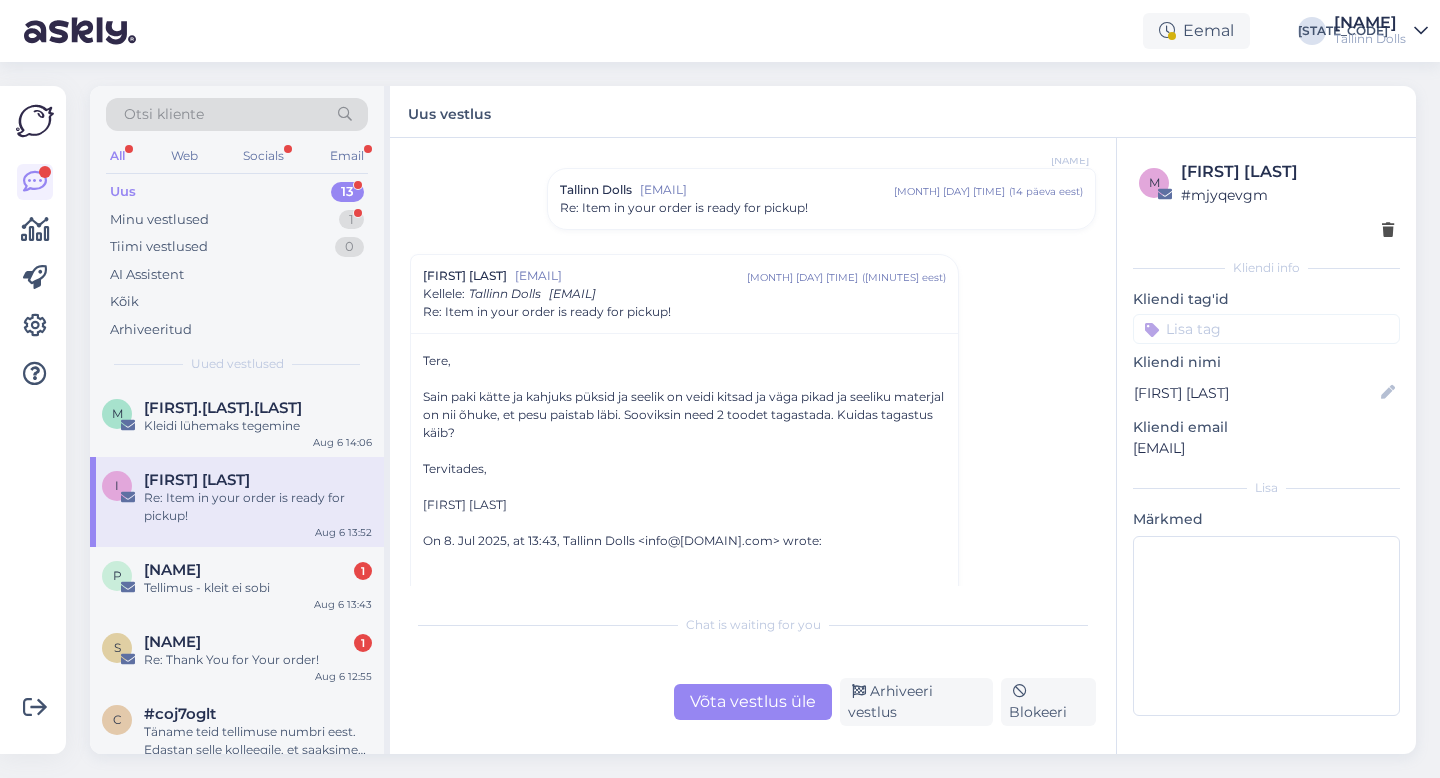 click on "Võta vestlus üle" at bounding box center [753, 702] 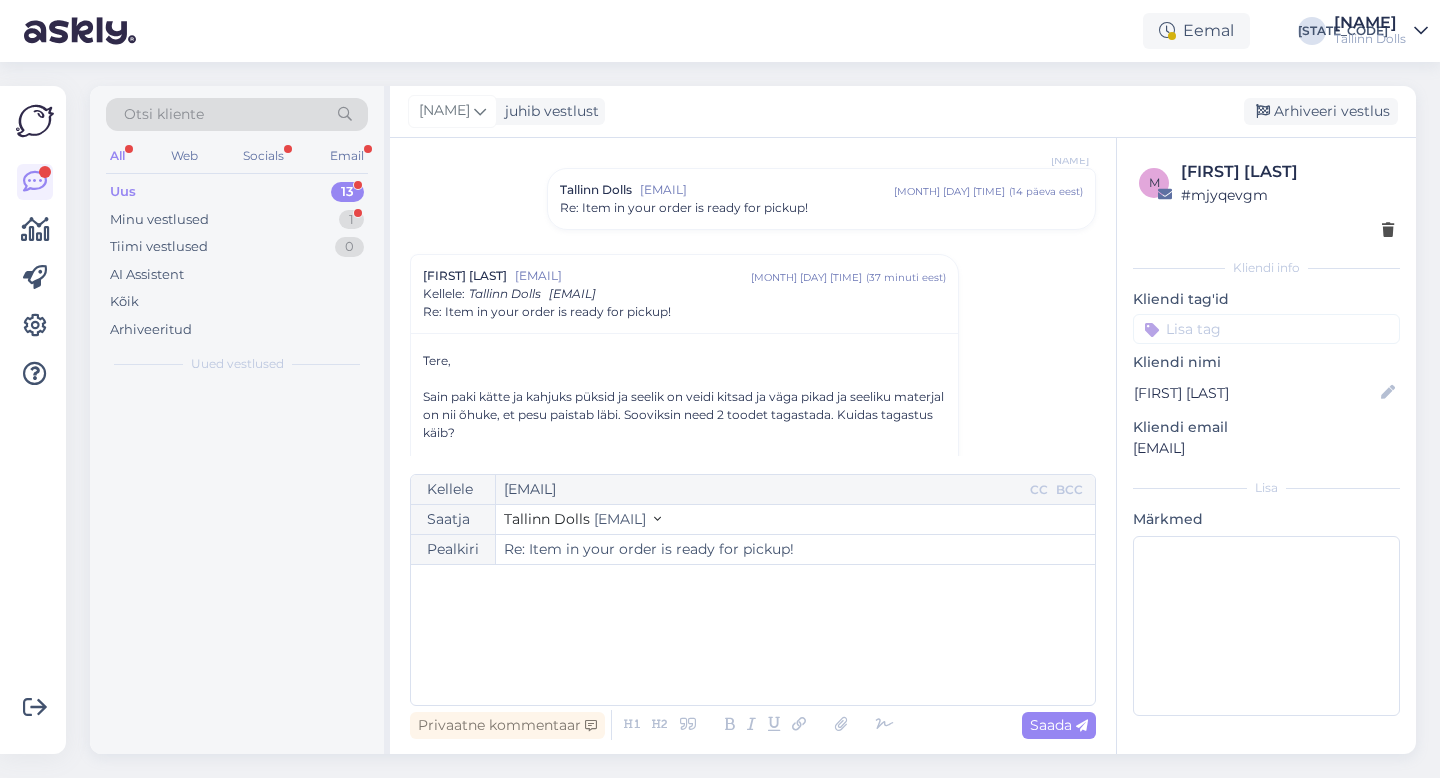 scroll, scrollTop: 226, scrollLeft: 0, axis: vertical 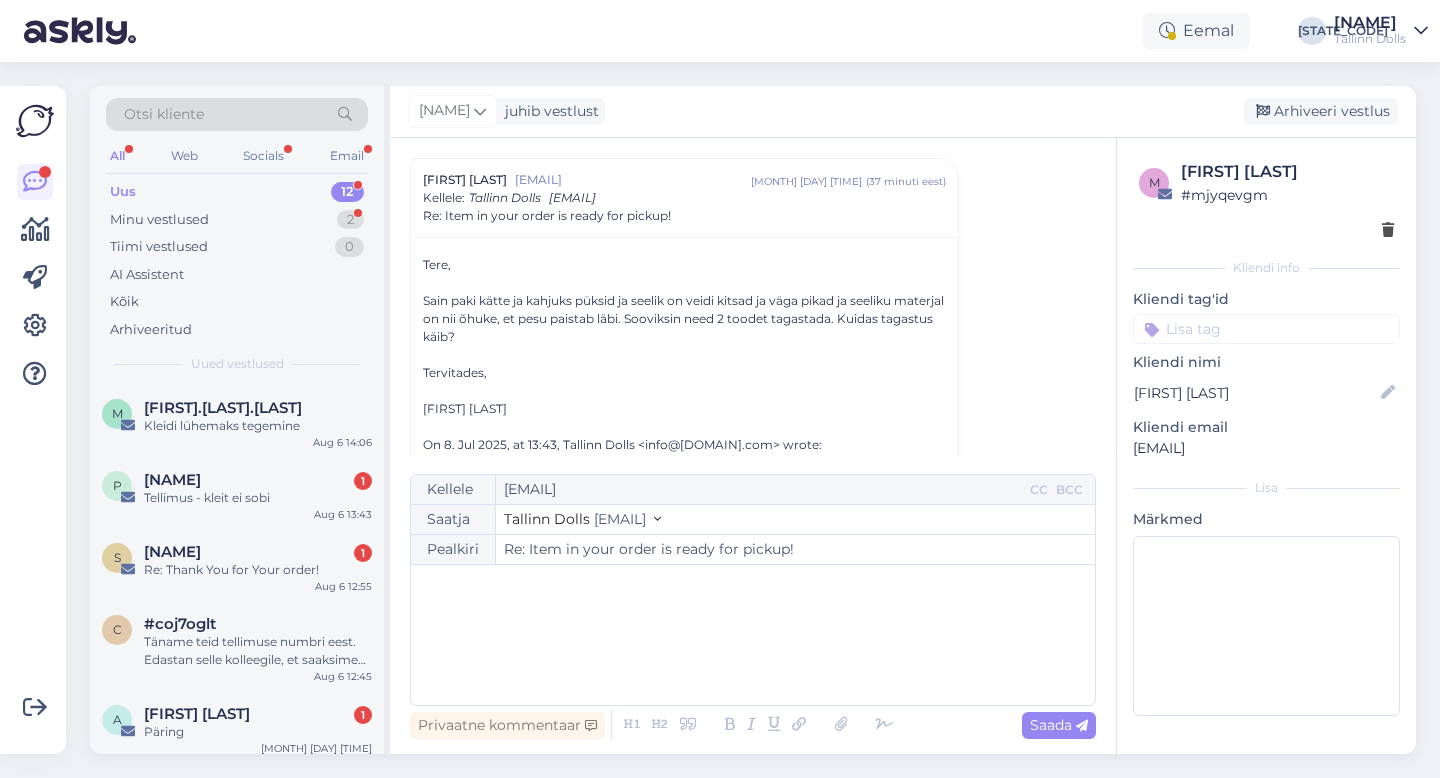 click on "﻿" at bounding box center (753, 635) 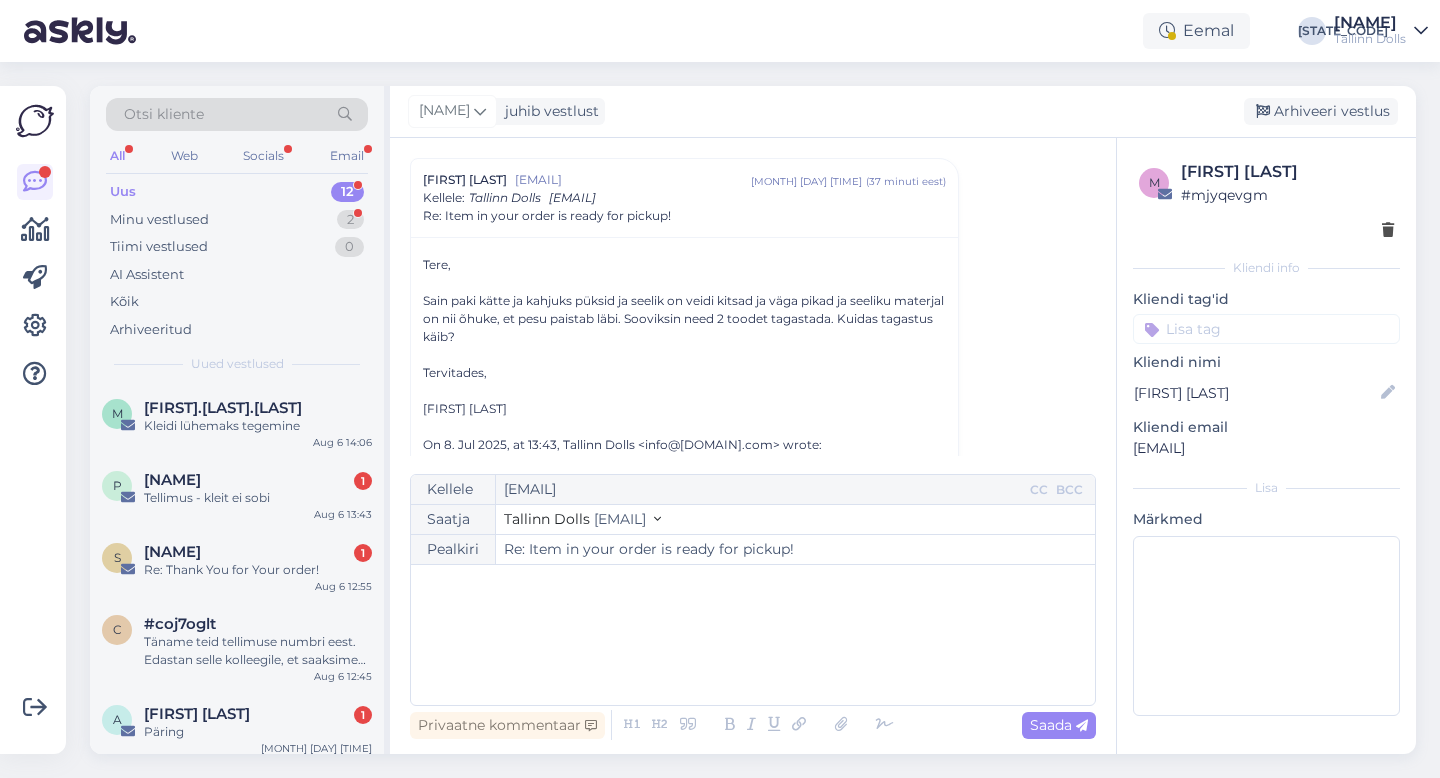 scroll, scrollTop: 95, scrollLeft: 0, axis: vertical 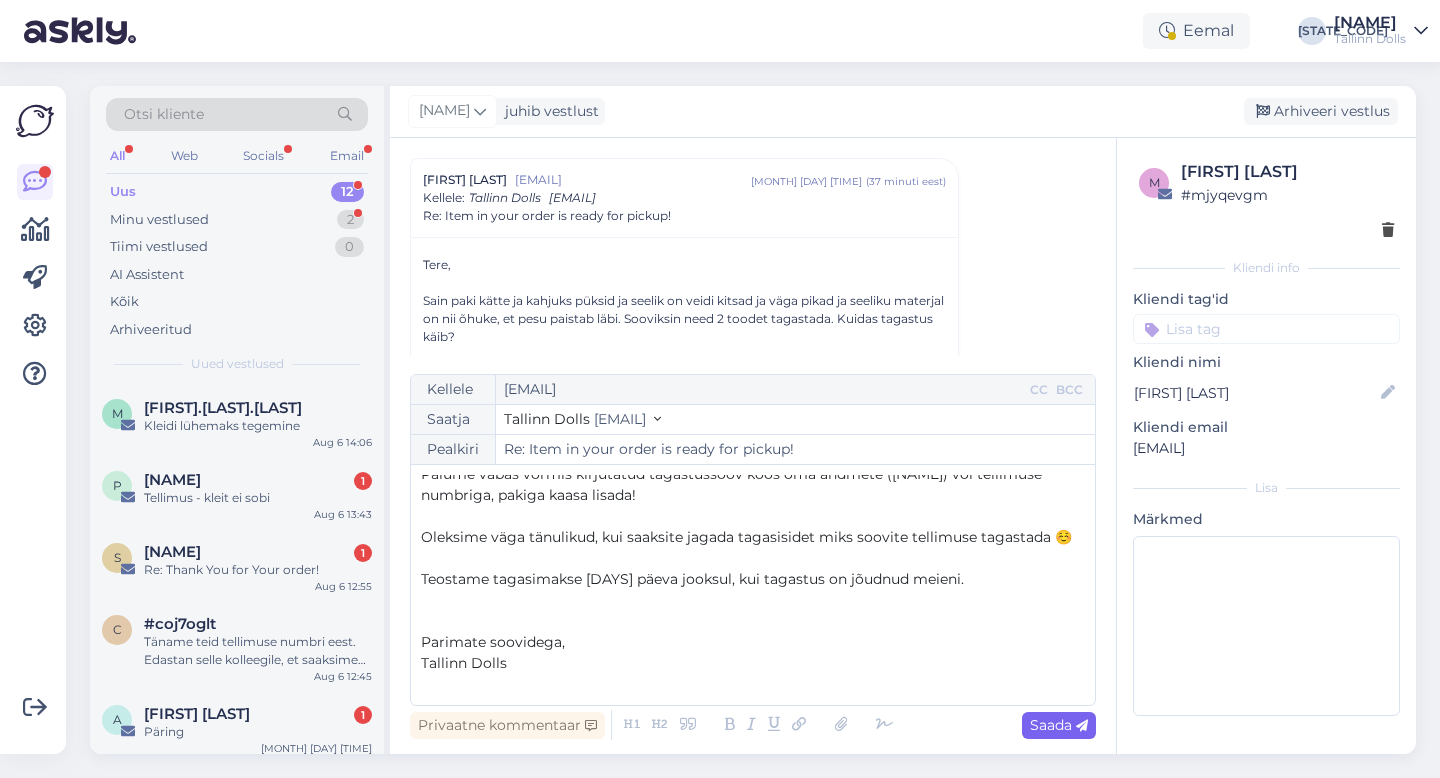 click at bounding box center [1082, 726] 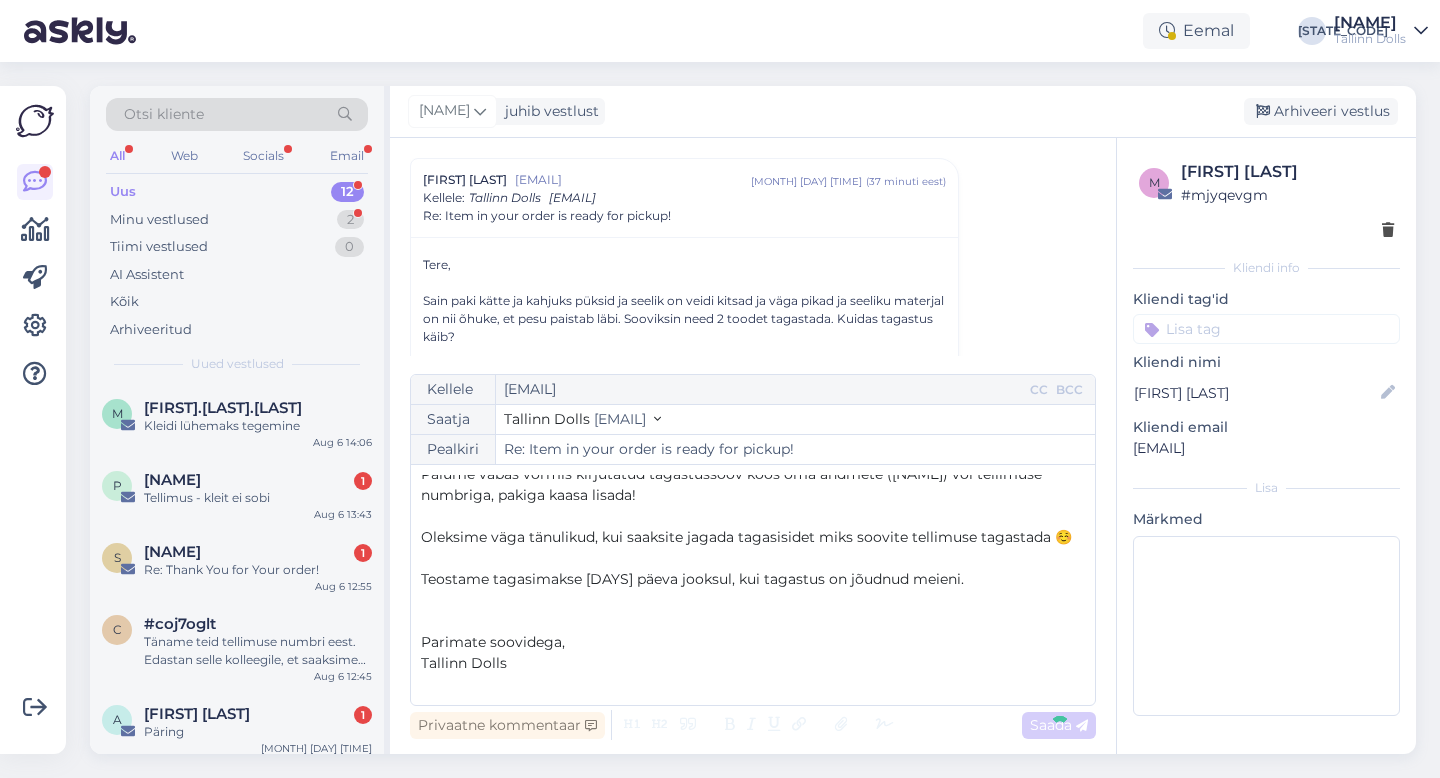type on "Re: Re: Item in your order is ready for pickup!" 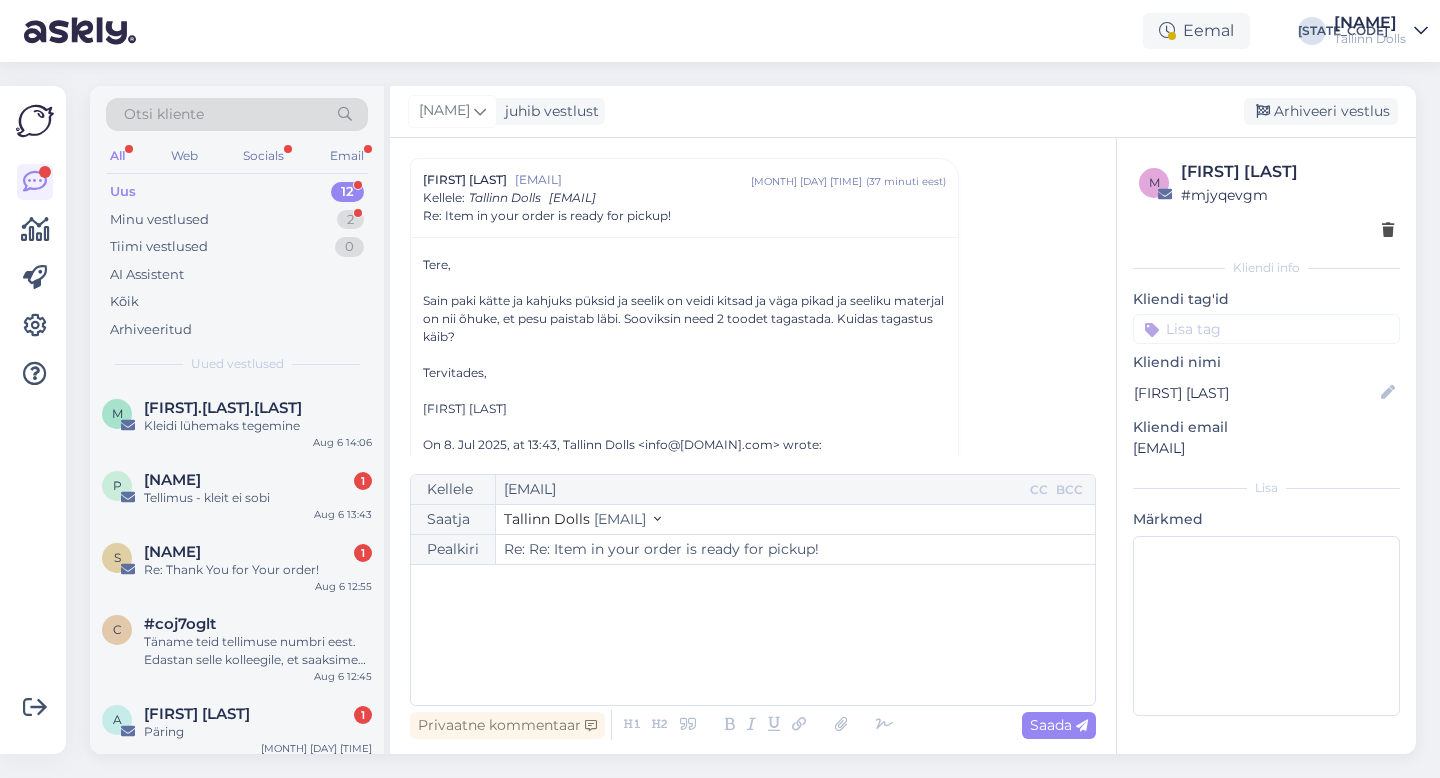 scroll, scrollTop: 1873, scrollLeft: 0, axis: vertical 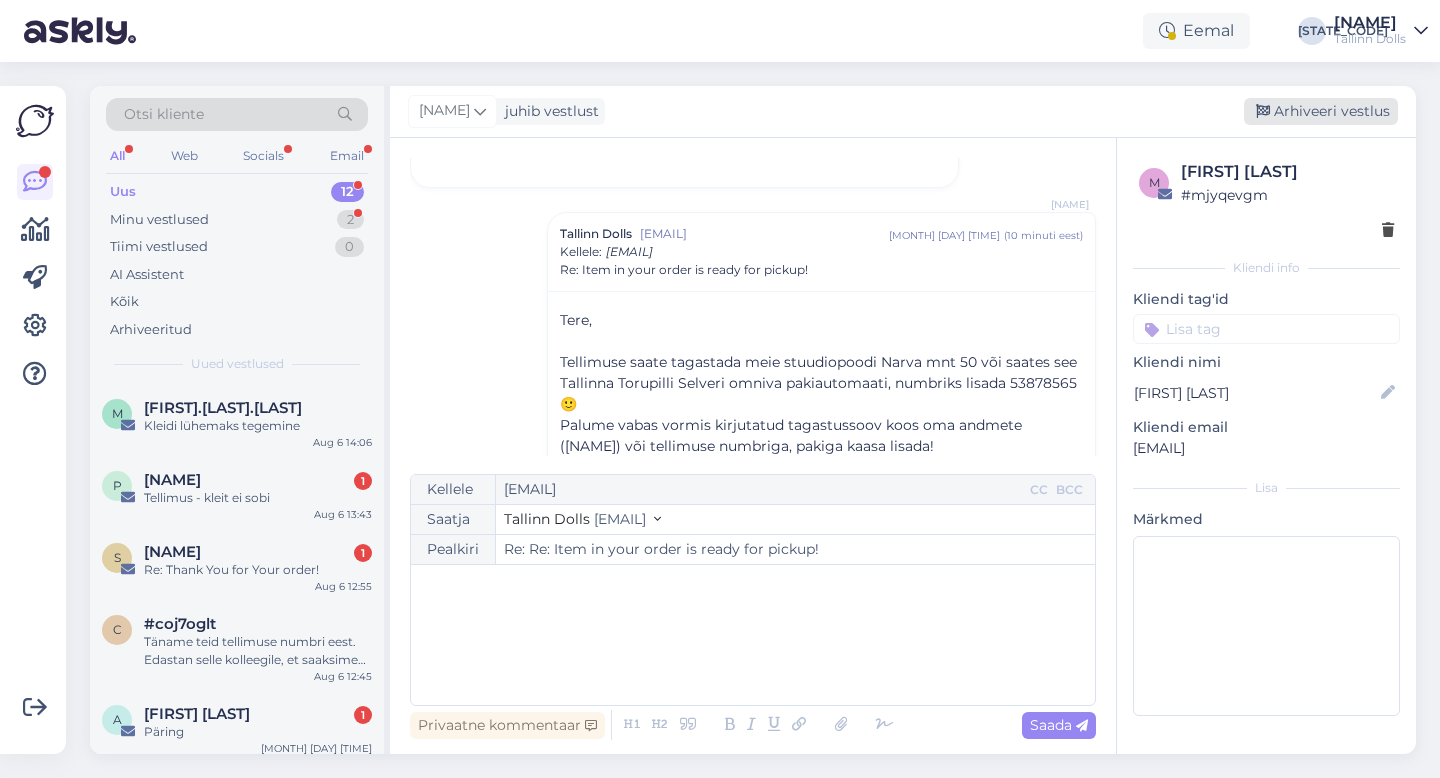 click on "Arhiveeri vestlus" at bounding box center [1321, 111] 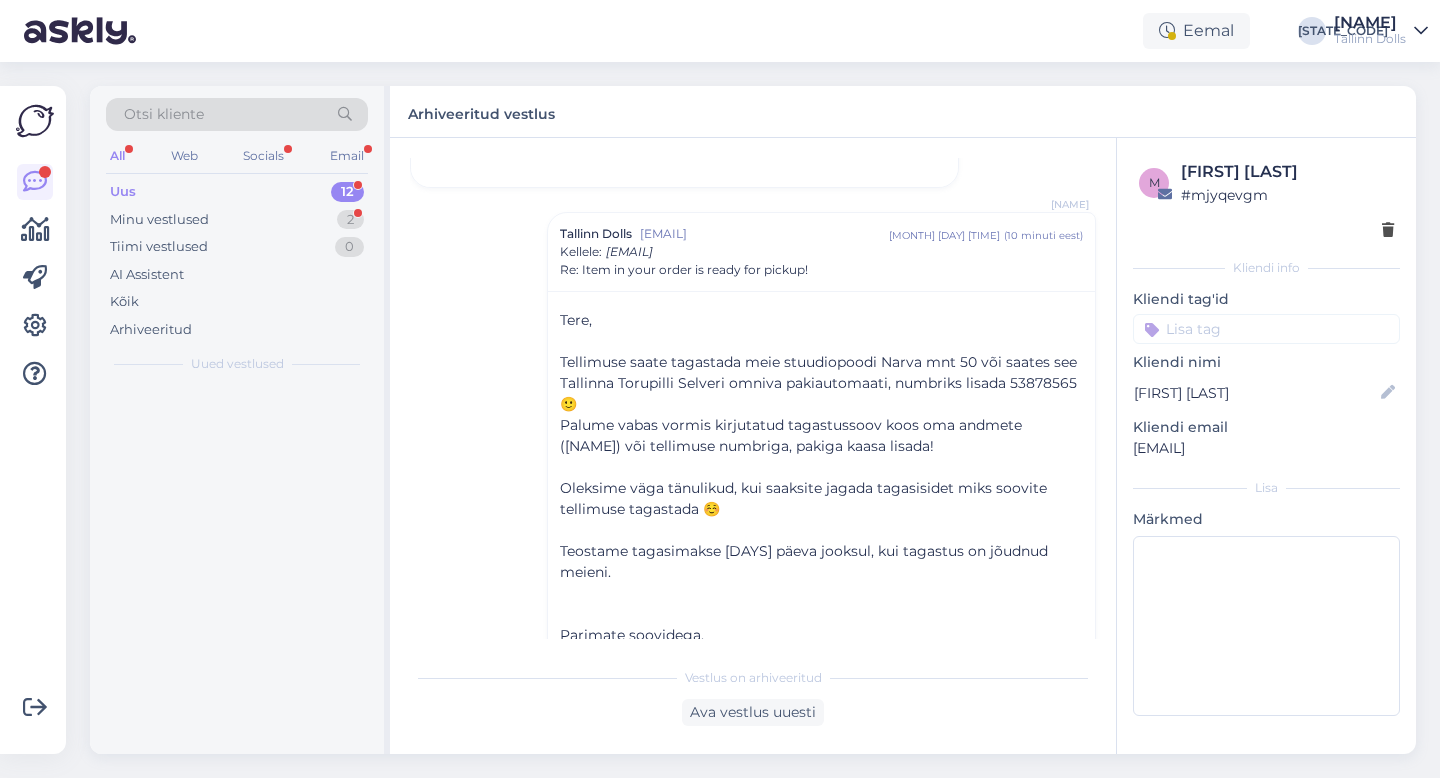 scroll, scrollTop: 1926, scrollLeft: 0, axis: vertical 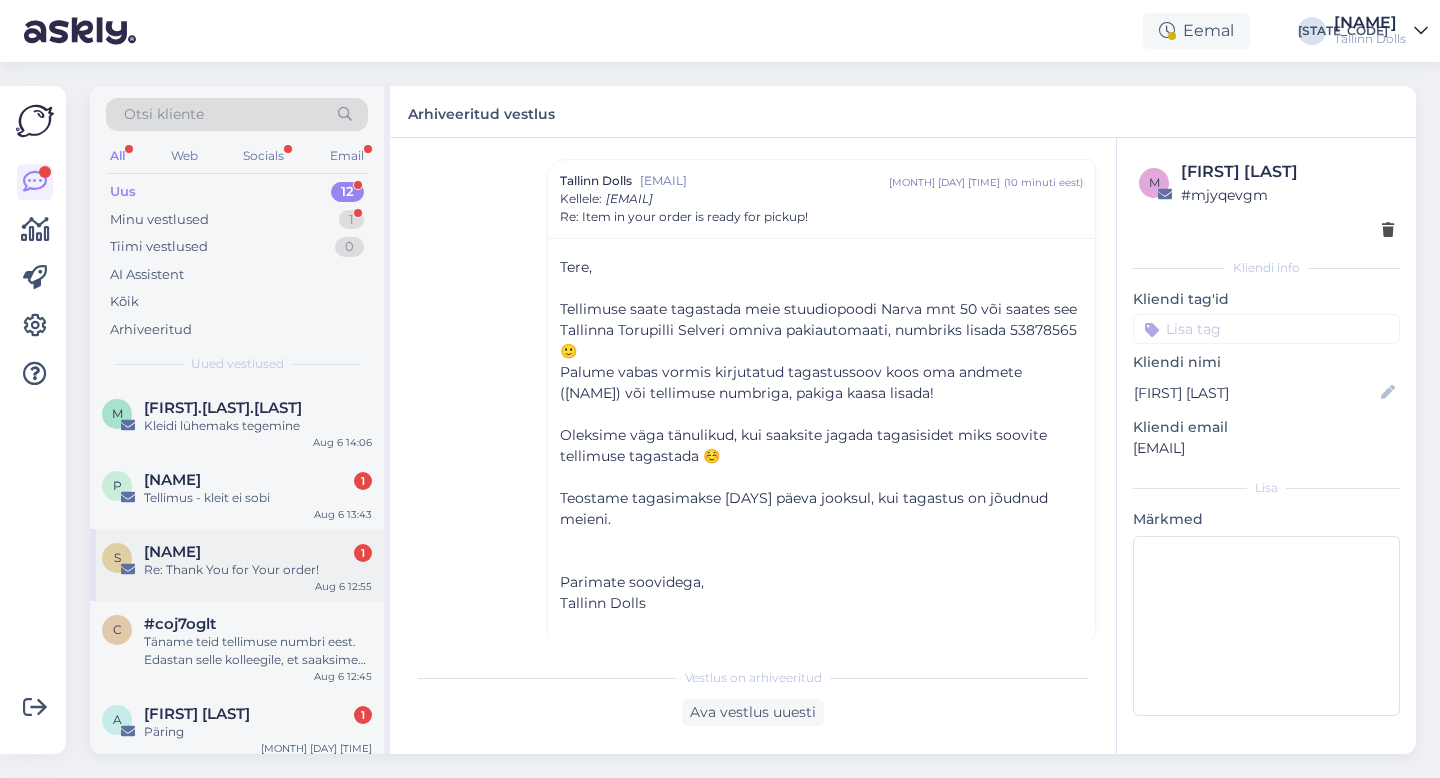 click on "Re: Thank You for Your order!" at bounding box center [258, 570] 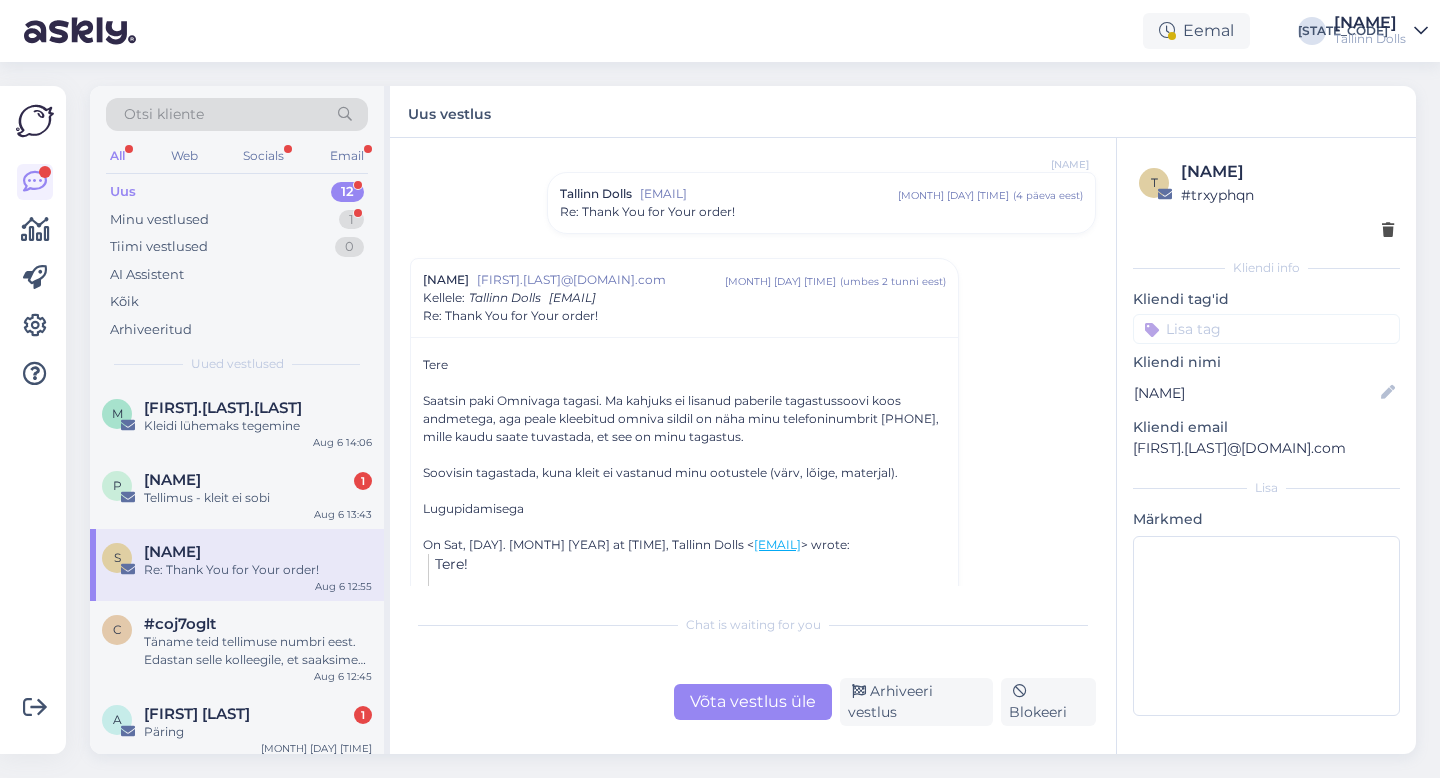 scroll, scrollTop: 169, scrollLeft: 0, axis: vertical 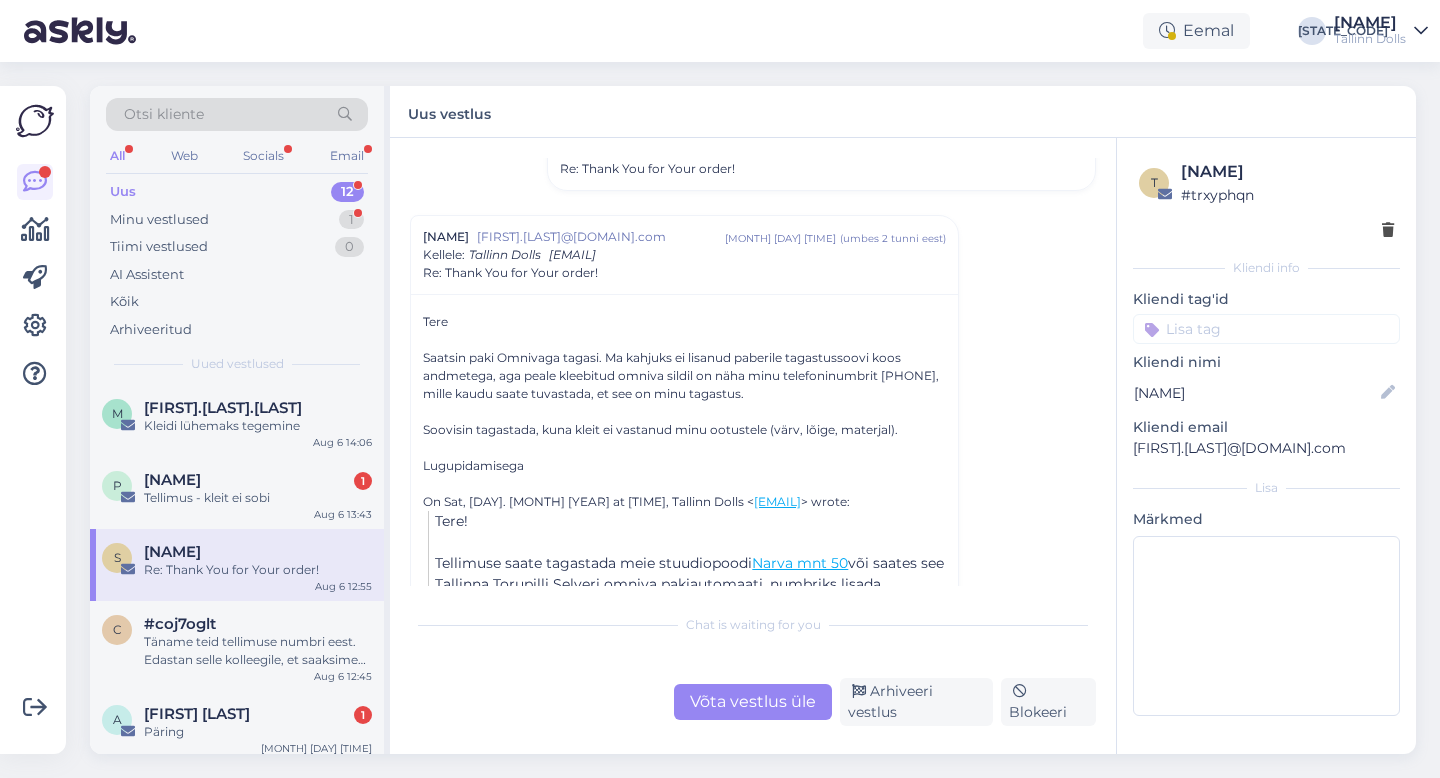 click on "Võta vestlus üle" at bounding box center (753, 702) 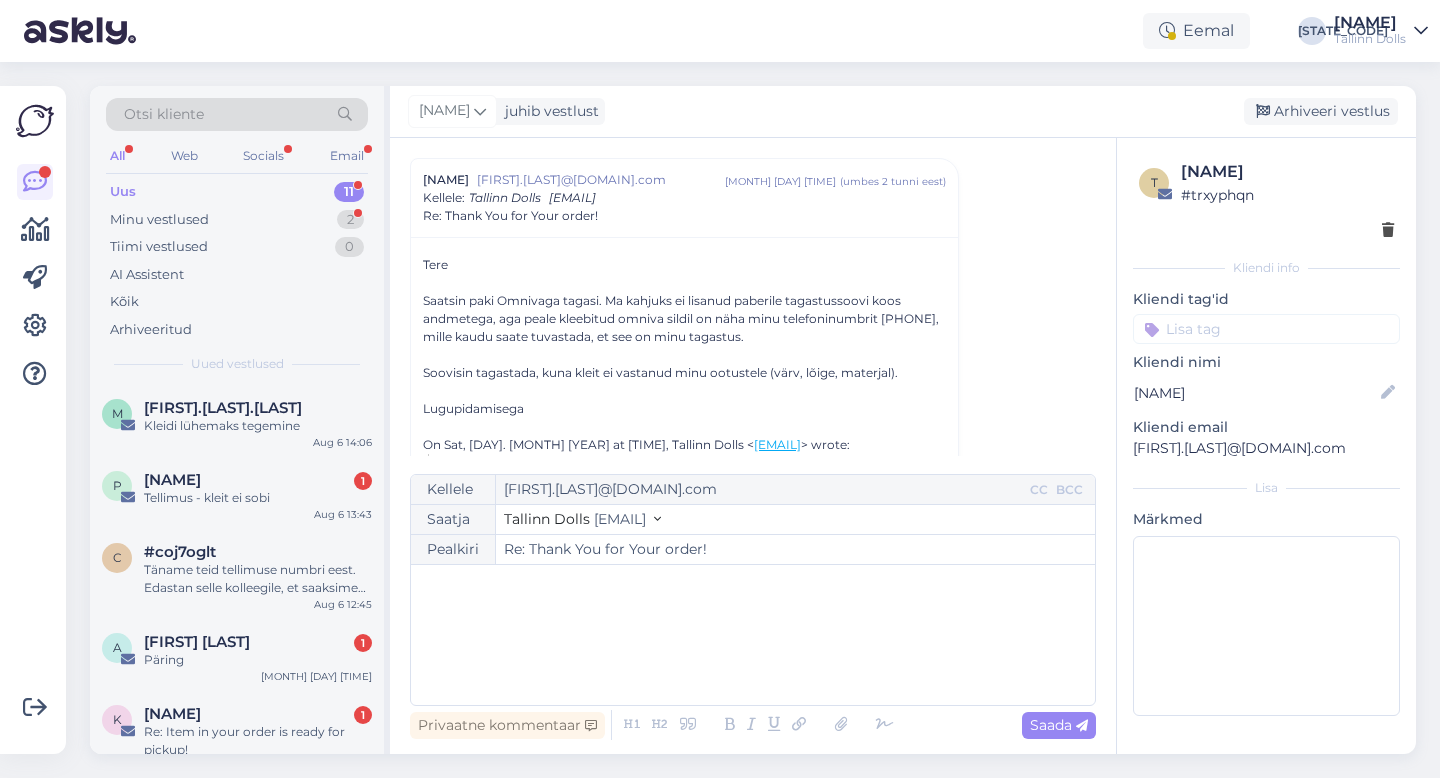 click on "﻿" at bounding box center [753, 635] 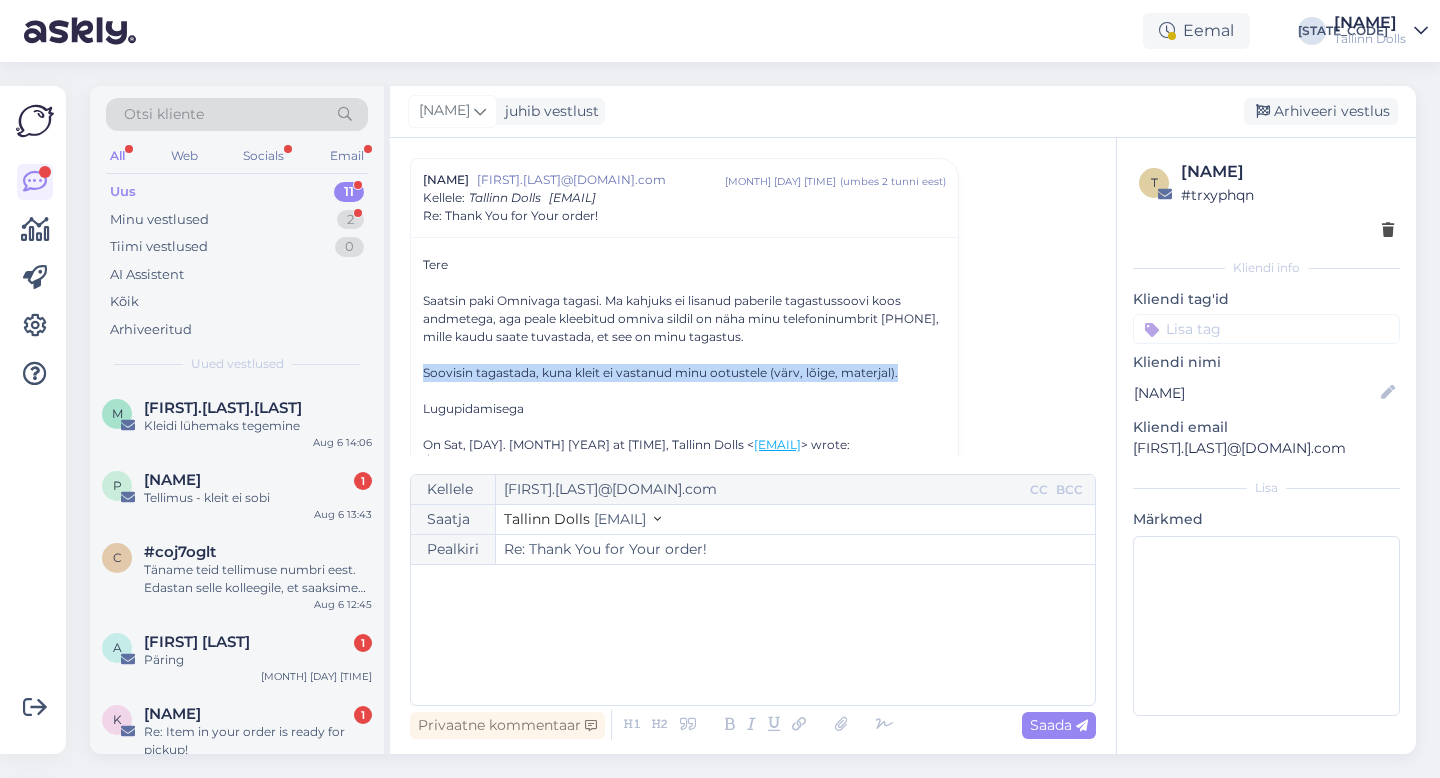 drag, startPoint x: 411, startPoint y: 374, endPoint x: 919, endPoint y: 369, distance: 508.0246 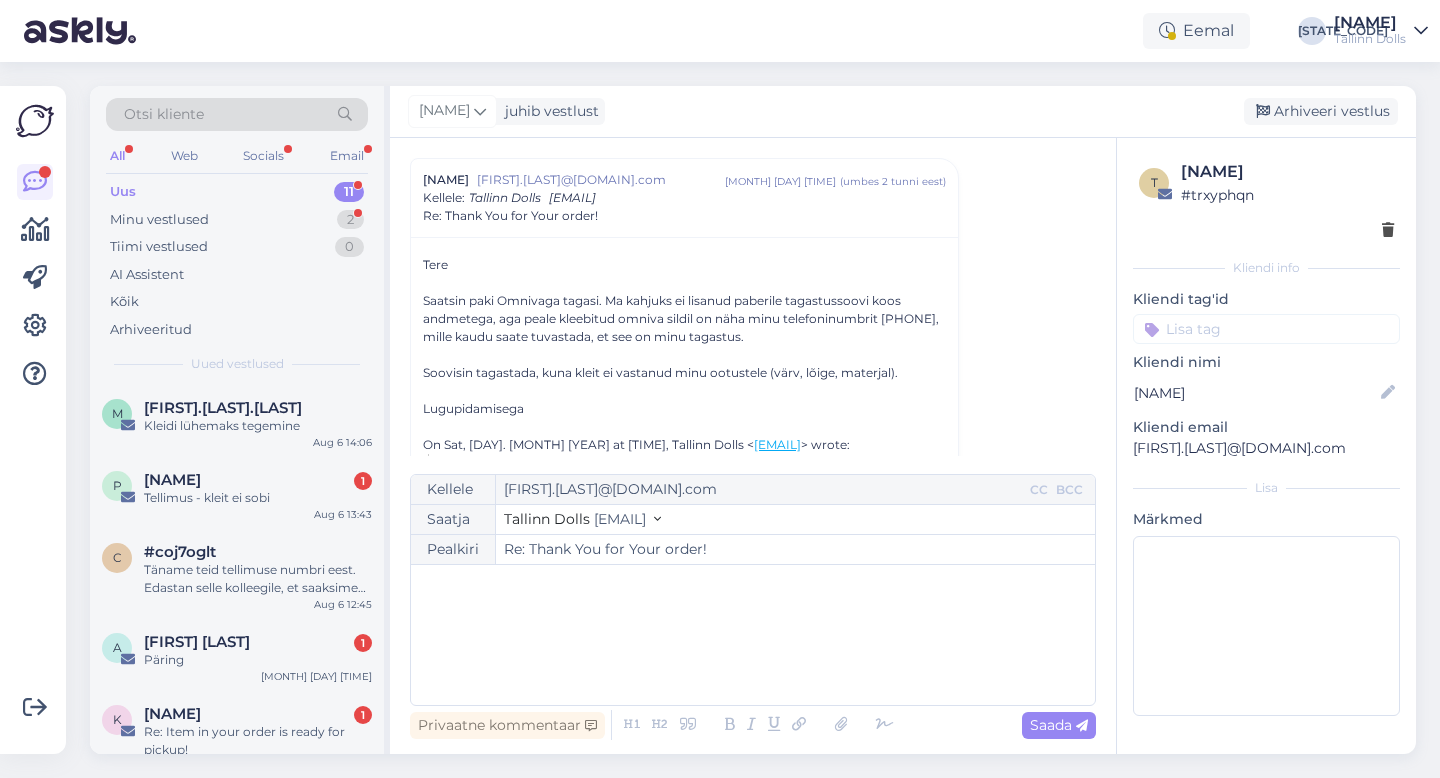 click on "Privaatne kommentaar Saada" at bounding box center [753, 725] 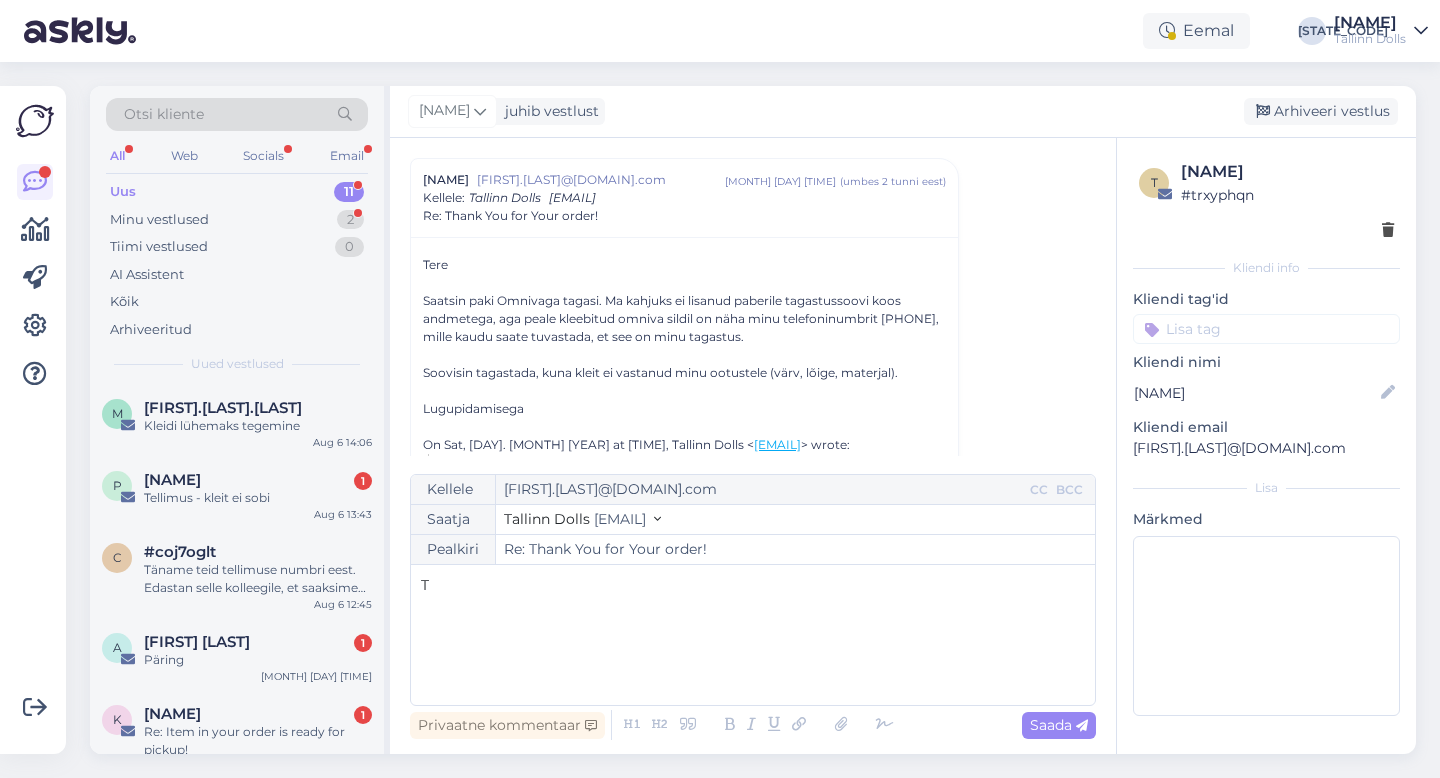 type 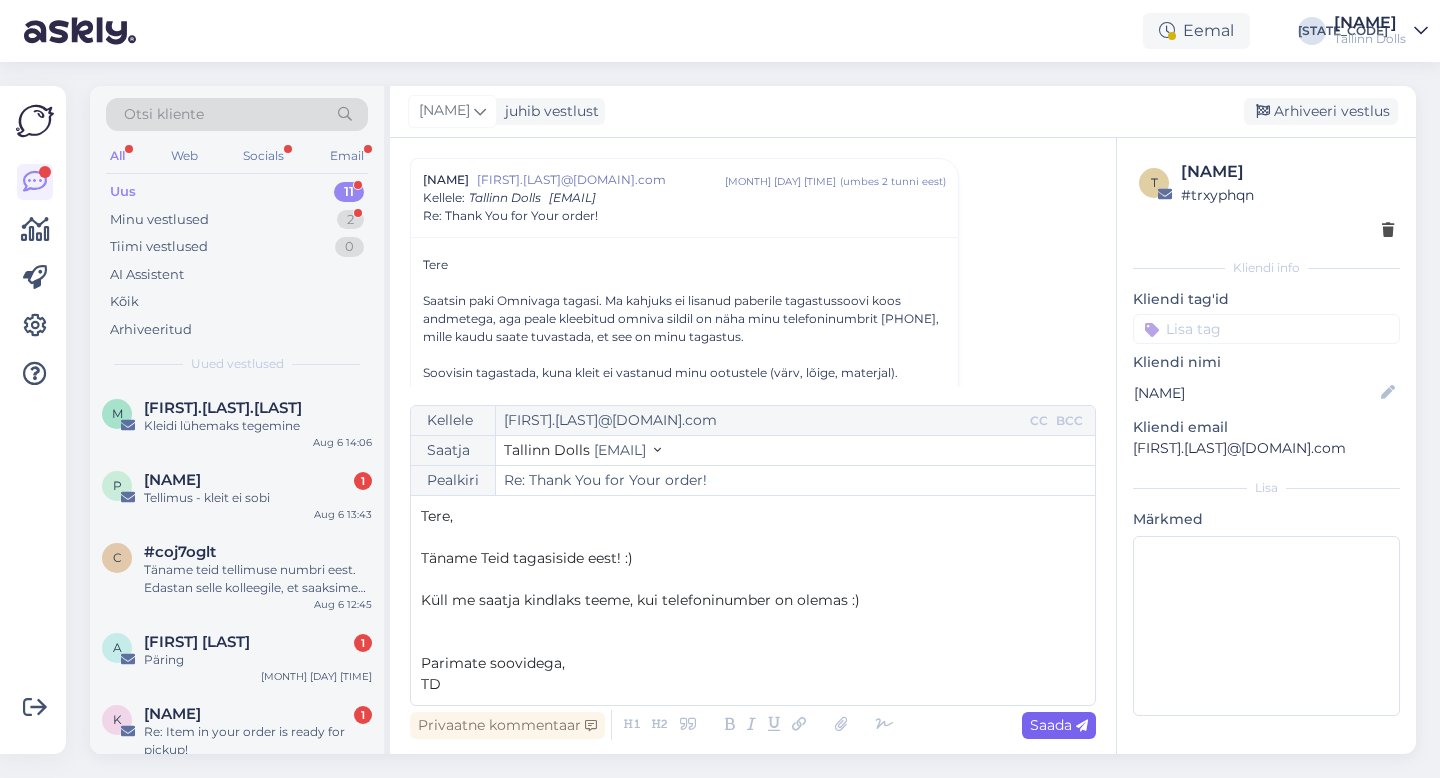 click on "Saada" at bounding box center [1059, 725] 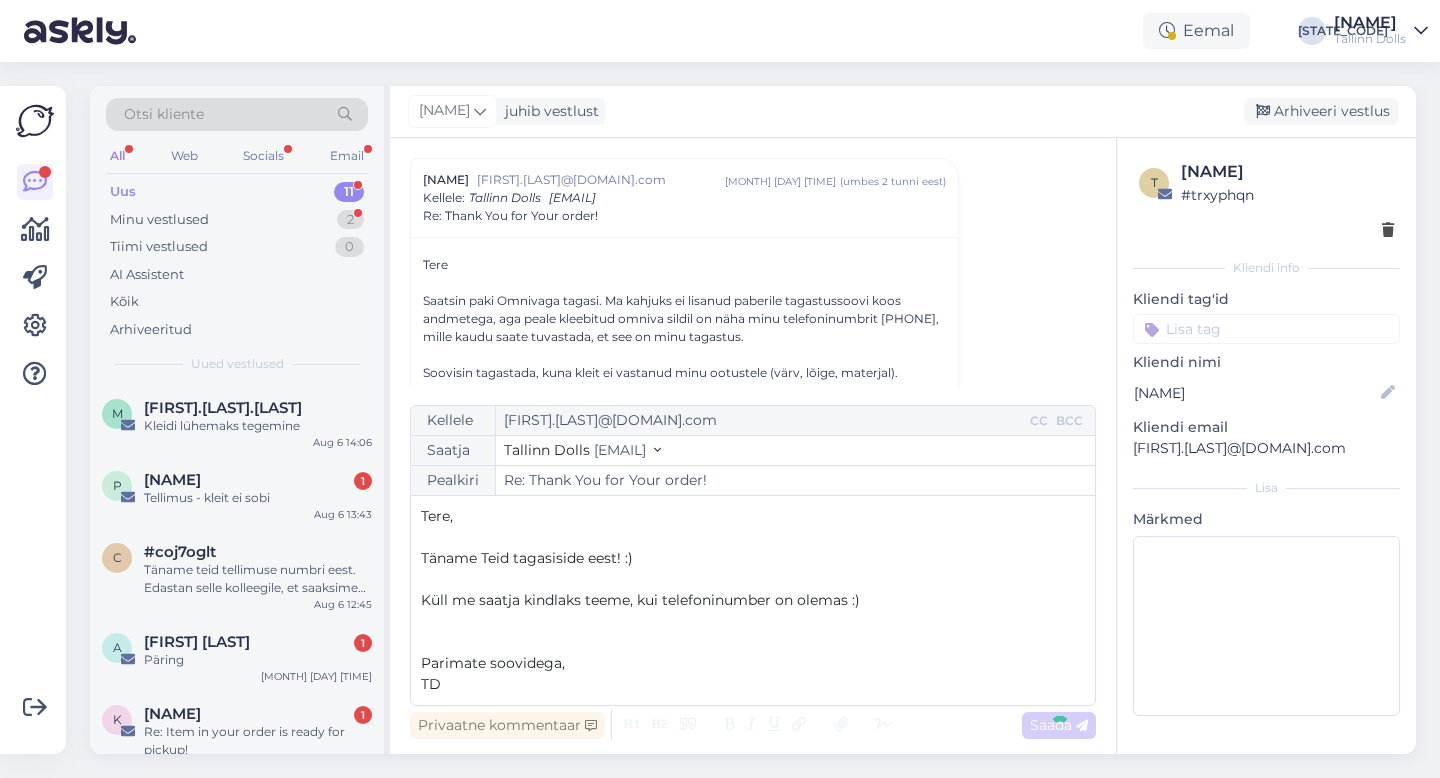 type on "Re: Re: Thank You for Your order!" 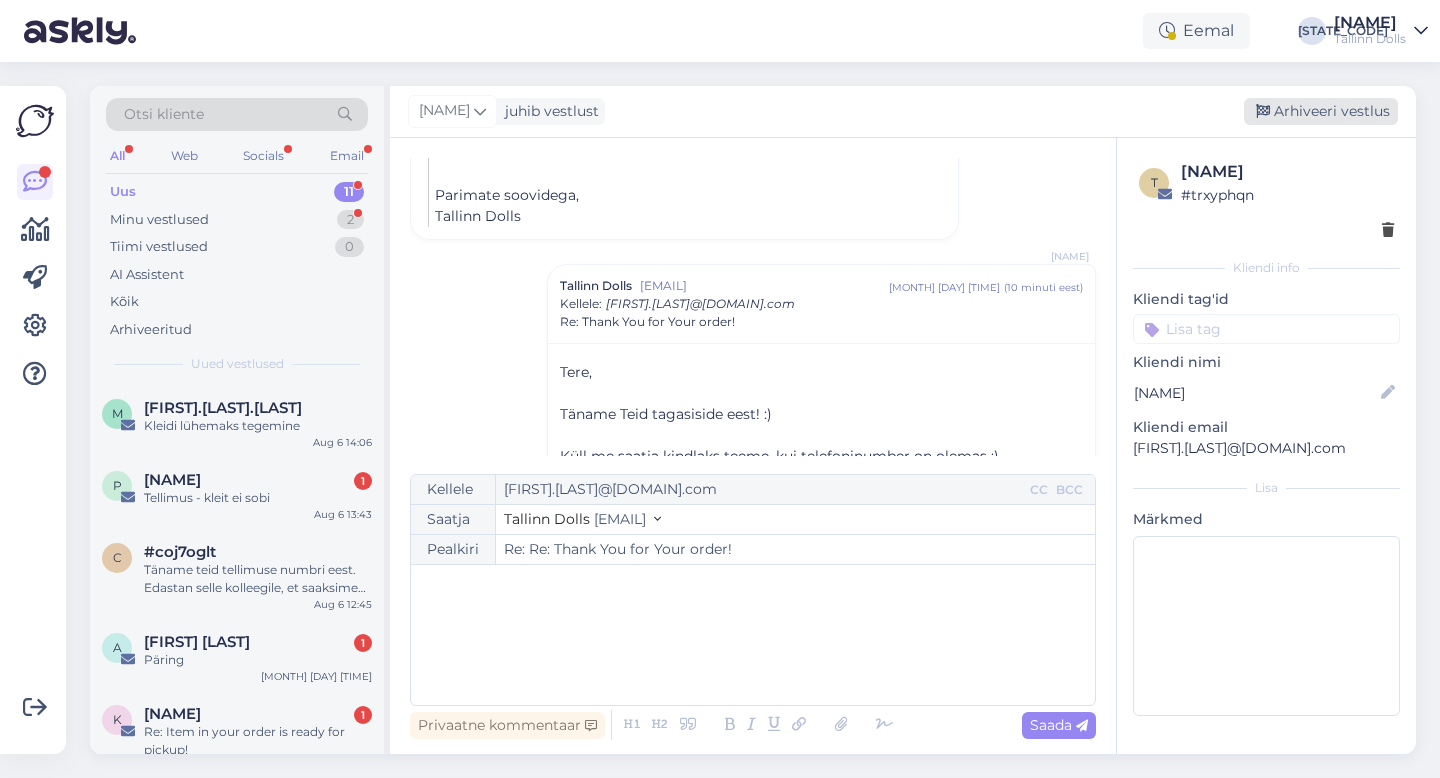 click on "Arhiveeri vestlus" at bounding box center (1321, 111) 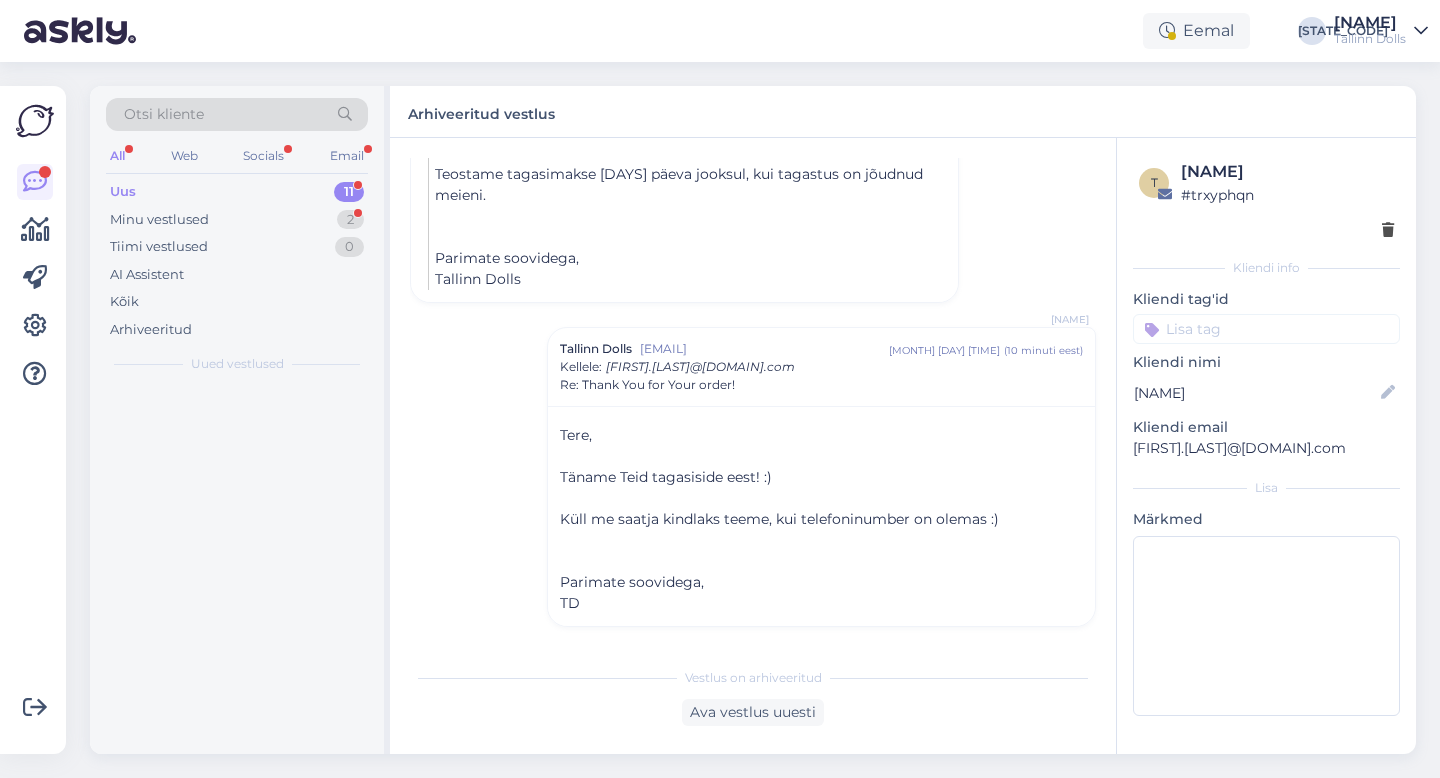 scroll, scrollTop: 726, scrollLeft: 0, axis: vertical 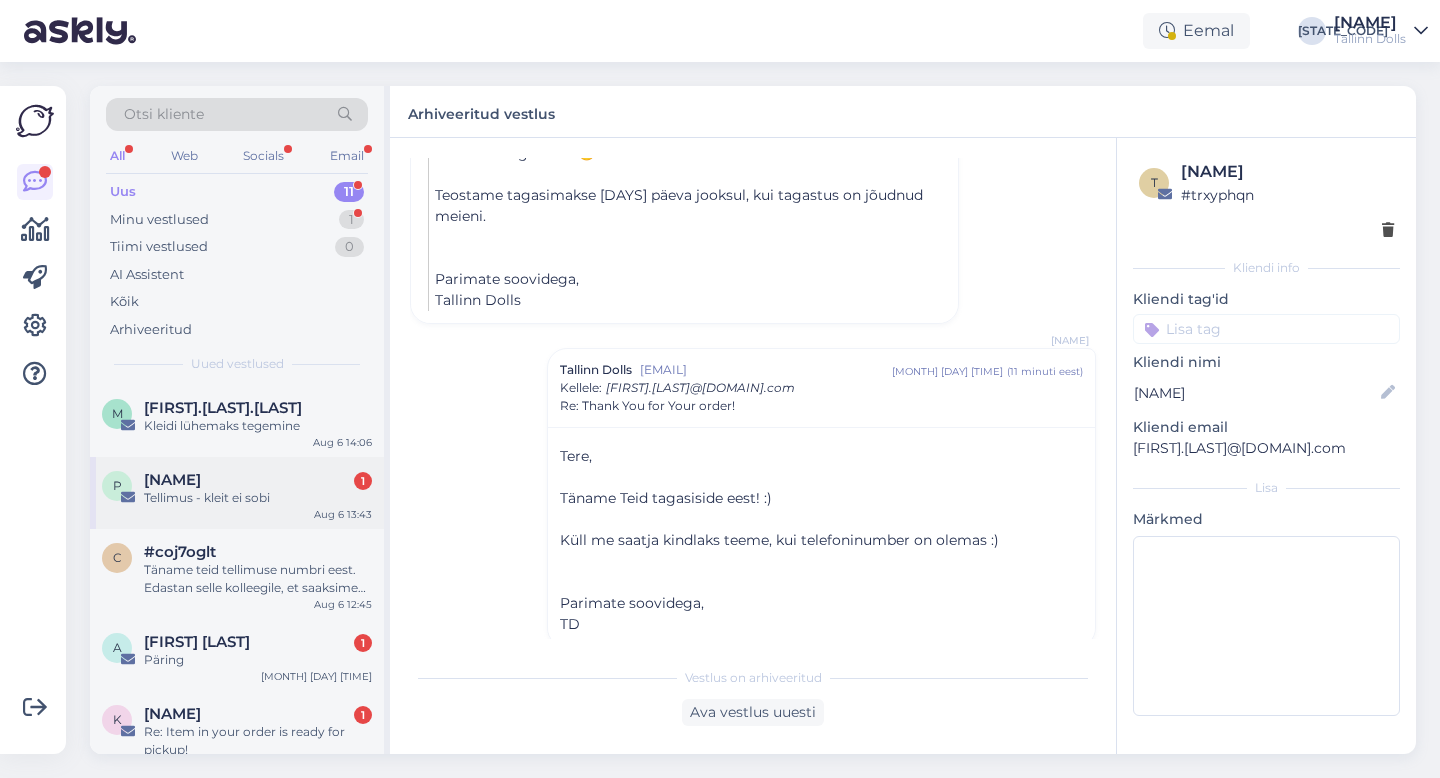 click on "Tellimus - kleit ei sobi" at bounding box center (258, 498) 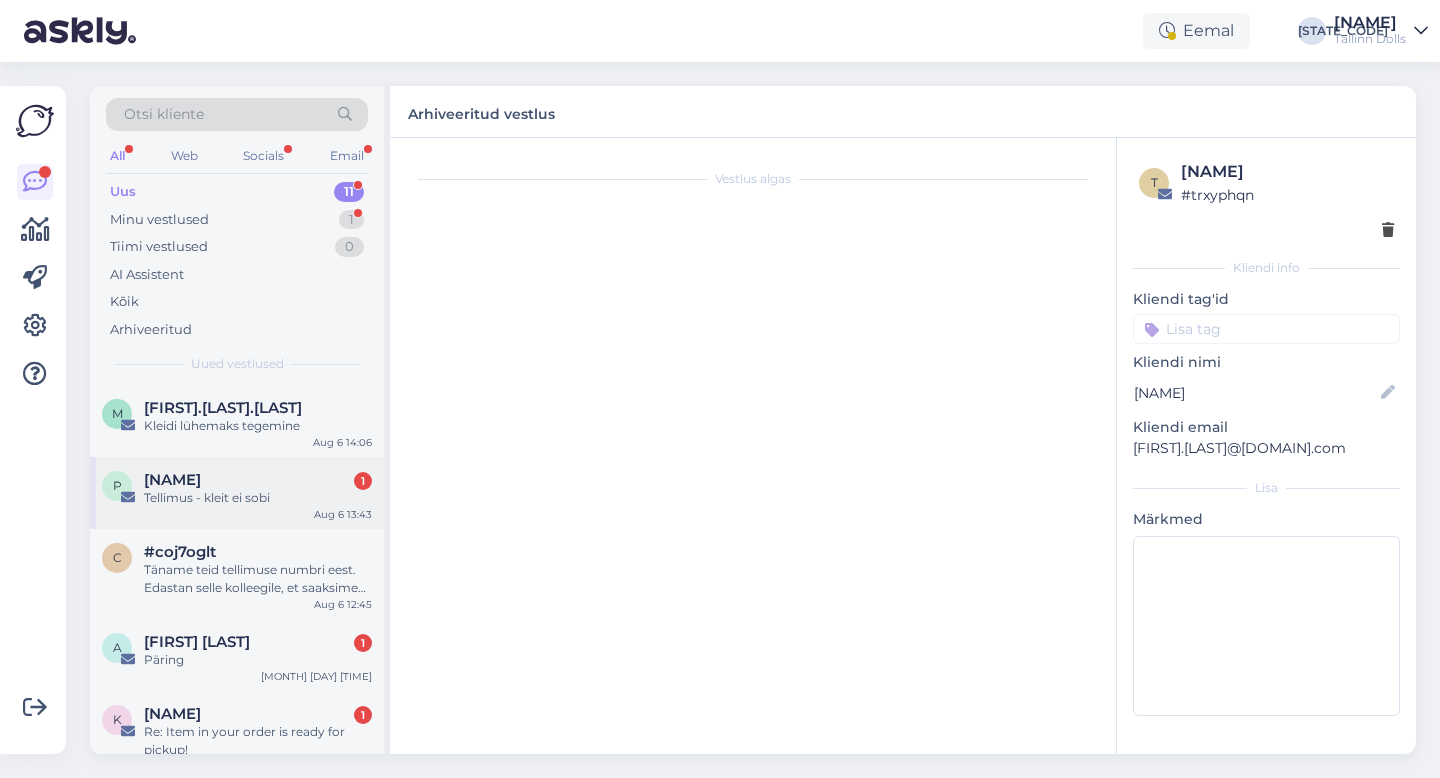 scroll, scrollTop: 0, scrollLeft: 0, axis: both 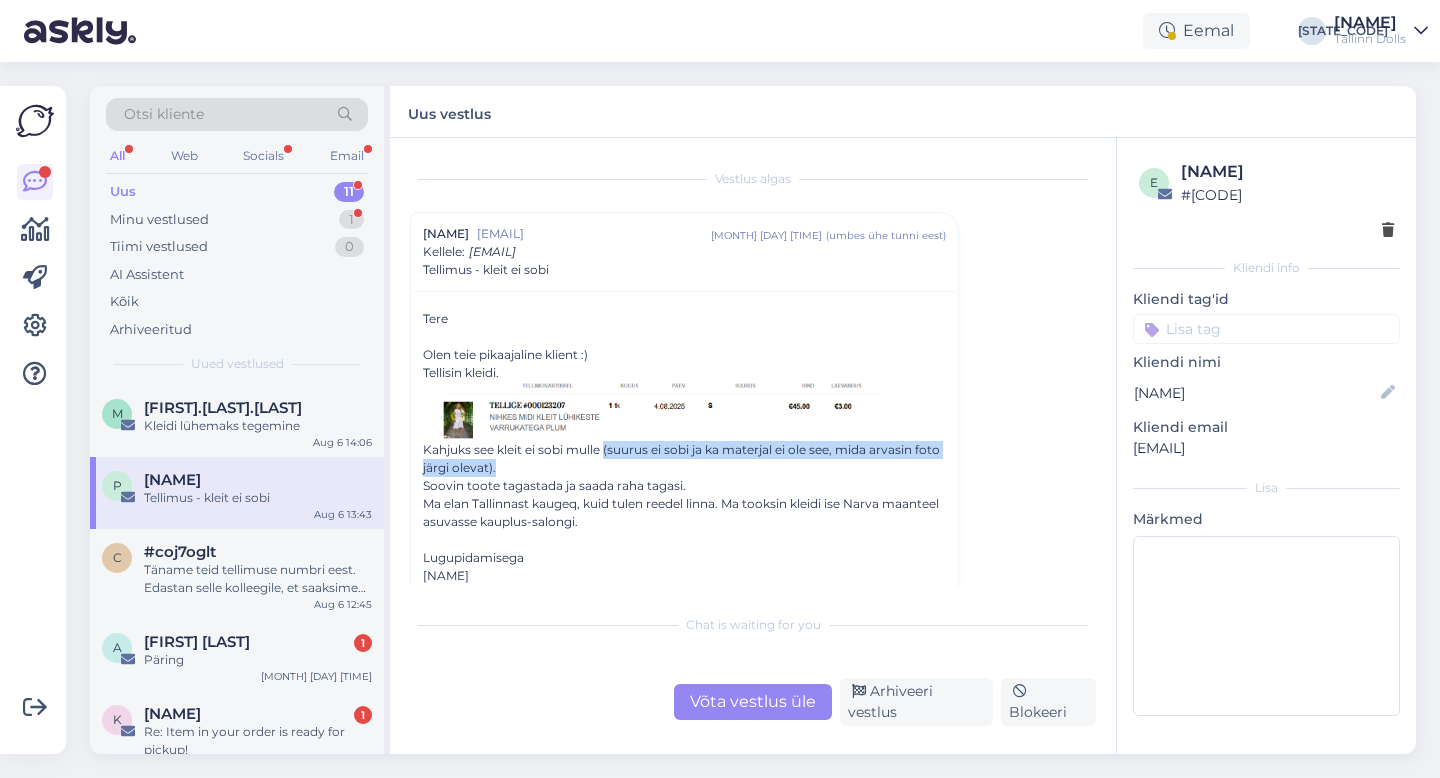 drag, startPoint x: 606, startPoint y: 451, endPoint x: 607, endPoint y: 466, distance: 15.033297 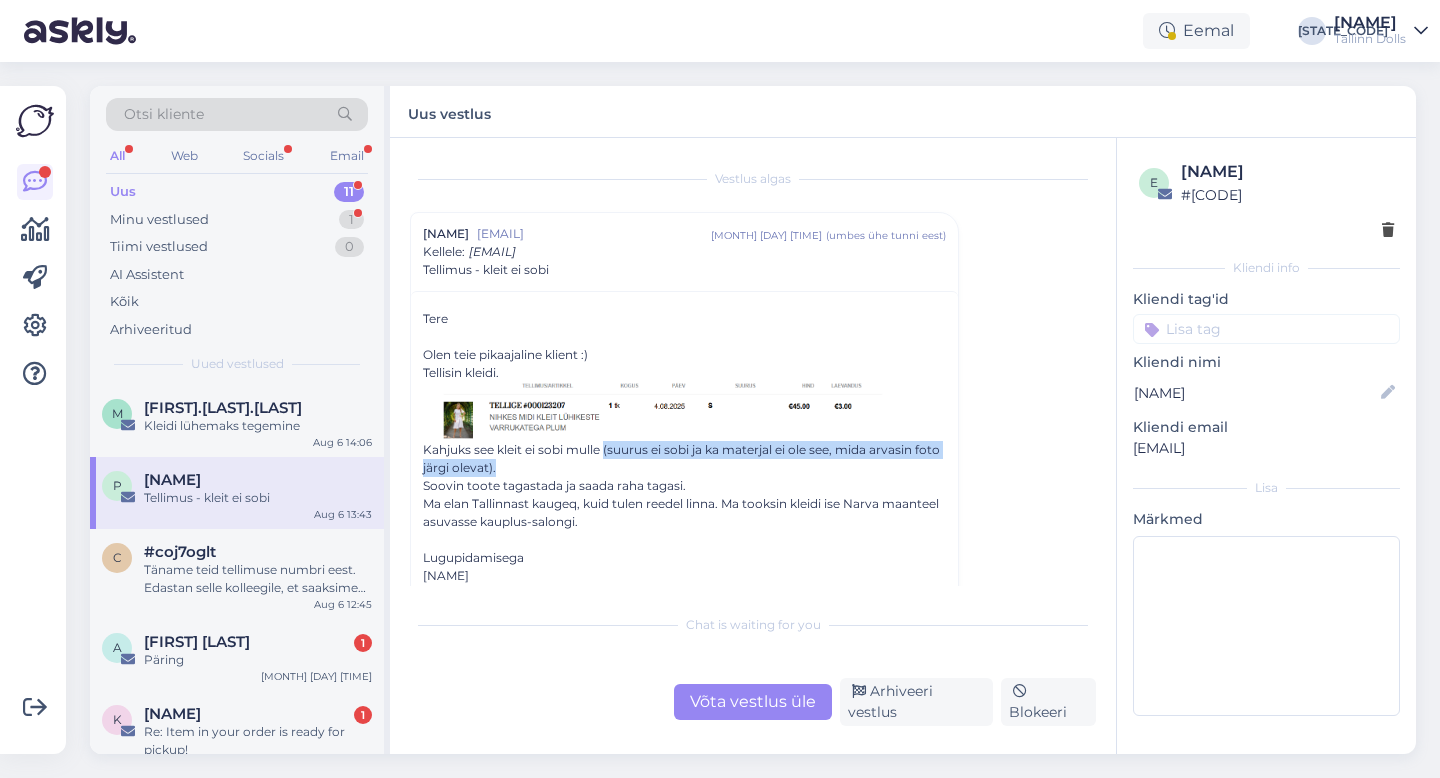 click on "Kahjuks see kleit ei sobi mulle (suurus ei sobi ja ka materjal ei ole see, mida arvasin foto järgi olevat)." at bounding box center (684, 459) 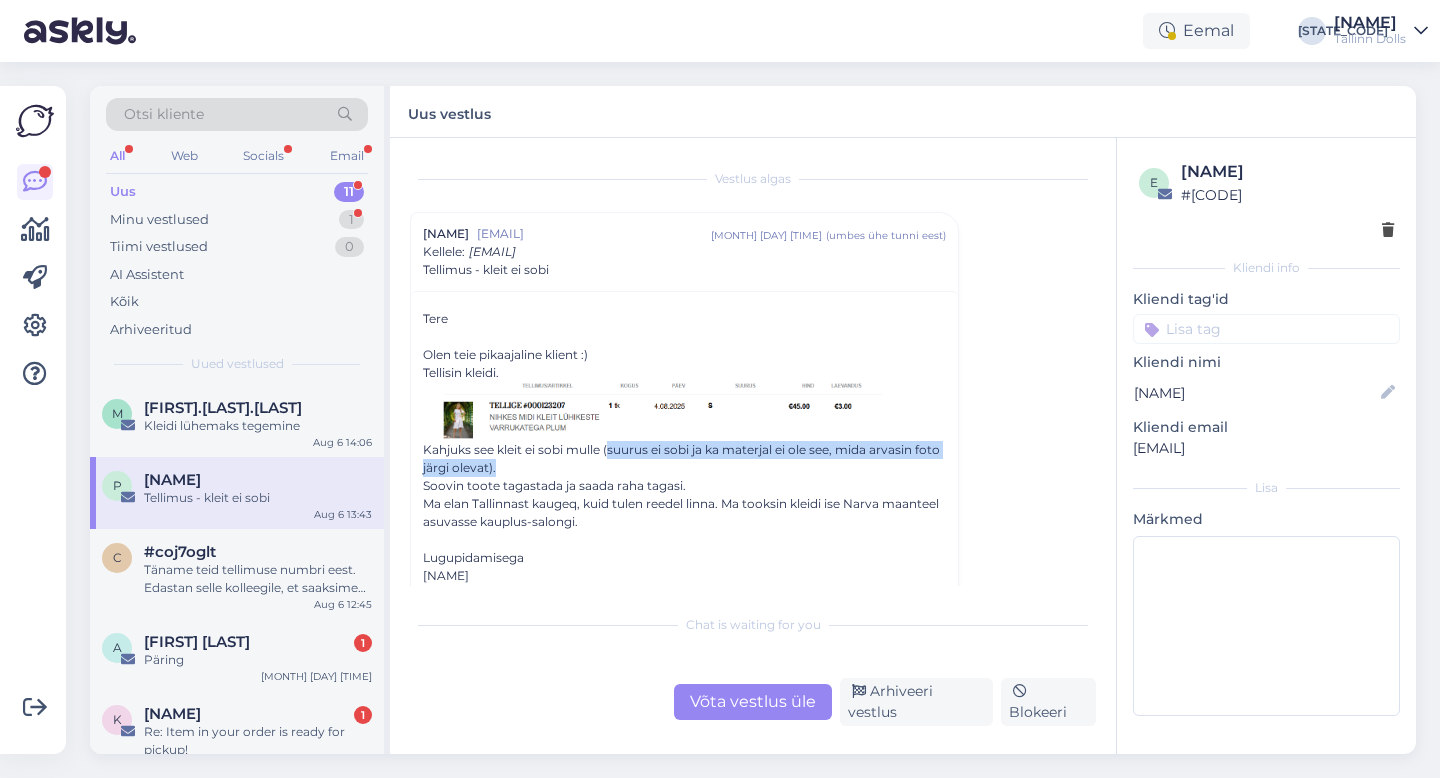 drag, startPoint x: 610, startPoint y: 450, endPoint x: 617, endPoint y: 472, distance: 23.086792 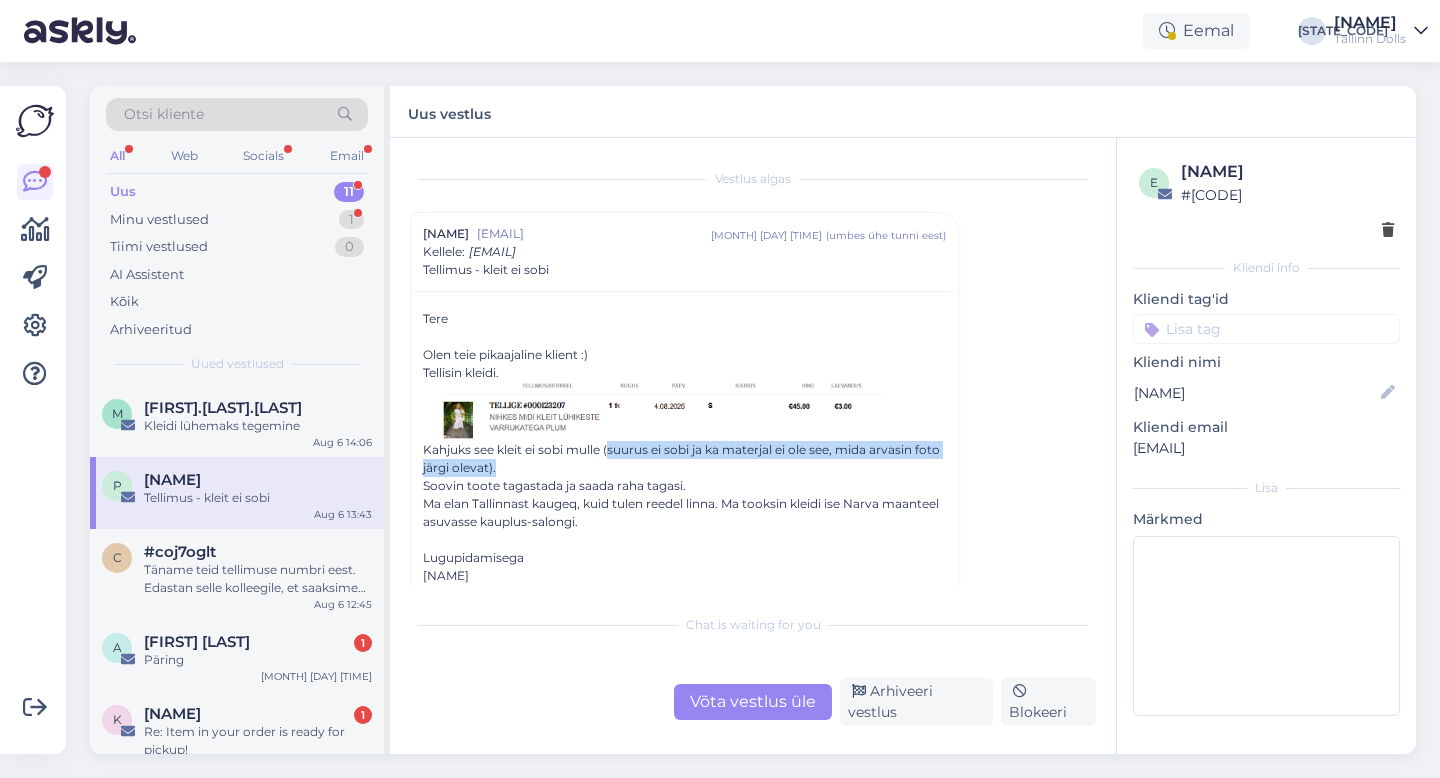 click on "Kahjuks see kleit ei sobi mulle (suurus ei sobi ja ka materjal ei ole see, mida arvasin foto järgi olevat)." at bounding box center (684, 459) 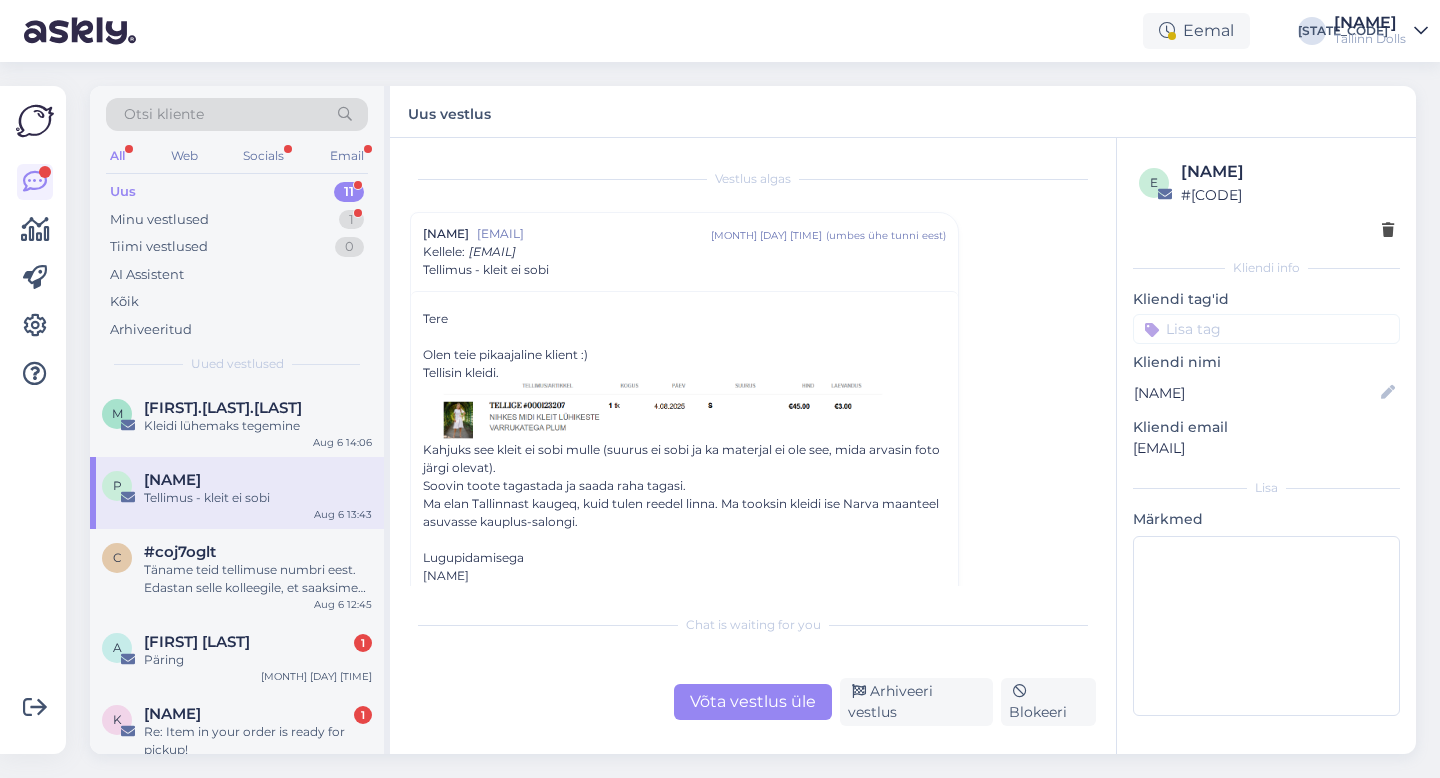 click on "Võta vestlus üle" at bounding box center (753, 702) 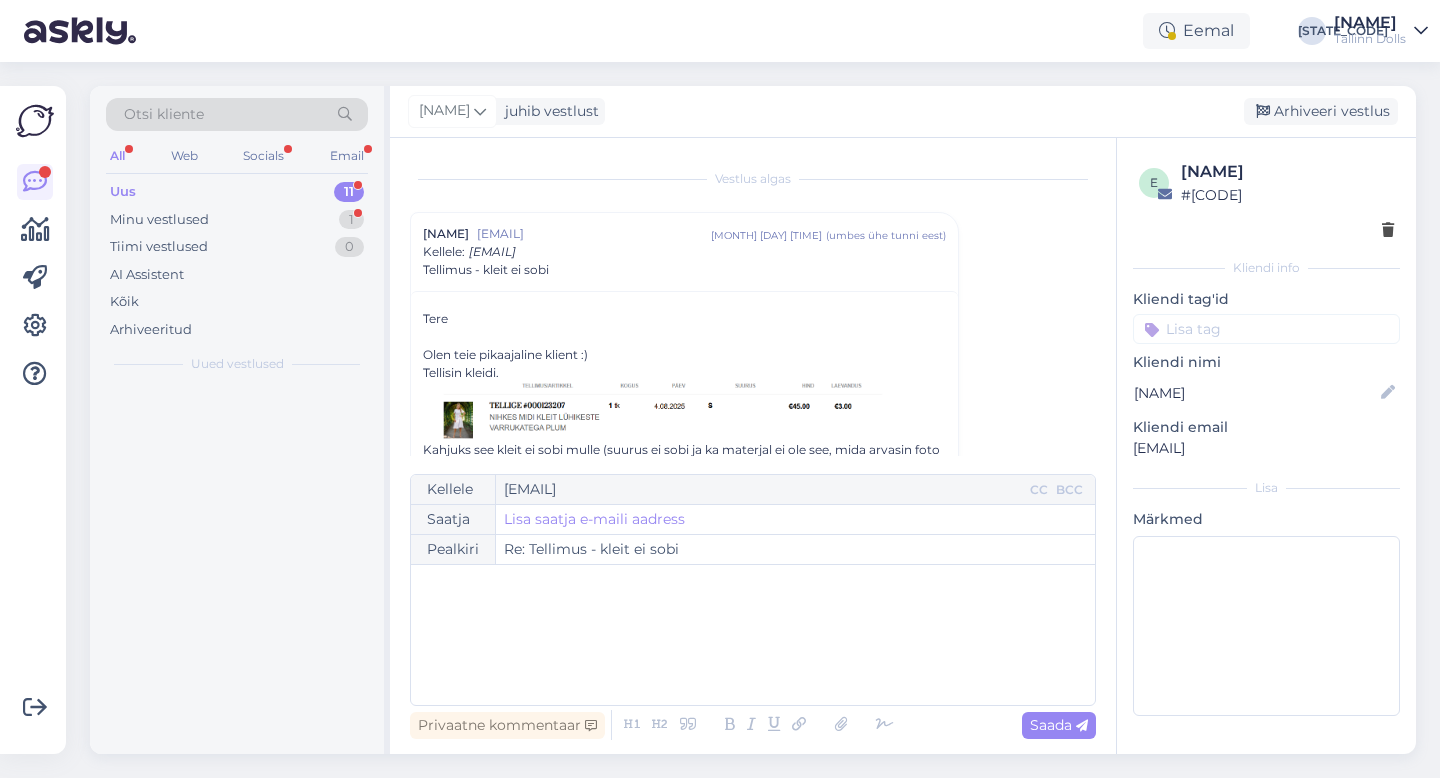 scroll, scrollTop: 54, scrollLeft: 0, axis: vertical 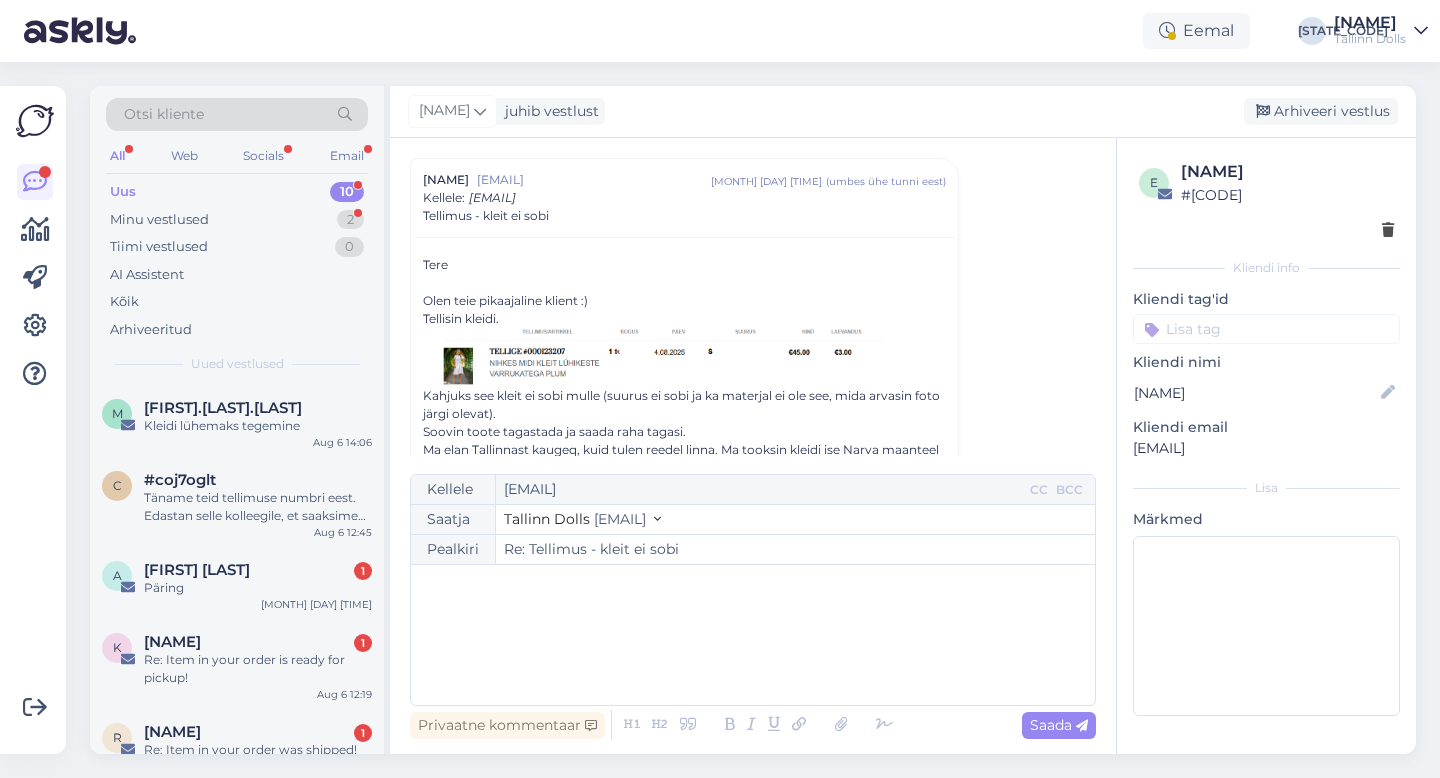 click on "﻿" at bounding box center [753, 635] 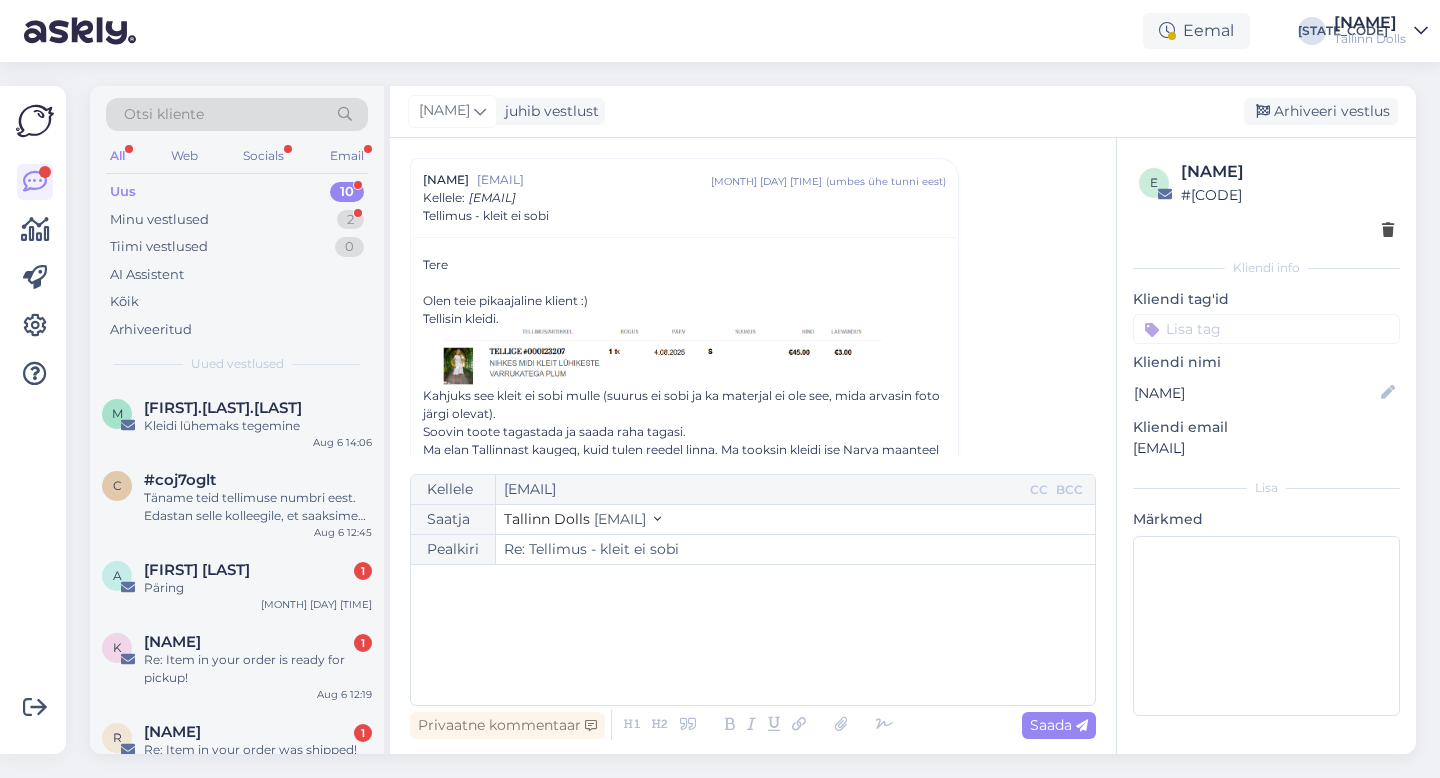 click on "﻿" at bounding box center [753, 635] 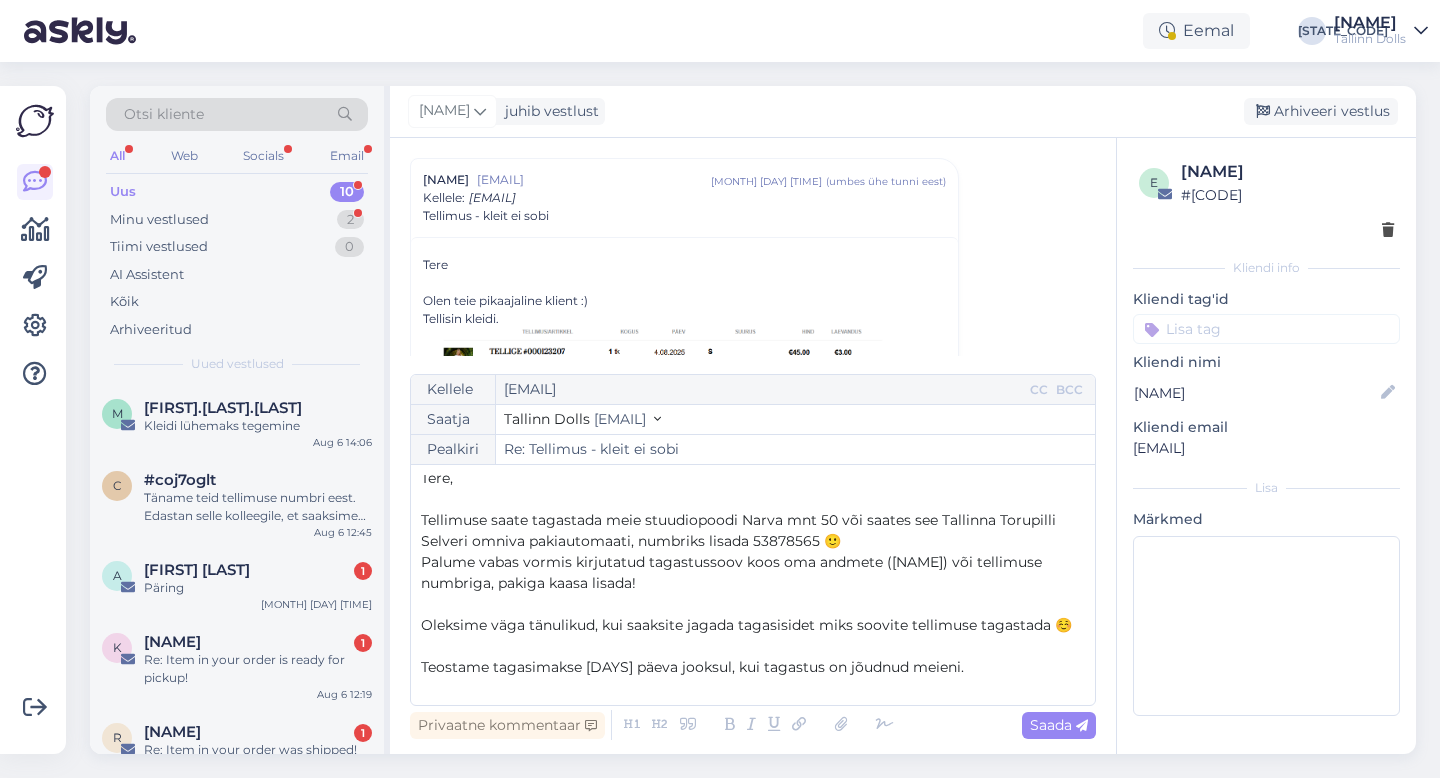 scroll, scrollTop: 1, scrollLeft: 0, axis: vertical 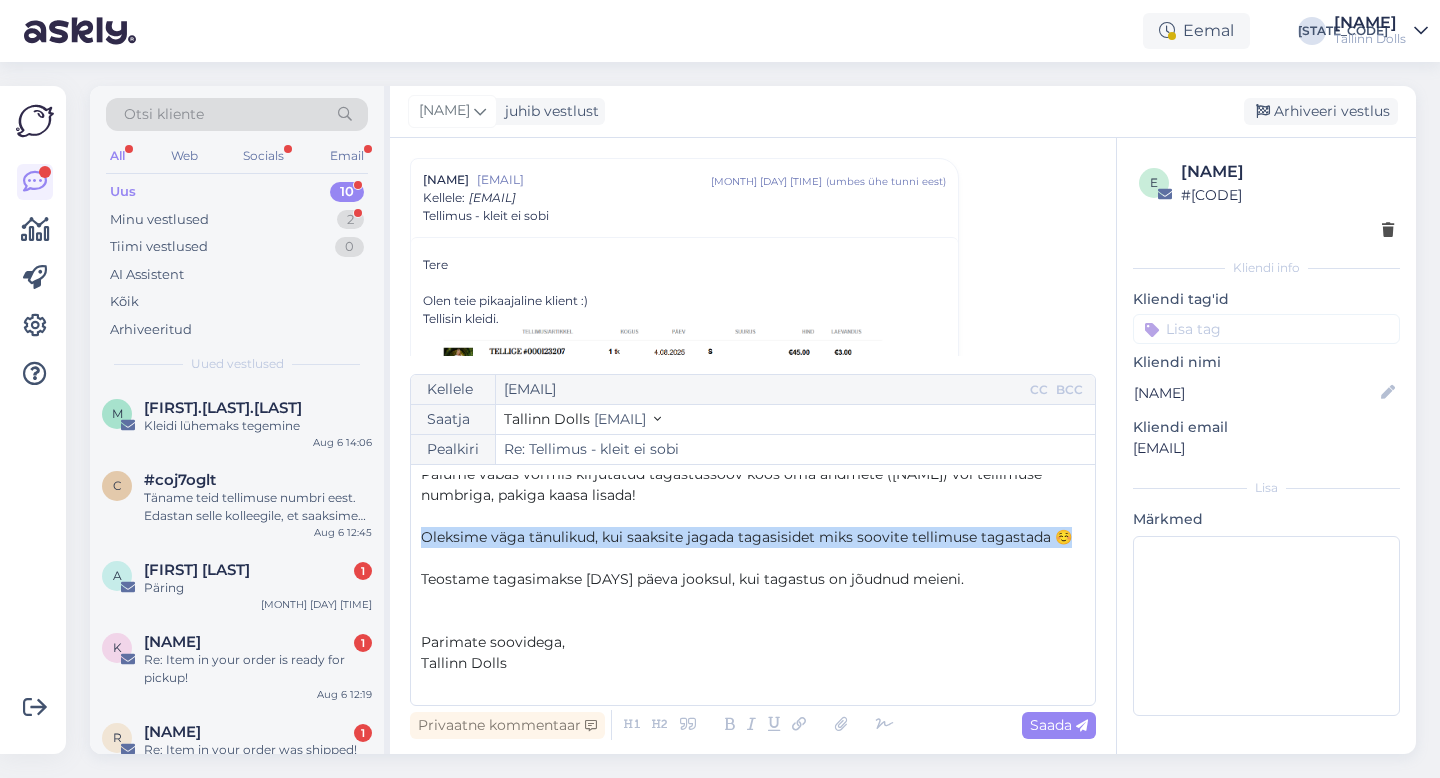 drag, startPoint x: 423, startPoint y: 631, endPoint x: 1067, endPoint y: 539, distance: 650.53827 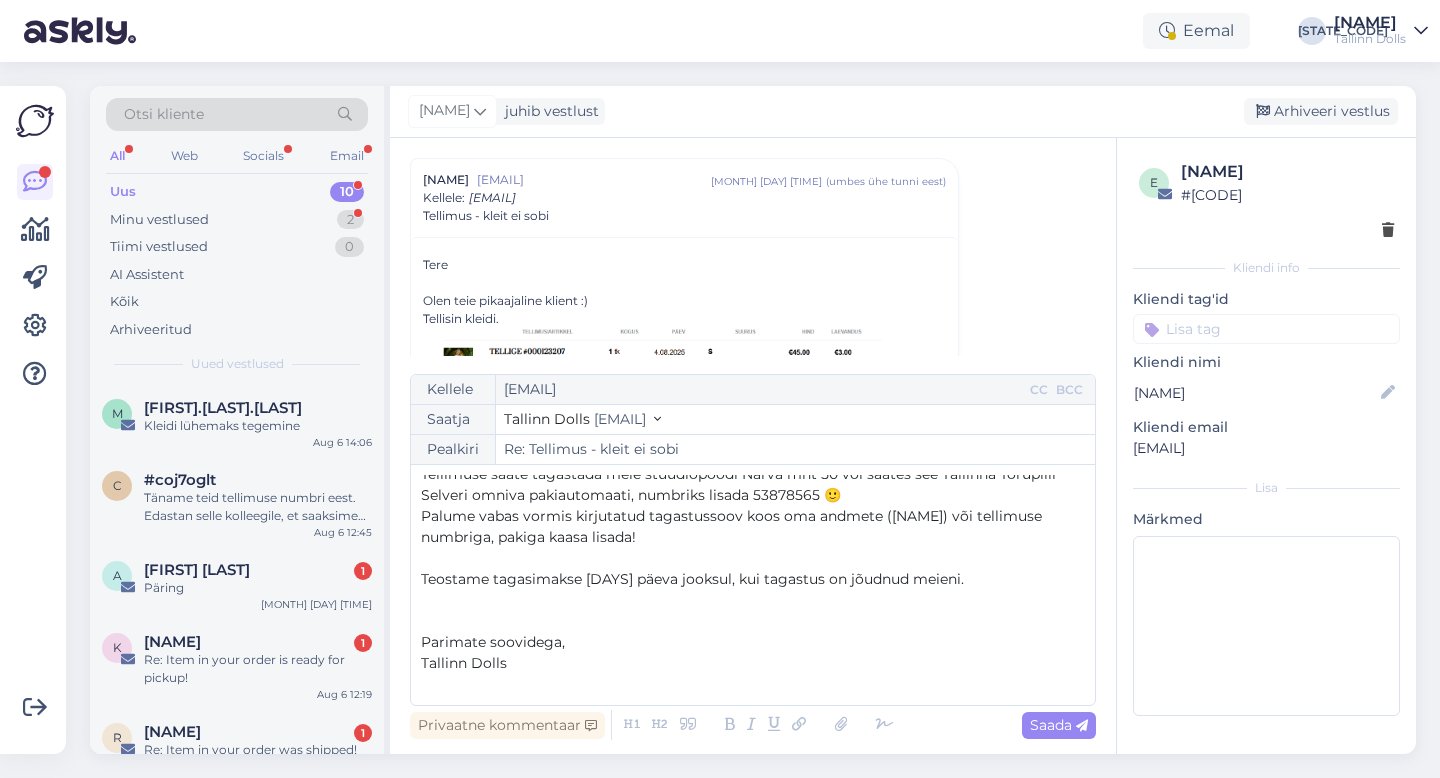 scroll, scrollTop: 0, scrollLeft: 0, axis: both 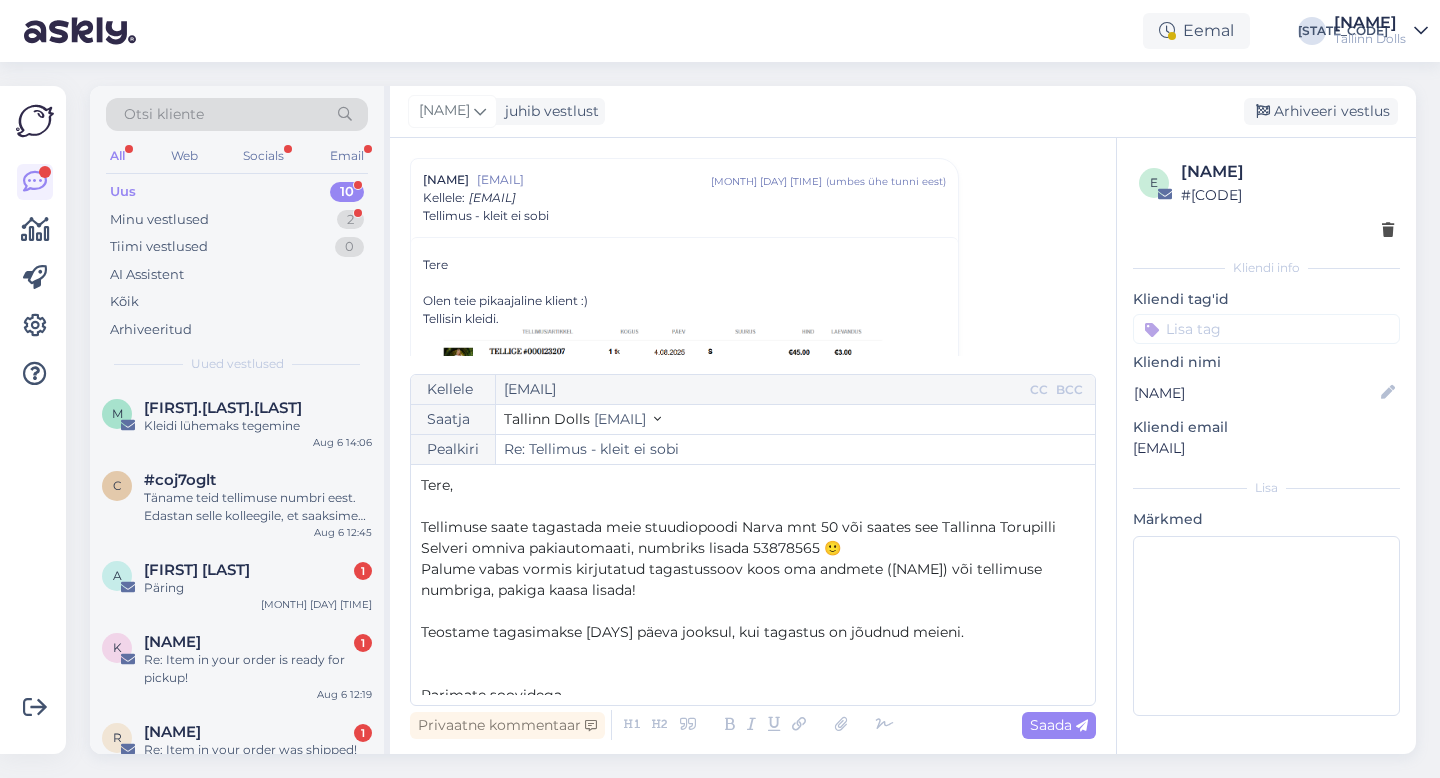click on "Tere," at bounding box center [753, 485] 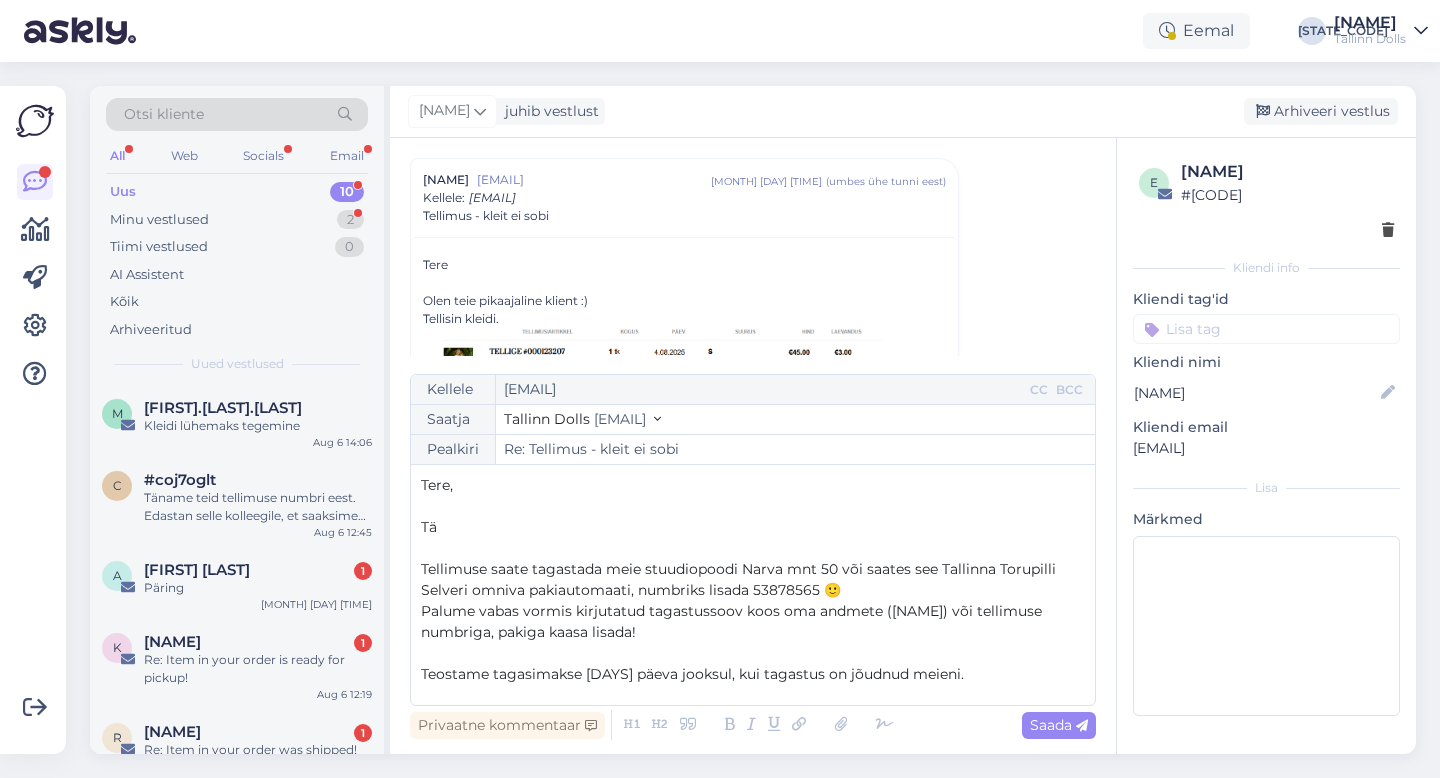 type 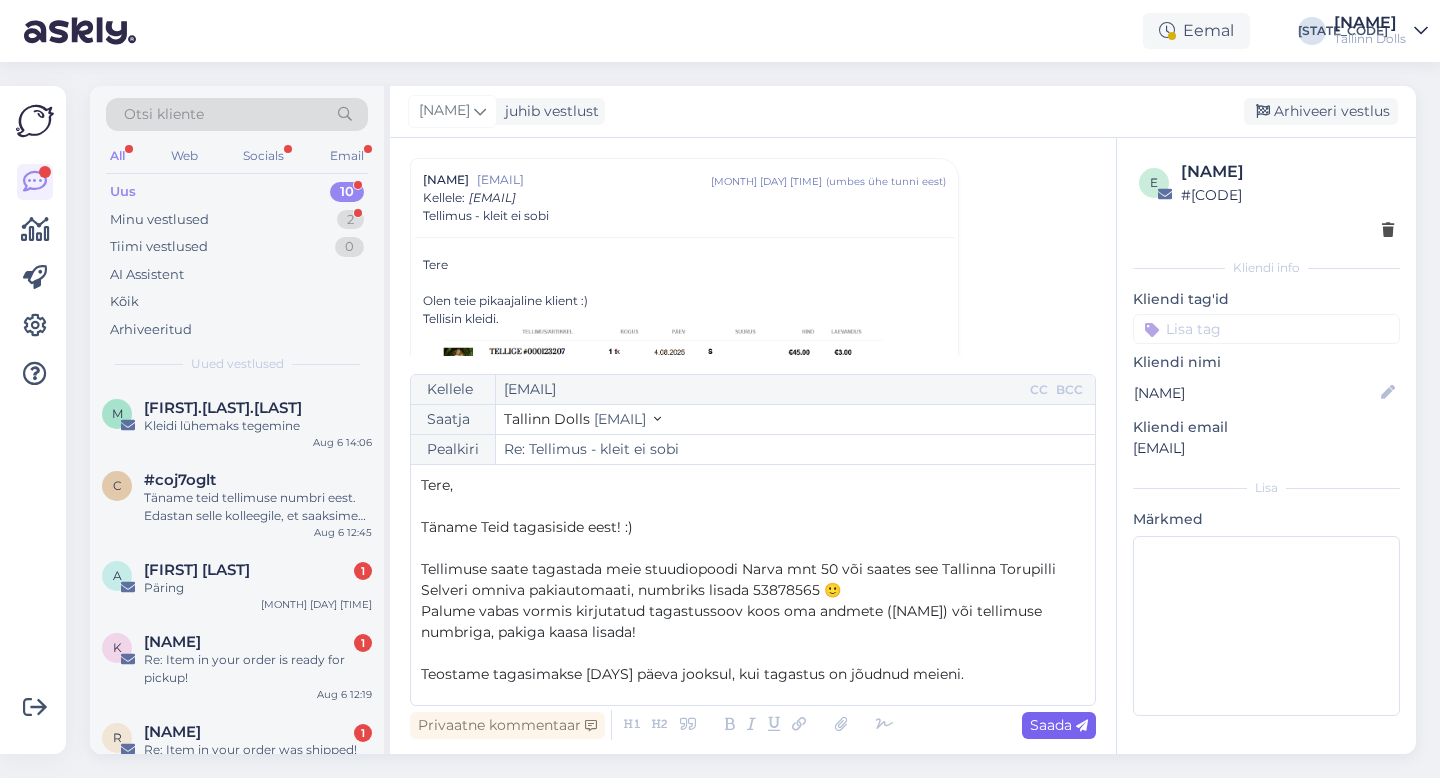 click at bounding box center [1082, 726] 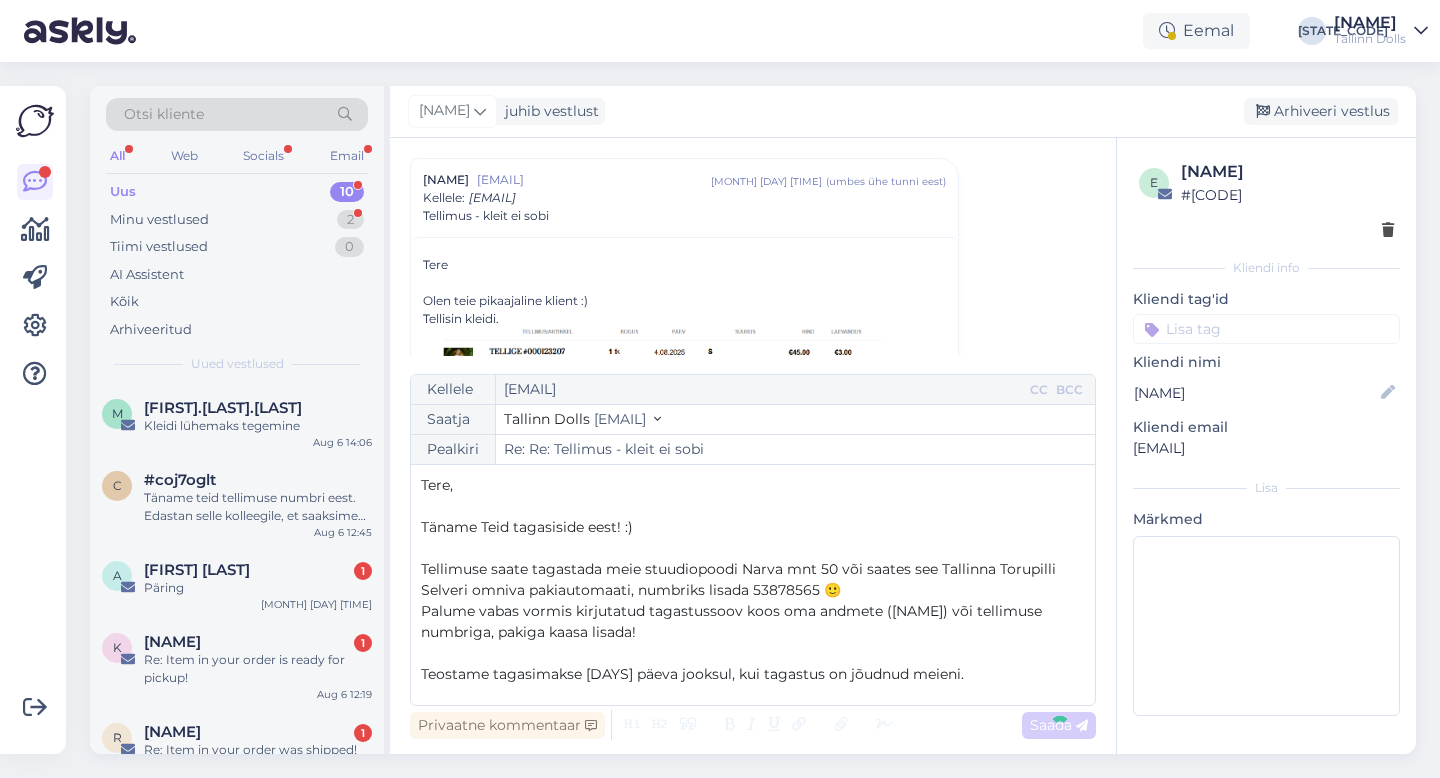 type on "Re: Tellimus - kleit ei sobi" 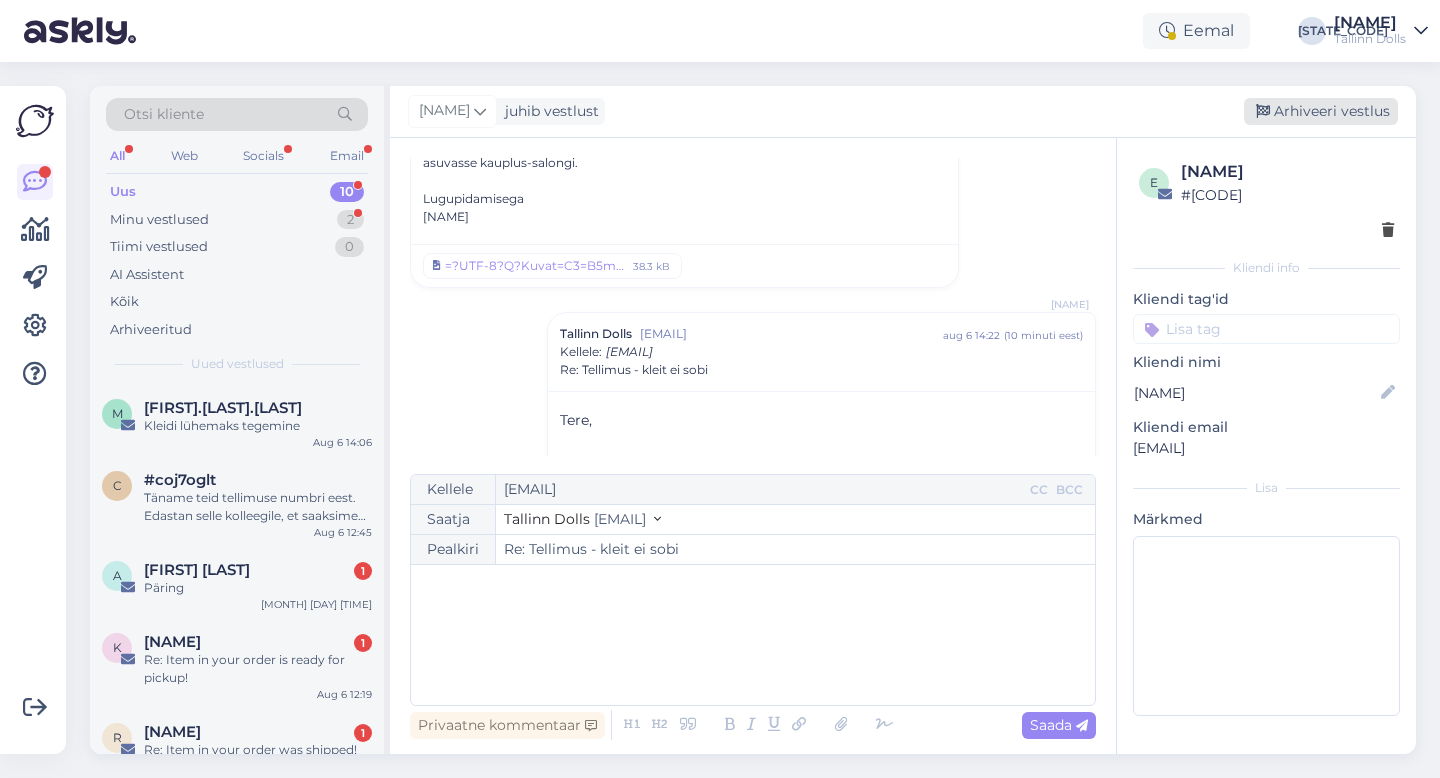 click on "Arhiveeri vestlus" at bounding box center [1321, 111] 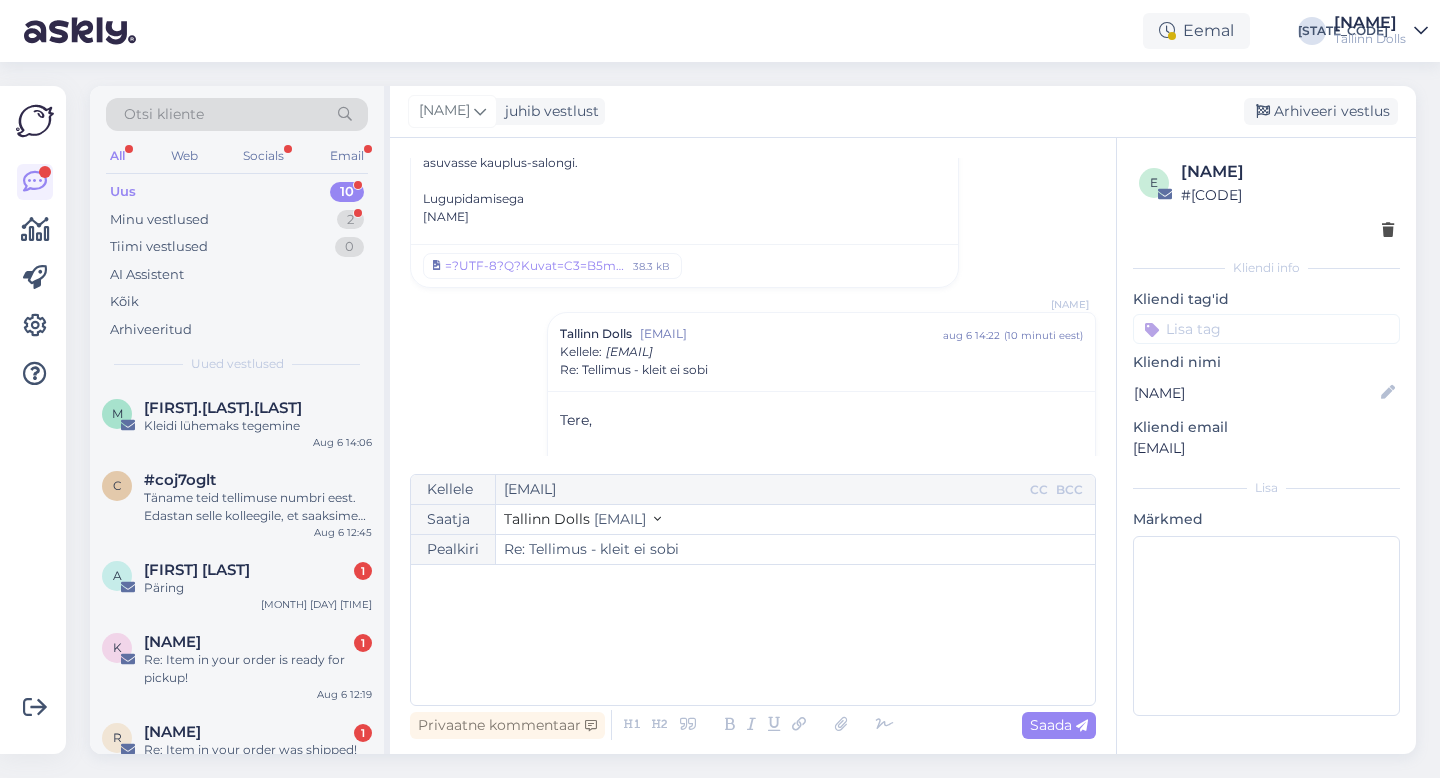 scroll, scrollTop: 491, scrollLeft: 0, axis: vertical 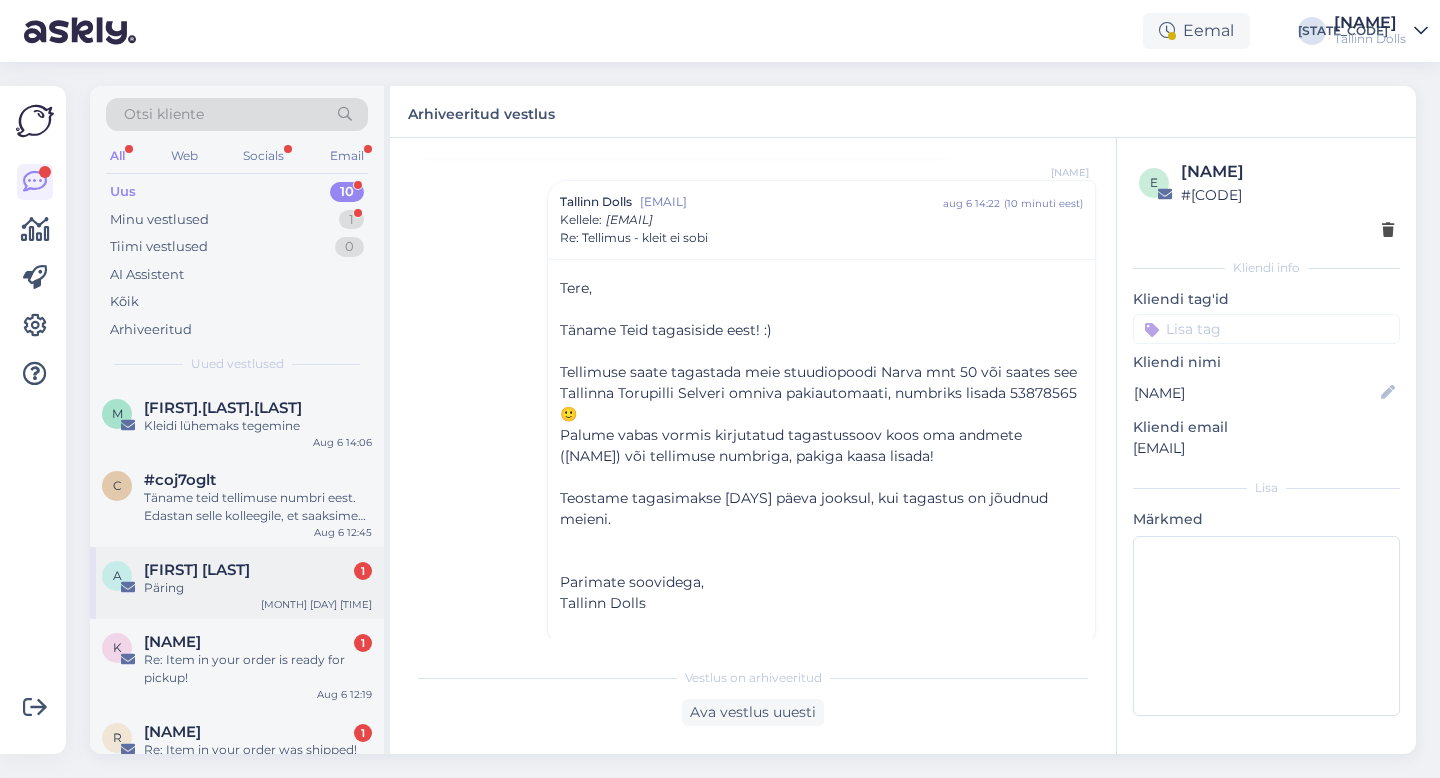 click on "Päring" at bounding box center (258, 588) 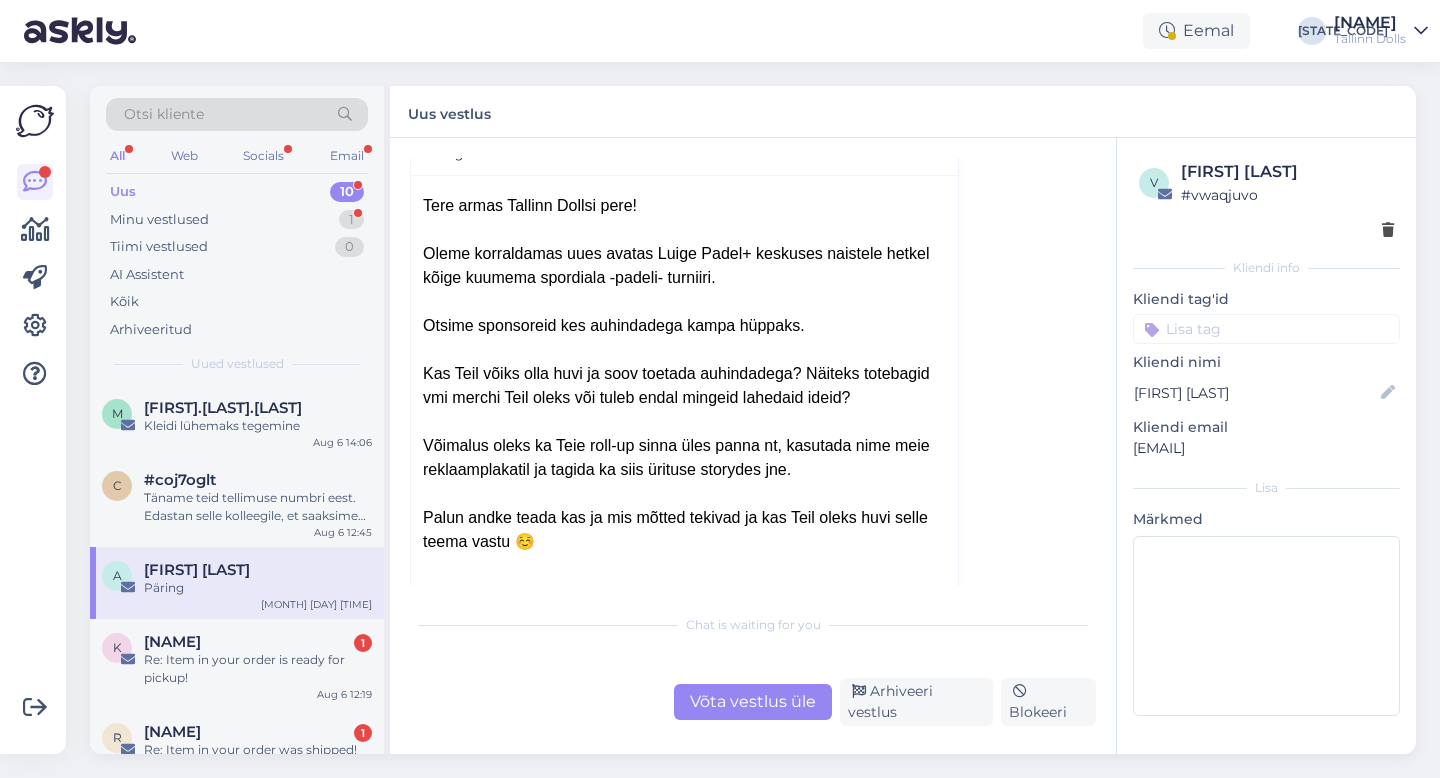 scroll, scrollTop: 118, scrollLeft: 0, axis: vertical 